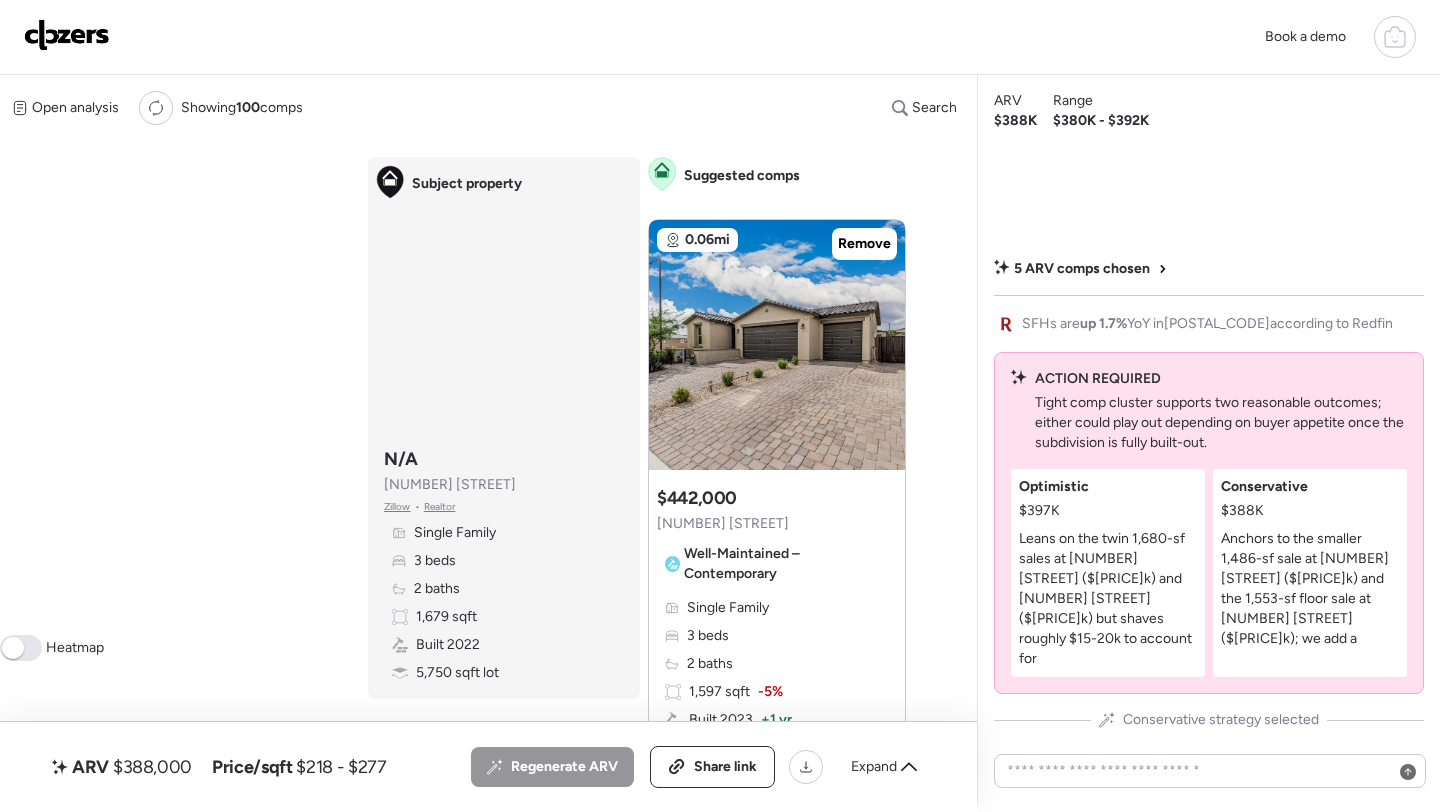 scroll, scrollTop: 0, scrollLeft: 0, axis: both 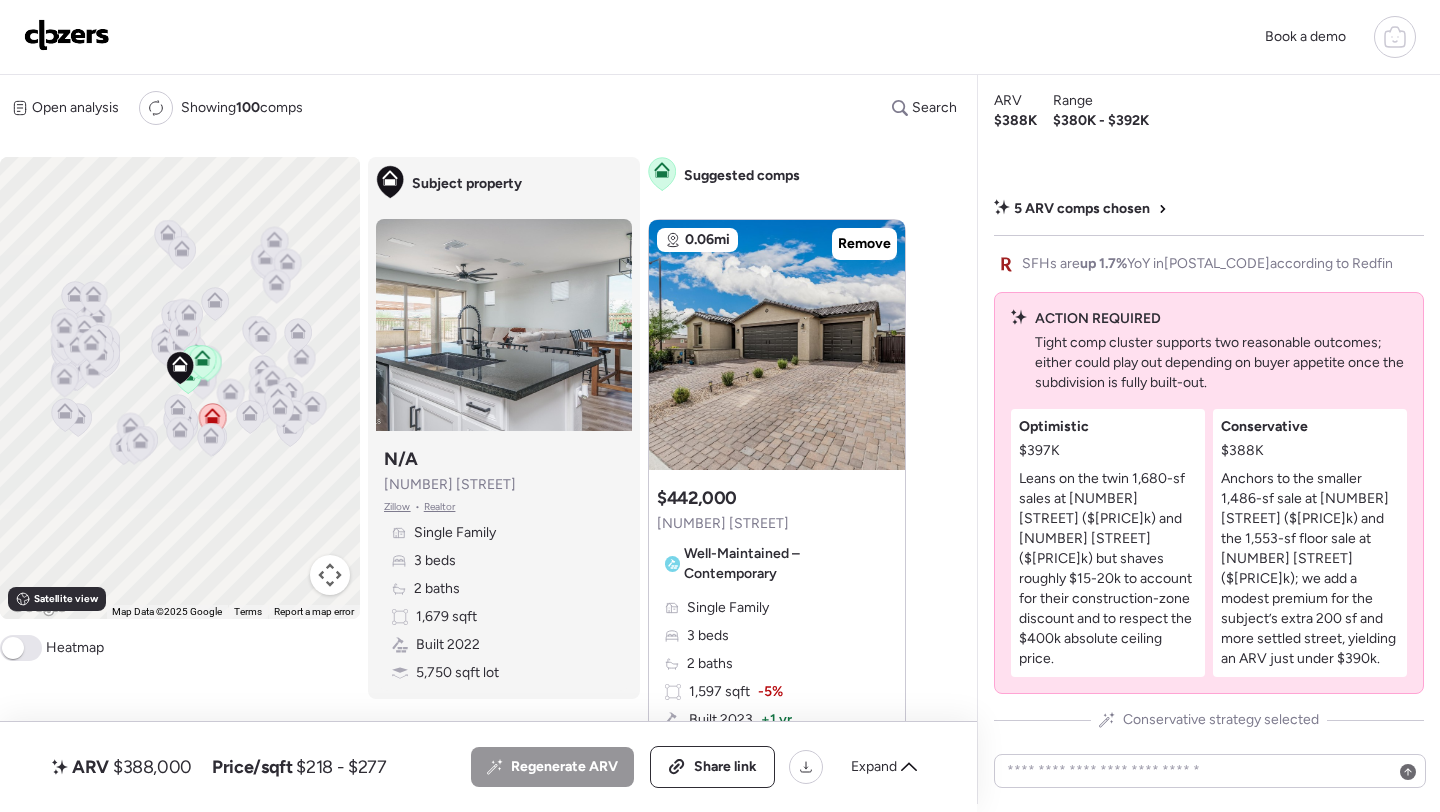 click at bounding box center [67, 35] 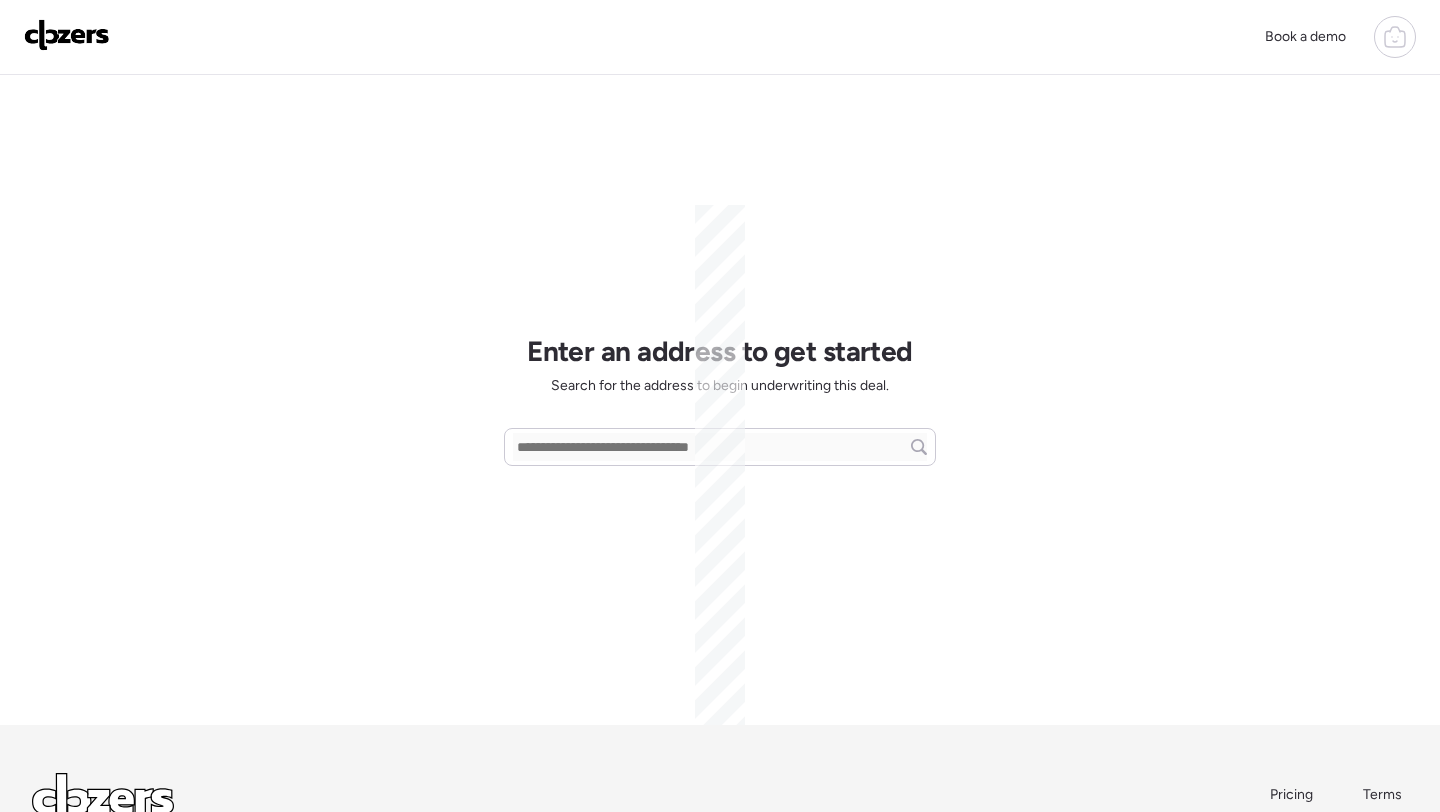 scroll, scrollTop: 0, scrollLeft: 0, axis: both 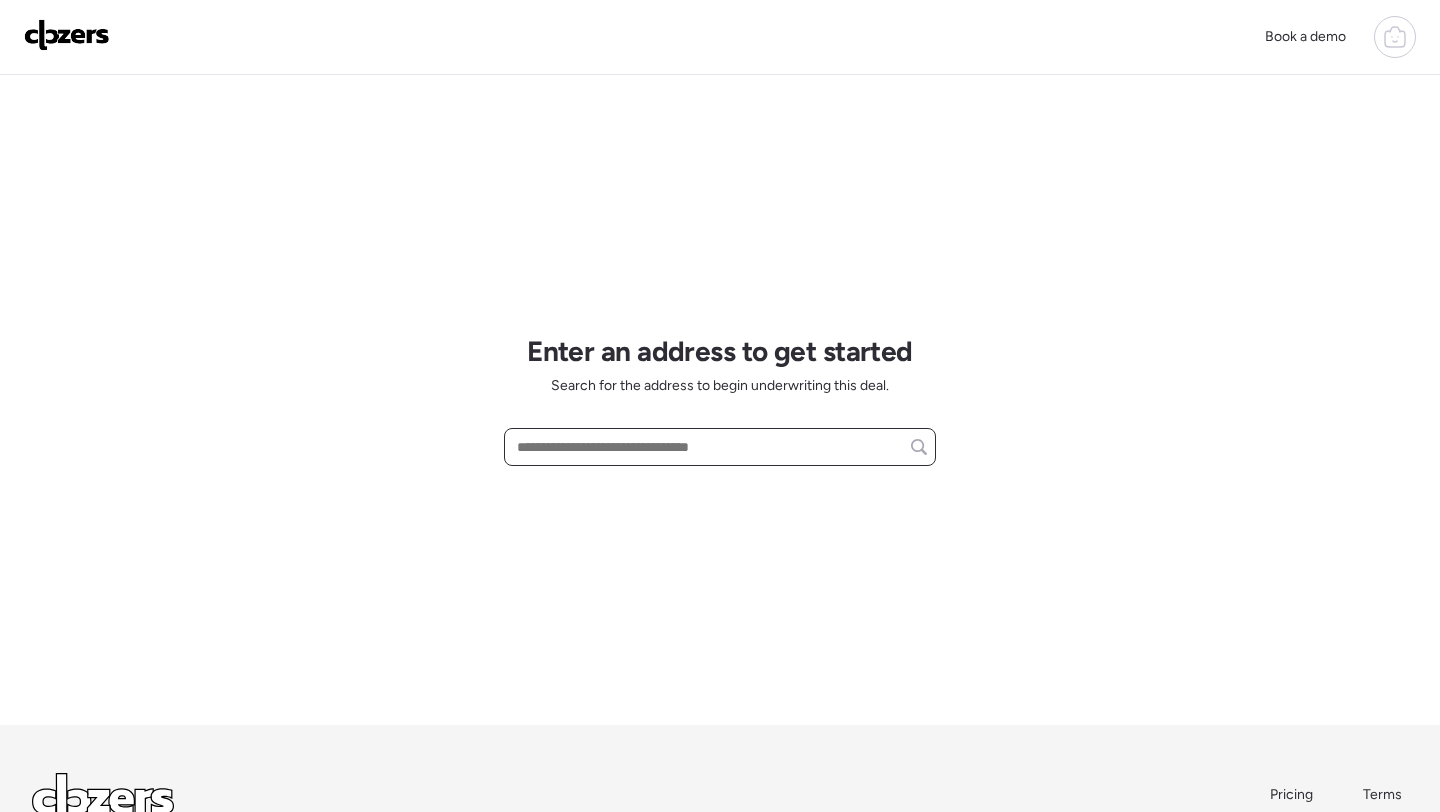 click at bounding box center [720, 447] 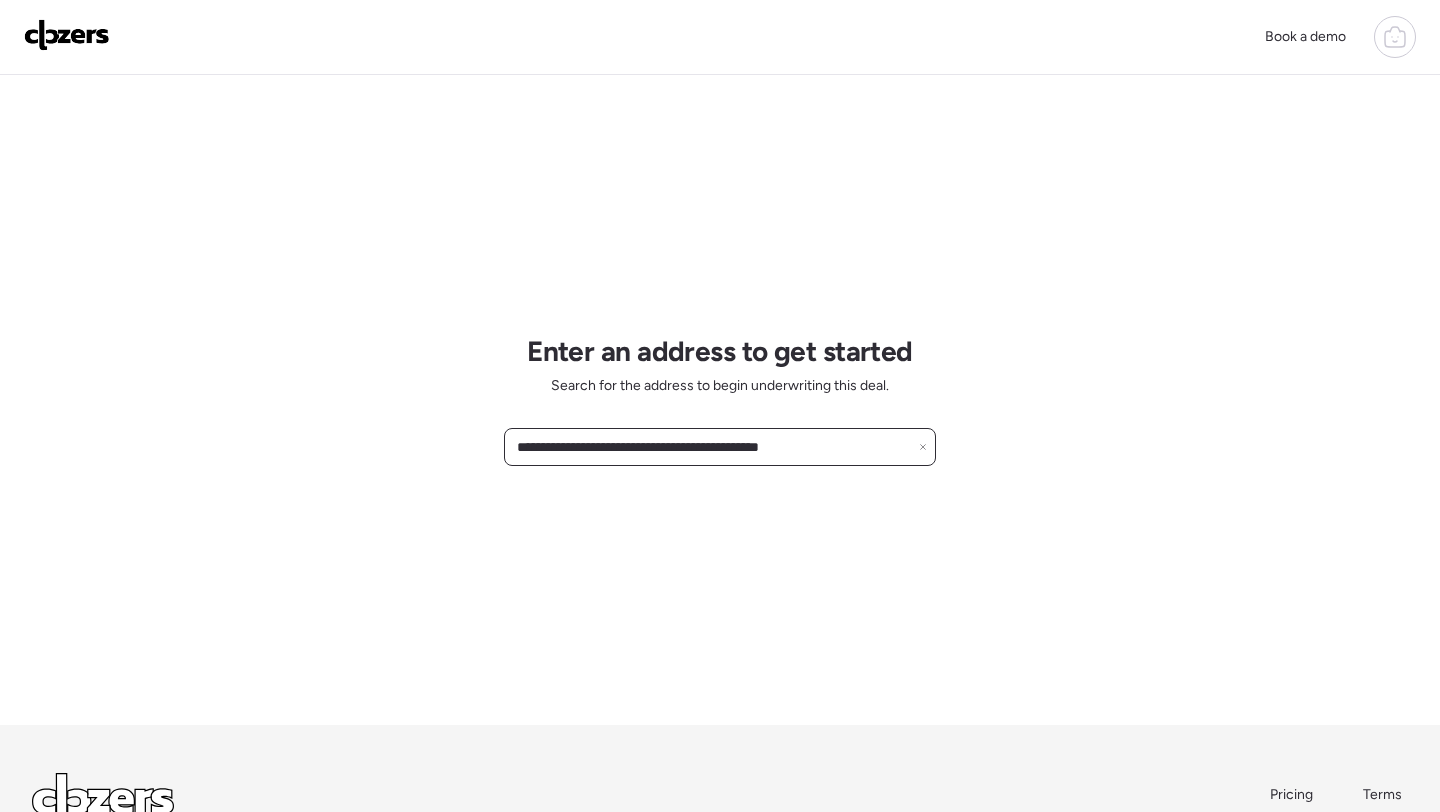 click on "**********" at bounding box center (720, 447) 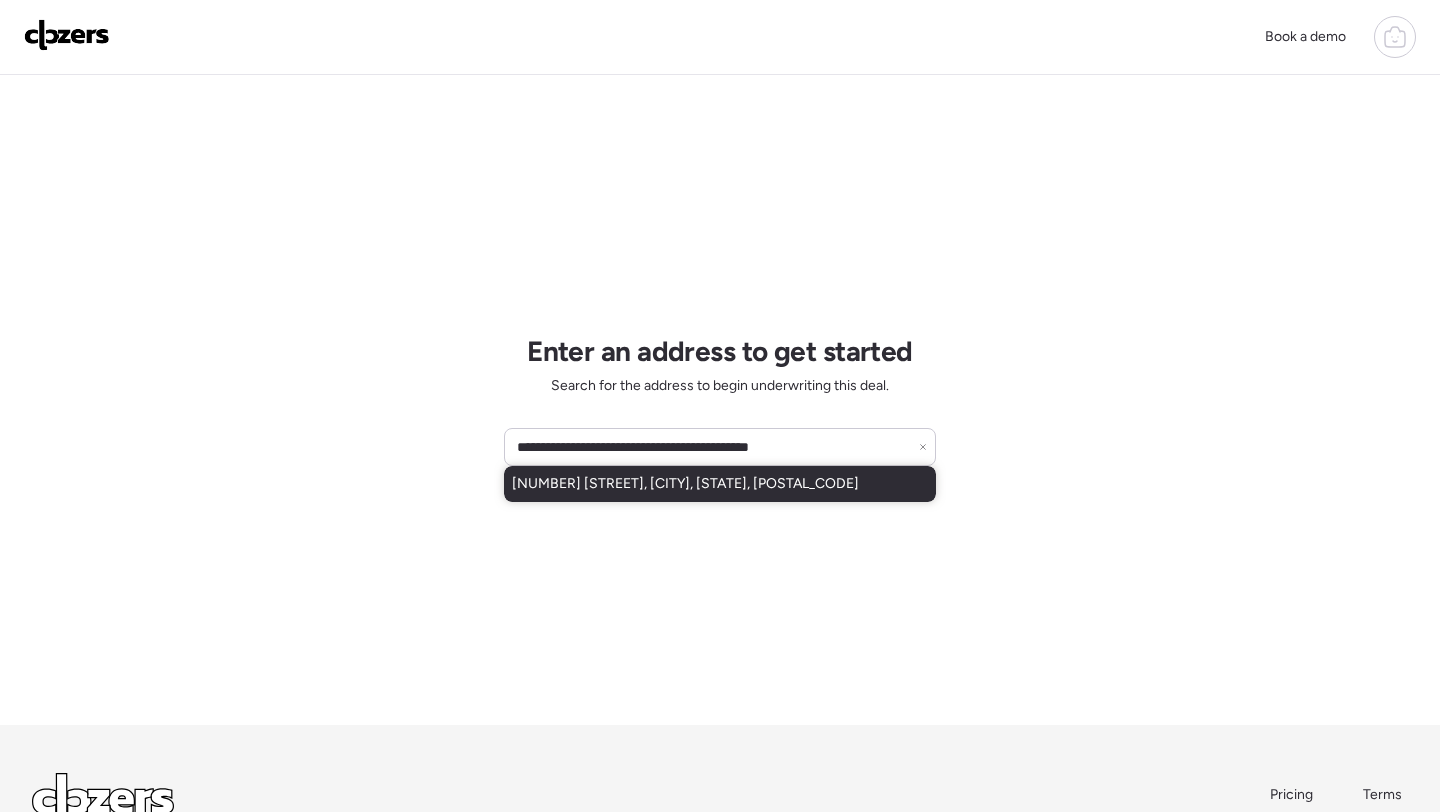 click on "17014 E El Pueblo Blvd, Fountain Hills, AZ, 85268" at bounding box center [685, 484] 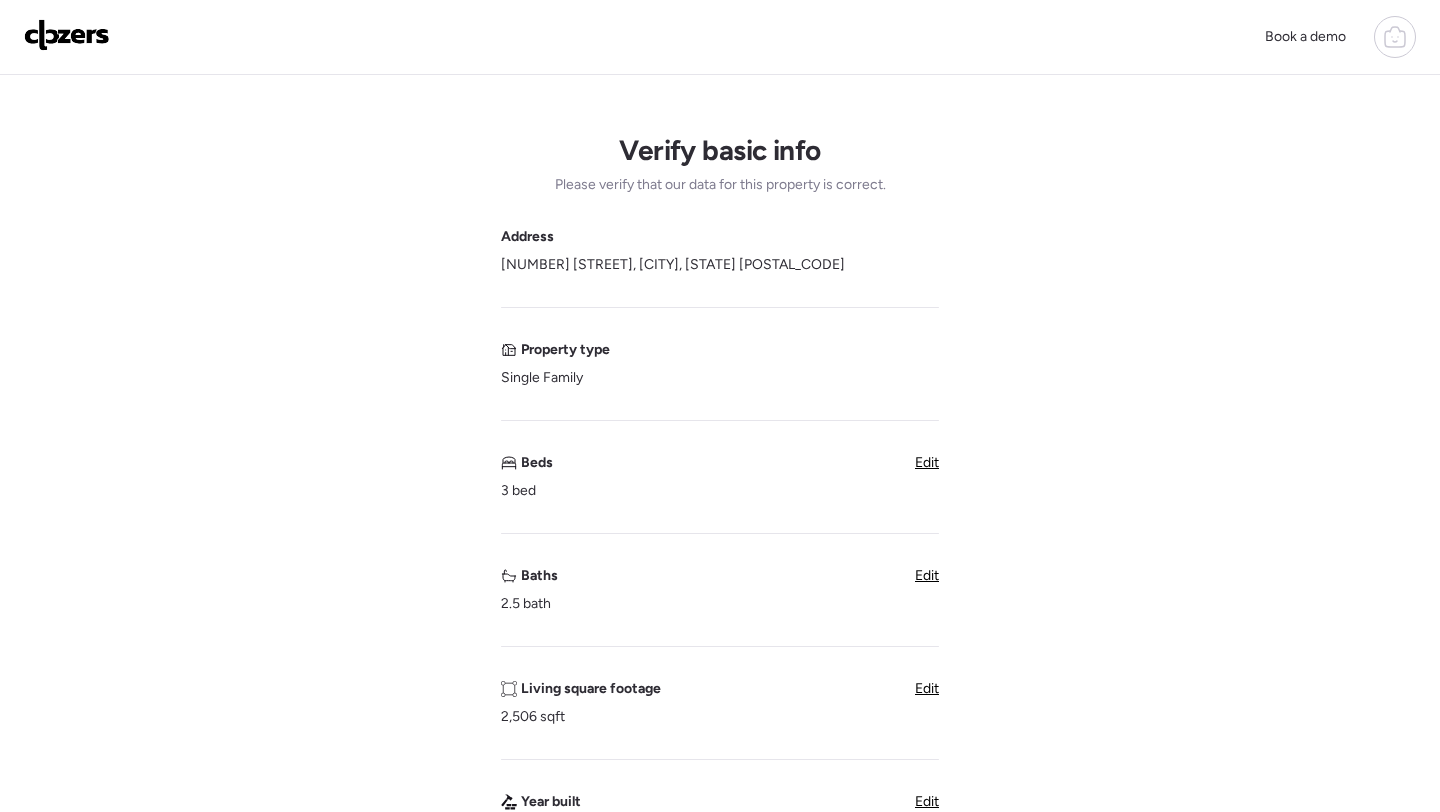 click at bounding box center [67, 35] 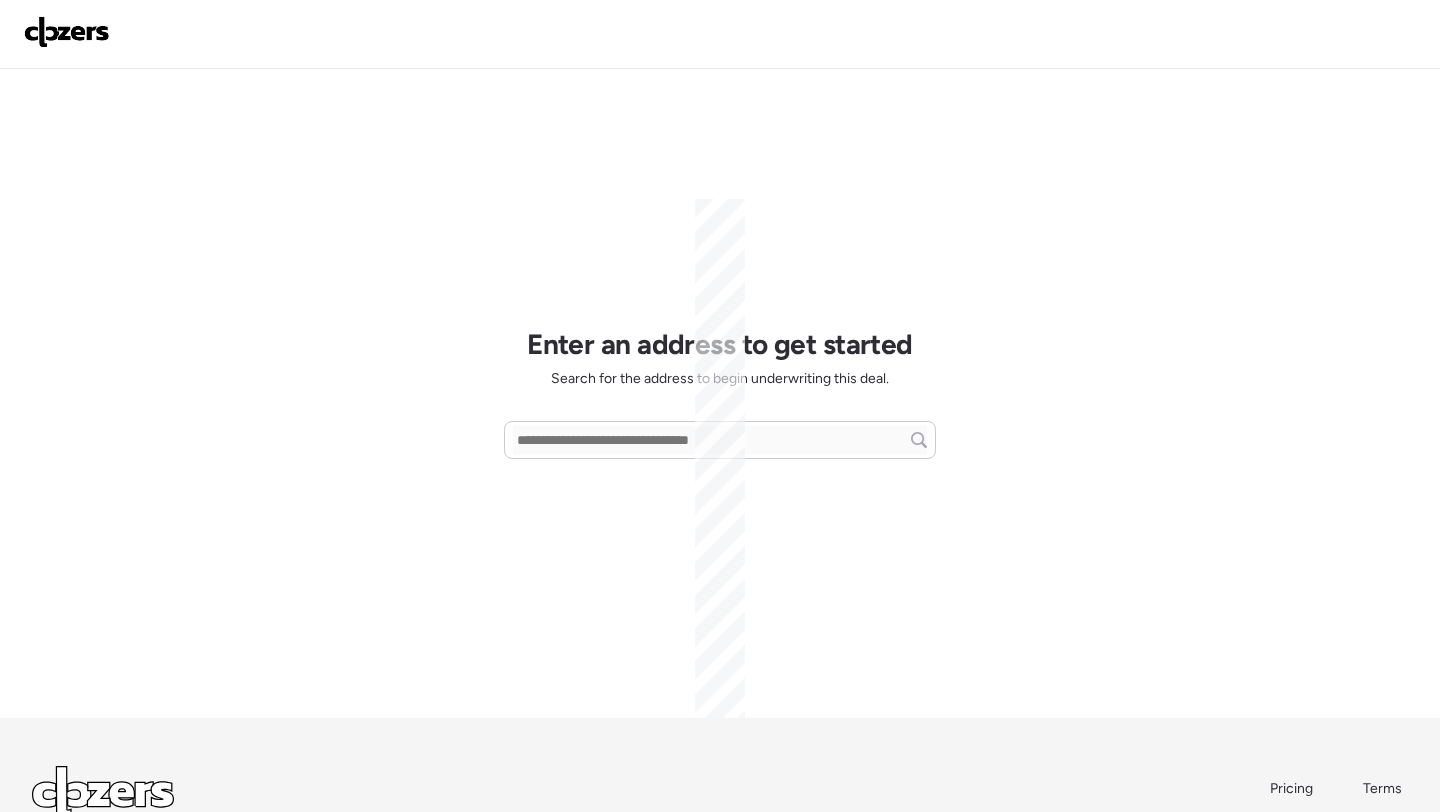 scroll, scrollTop: 0, scrollLeft: 0, axis: both 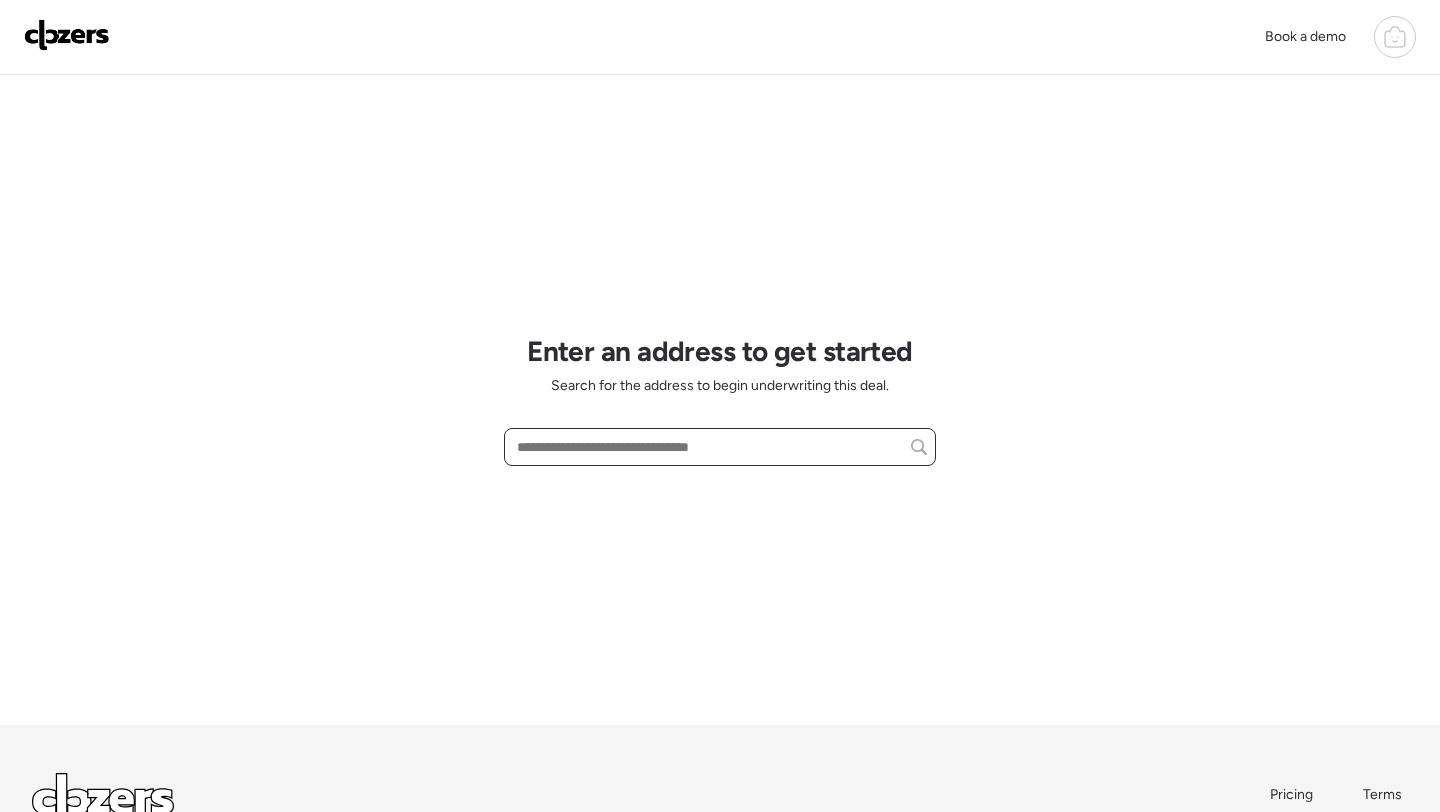 click at bounding box center (720, 447) 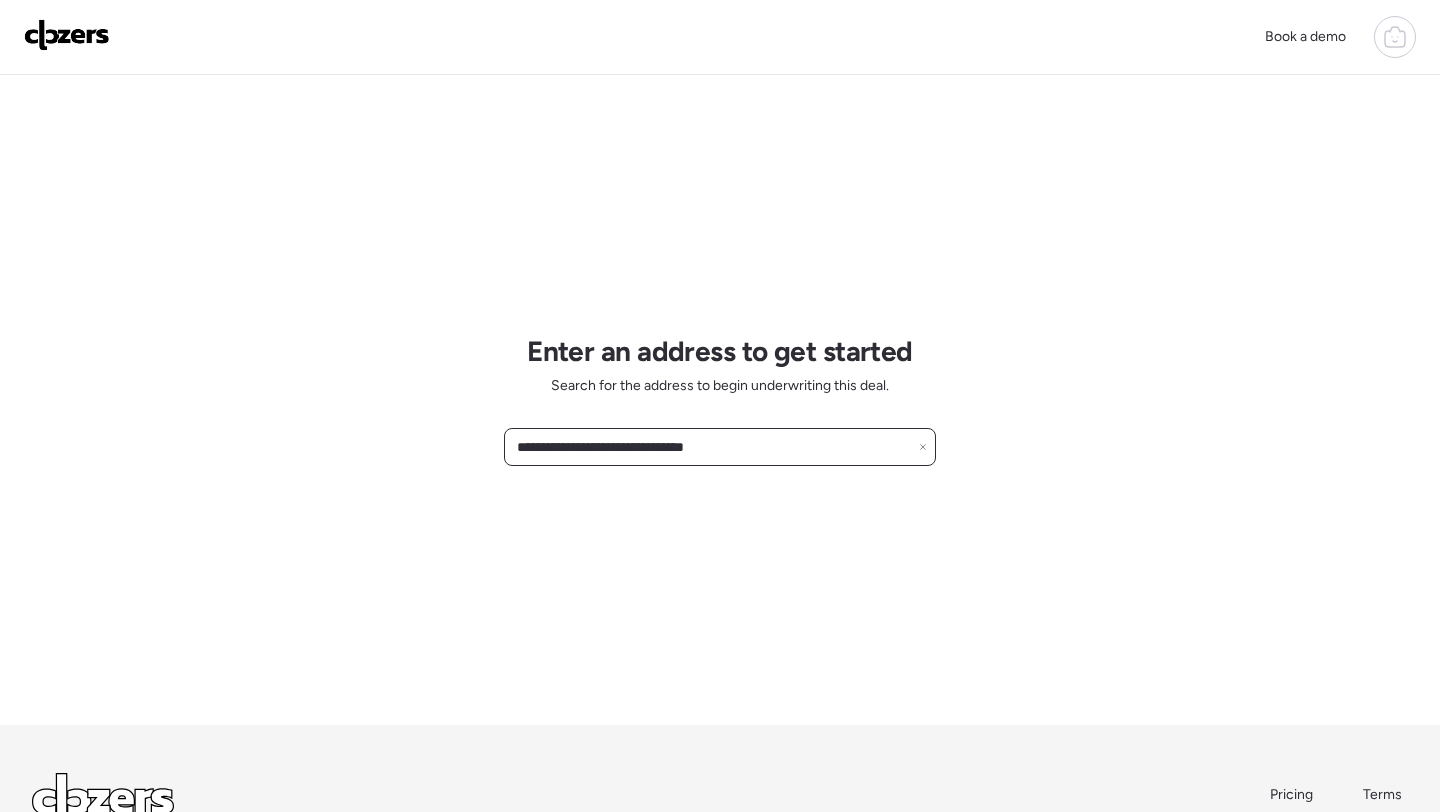 click on "**********" at bounding box center [720, 447] 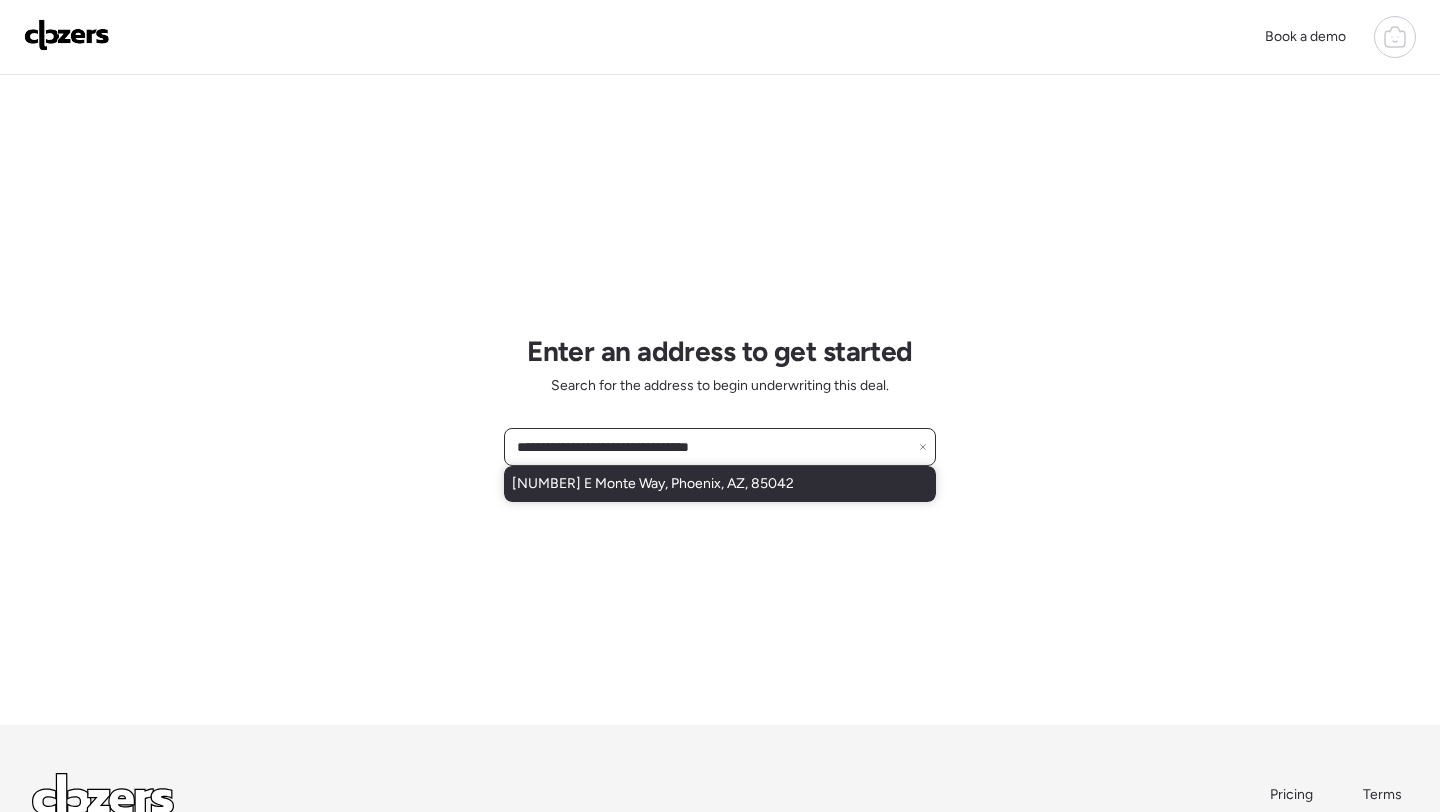 click on "328 E Monte Way, Phoenix, AZ, 85042" at bounding box center (653, 484) 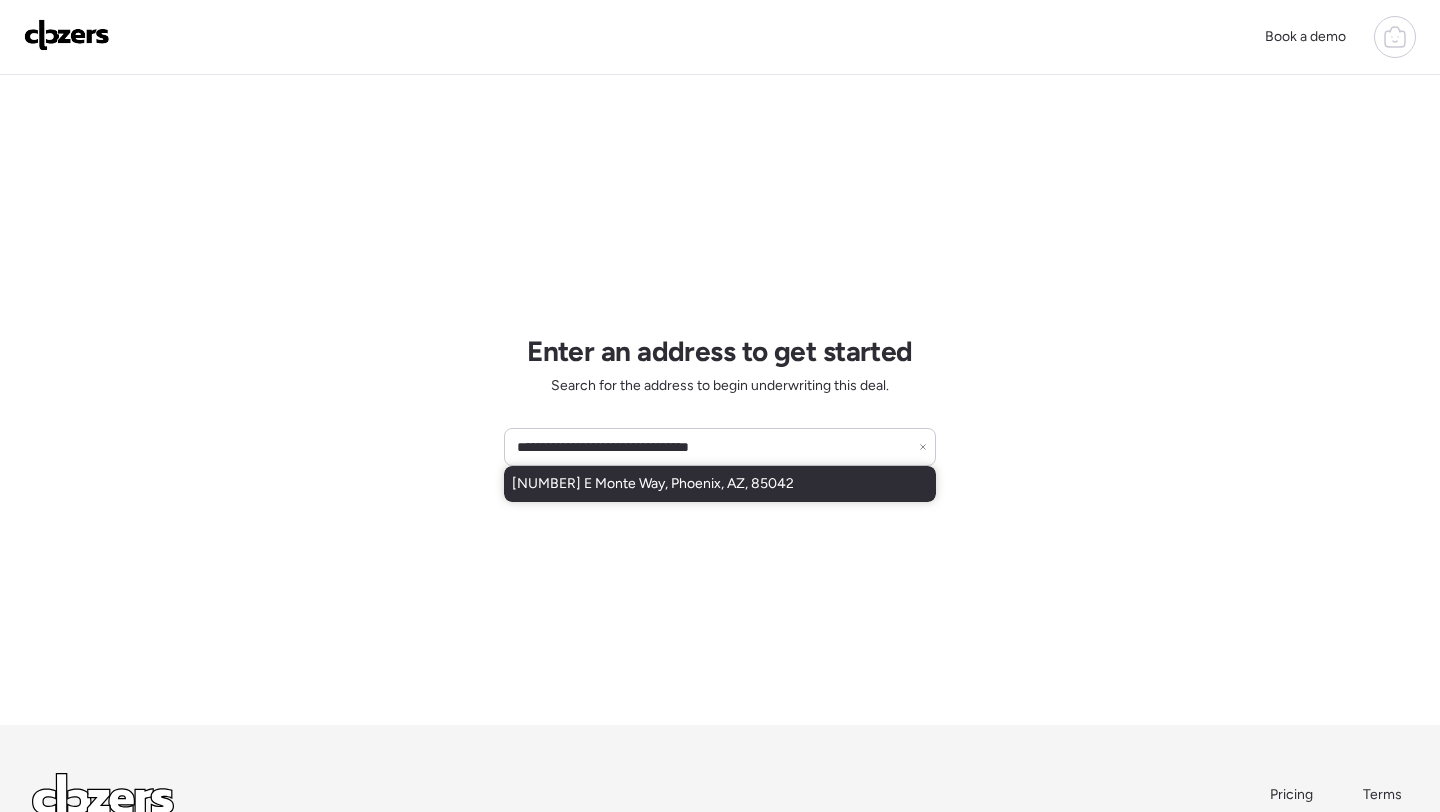 type on "**********" 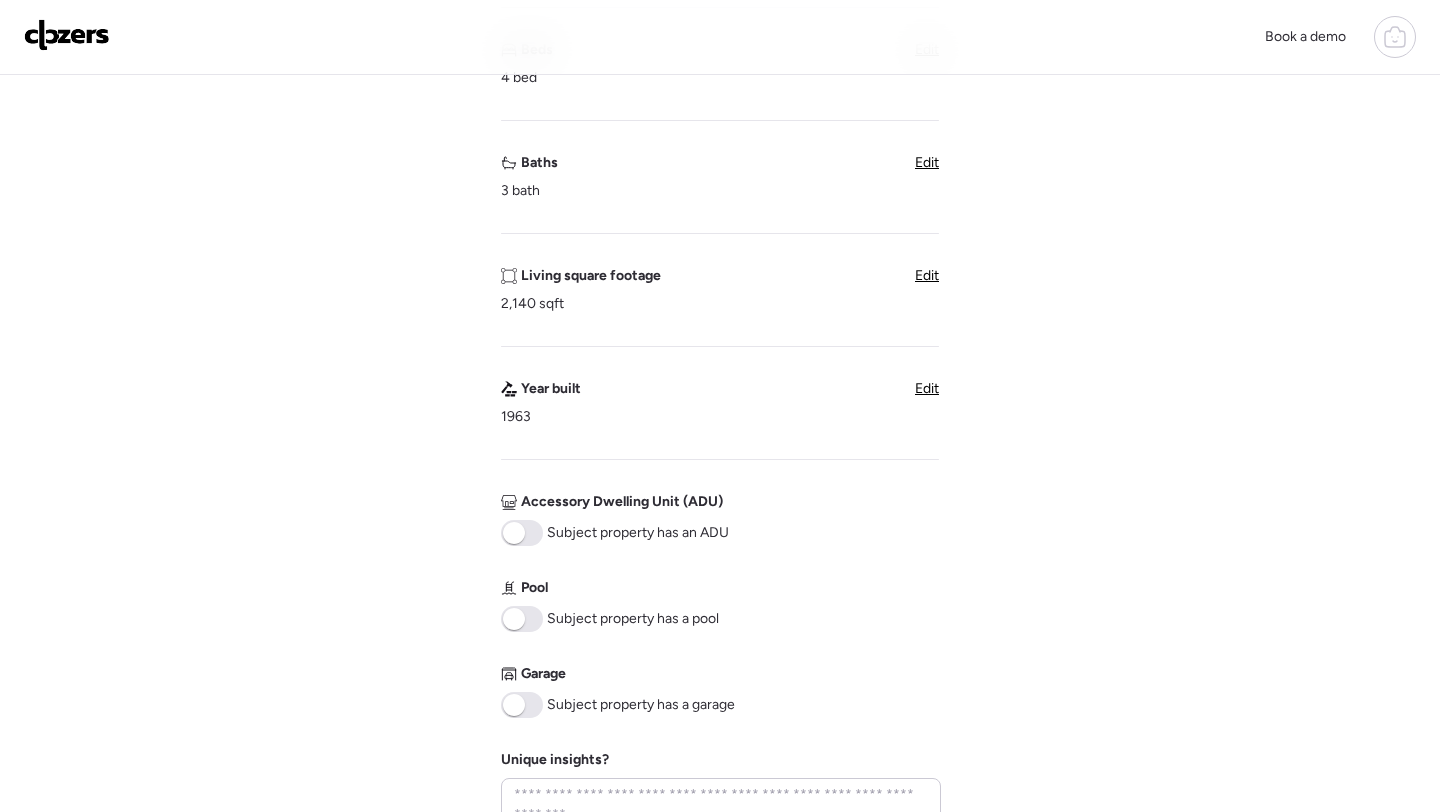 scroll, scrollTop: 653, scrollLeft: 0, axis: vertical 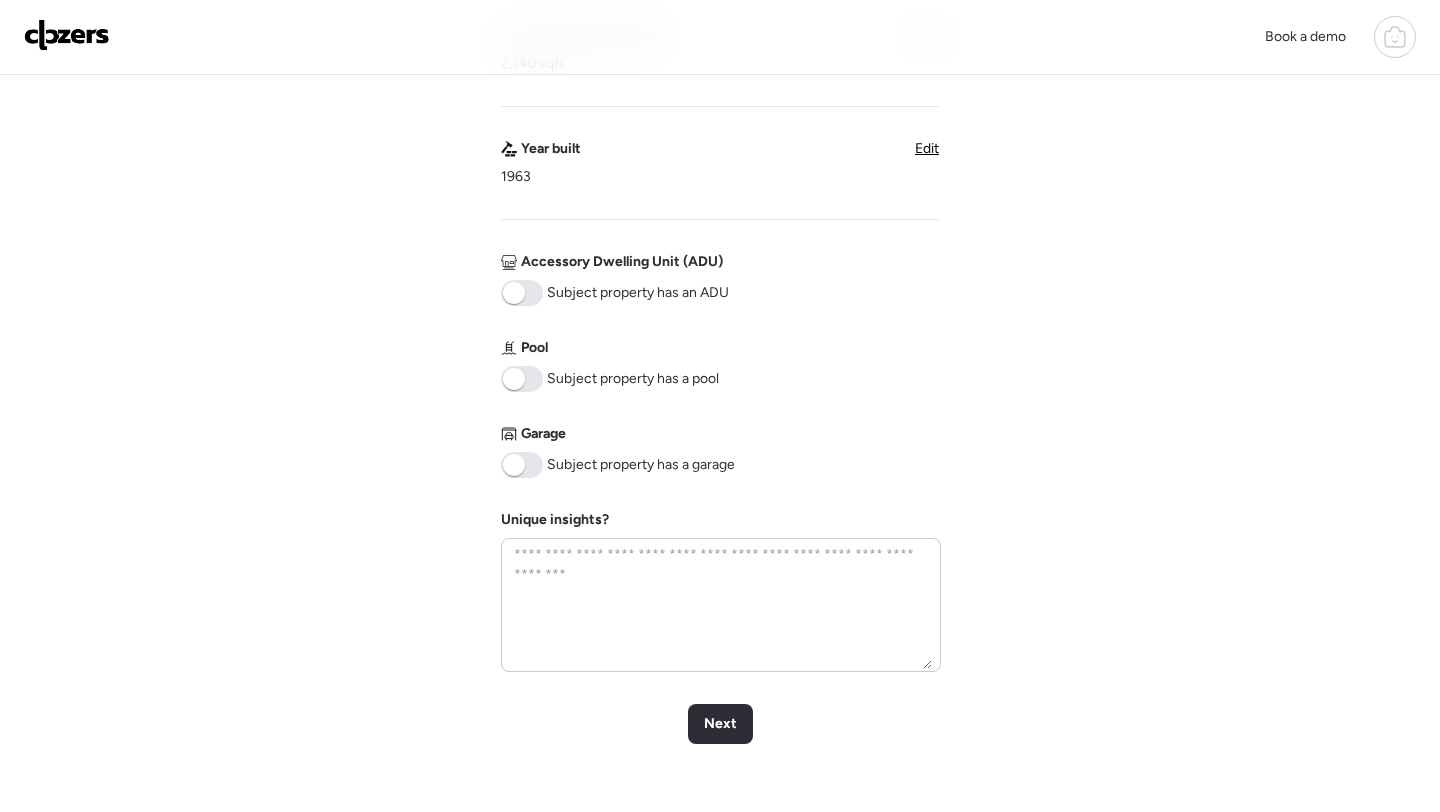 click at bounding box center (522, 379) 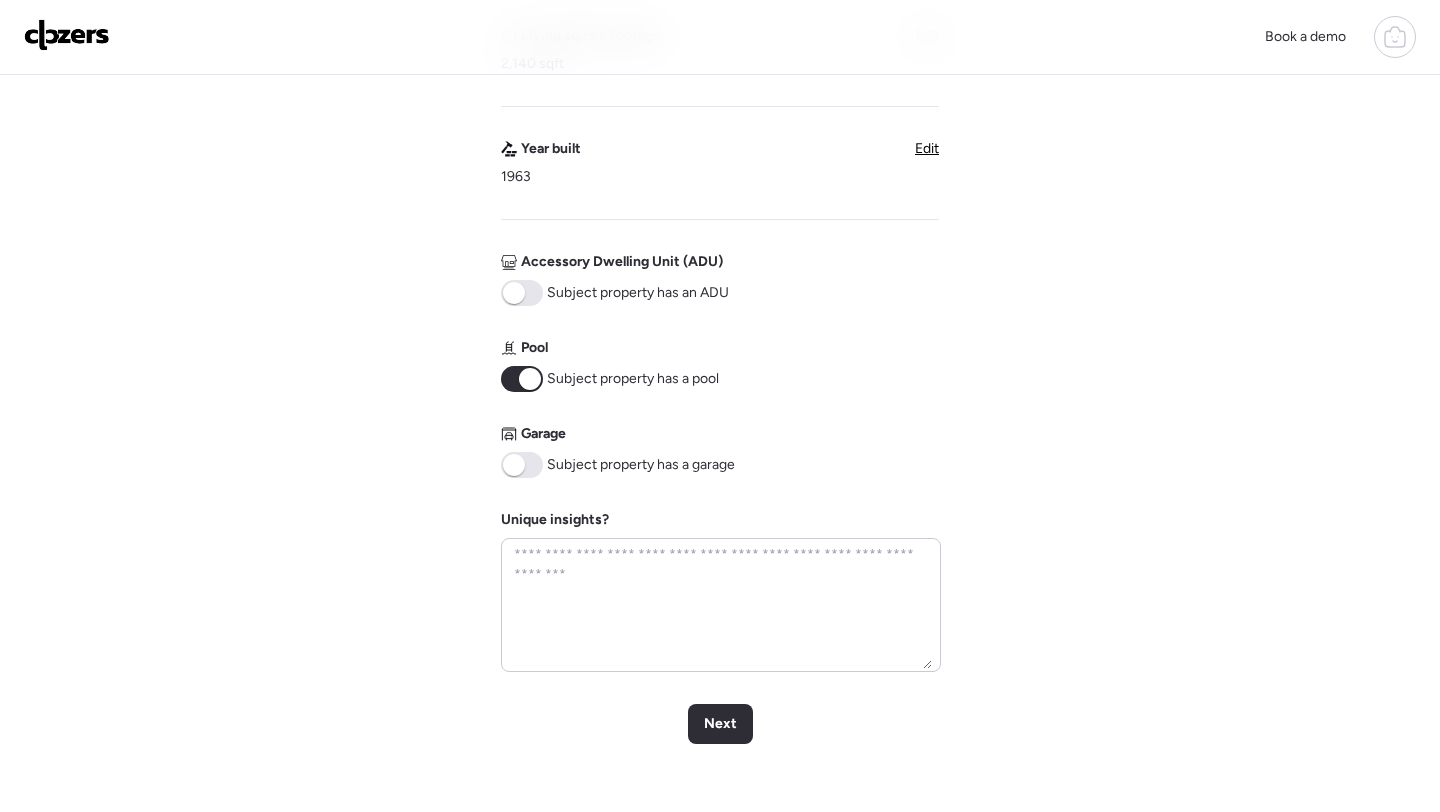 click at bounding box center (522, 465) 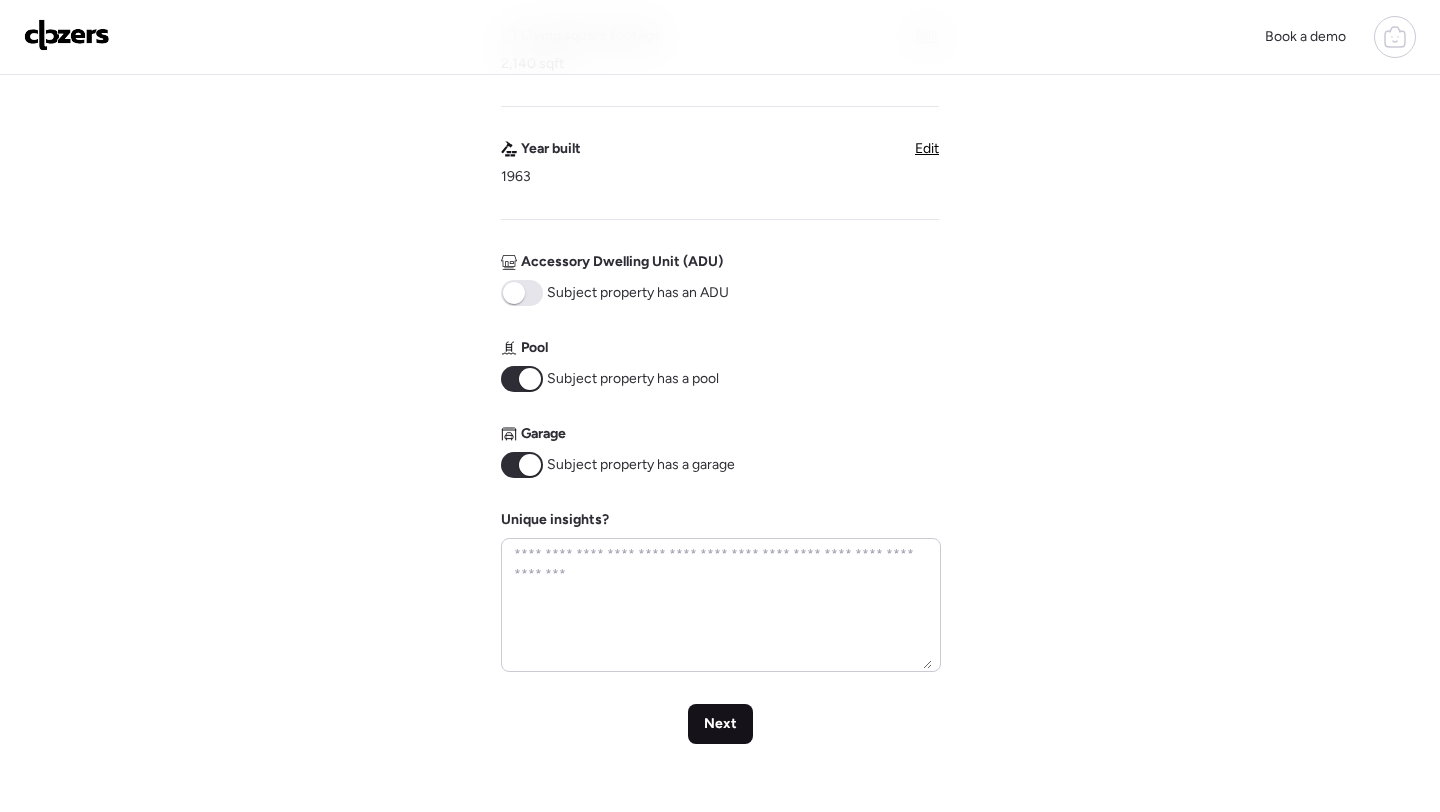 click on "Next" at bounding box center (720, 724) 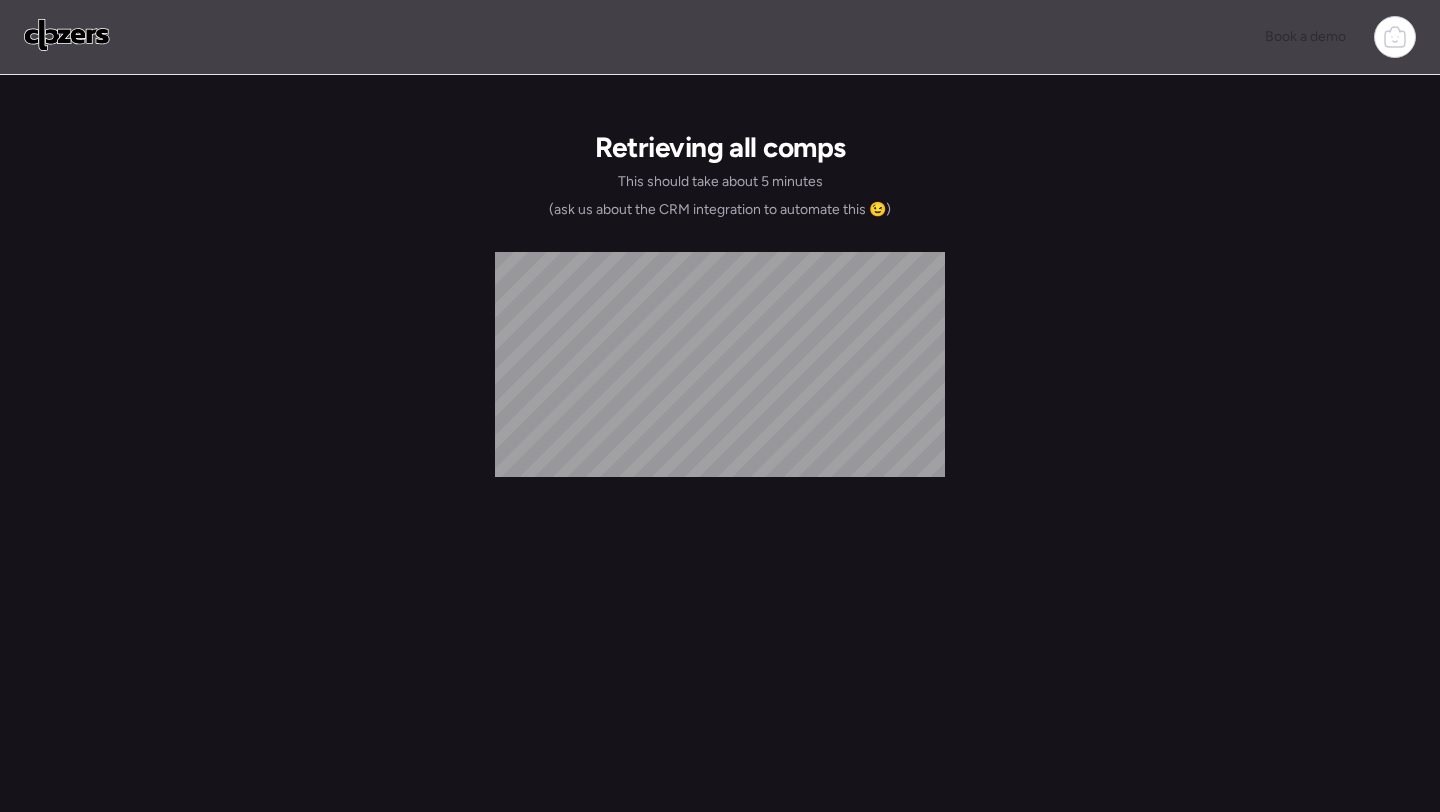scroll, scrollTop: 0, scrollLeft: 0, axis: both 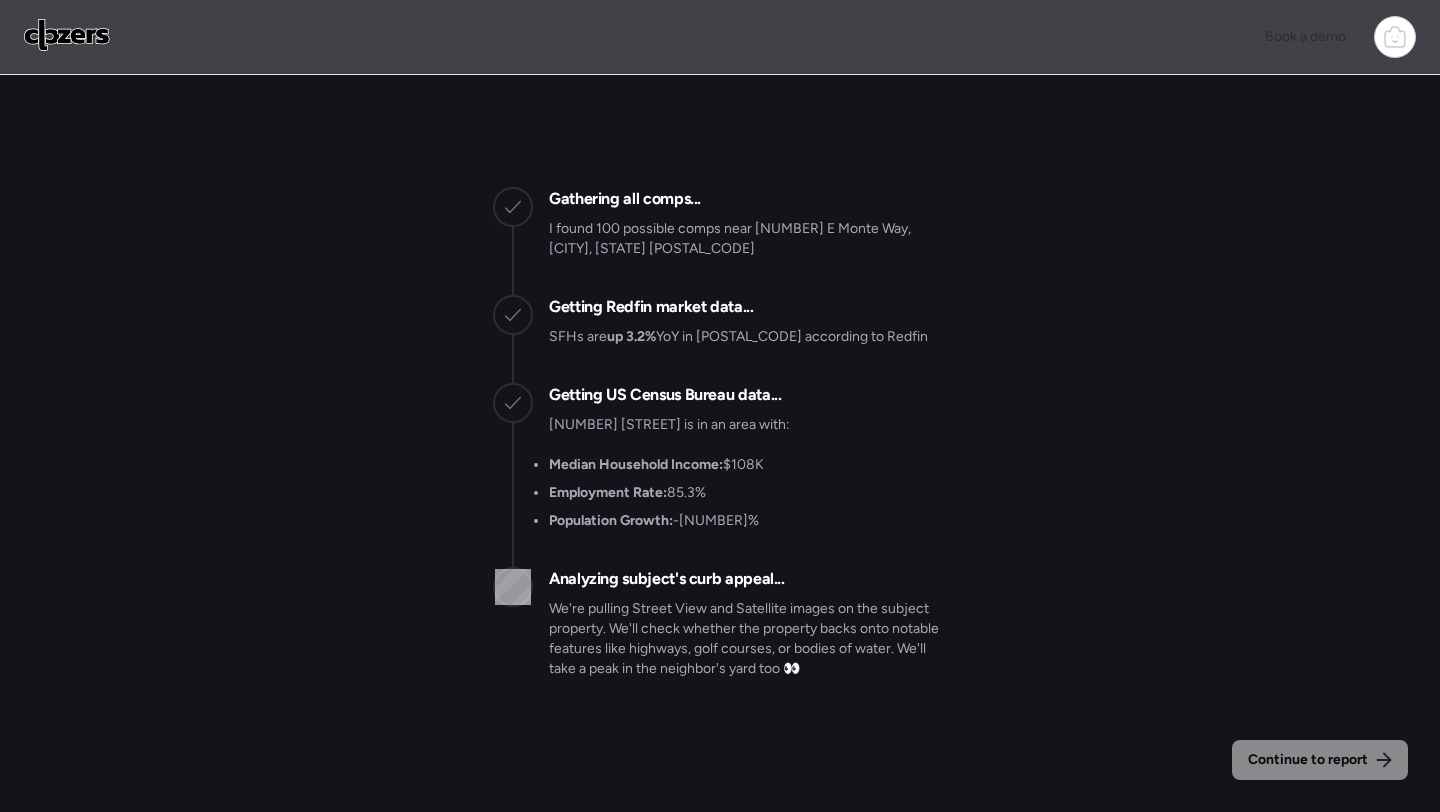 click on "Continue to report Gathering all comps... I found 100 possible comps near 328 E Monte Way, Phoenix, AZ 85042
Getting Redfin market data... SFHs are  up 3.2%  YoY in 85042 according to Redfin
Getting US Census Bureau data... 328 E Monte Way is in an area with:
Median Household Income:  $108K
Employment Rate:  85.3%
Population Growth:  -14.5%
Analyzing subject's curb appeal... We're pulling Street View and Satellite images on the subject property. We'll check whether the property backs onto notable features like highways, golf courses, or bodies of water. We'll take a peak in the neighbor's yard too 👀" at bounding box center [720, 443] 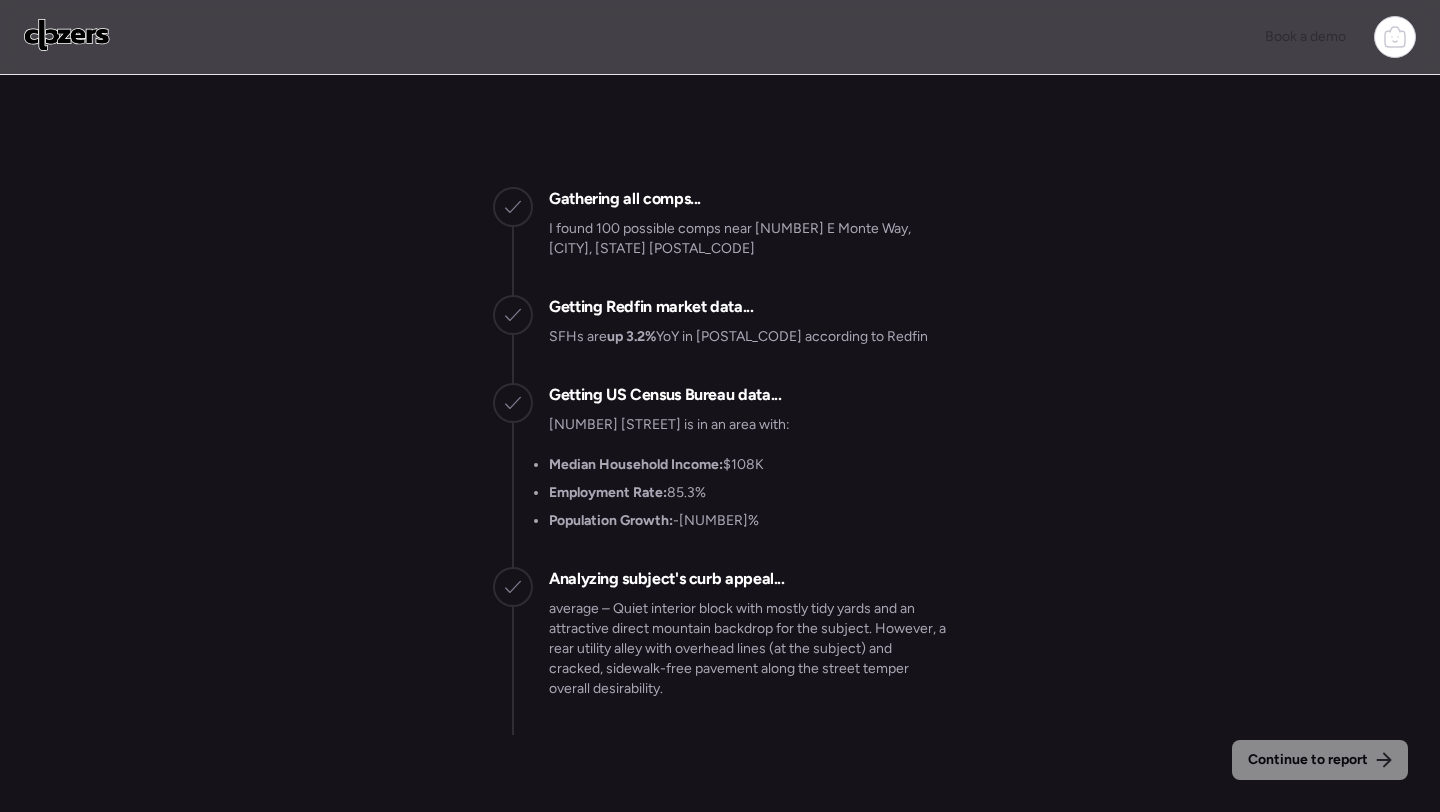 click on "Continue to report Gathering all comps... I found 100 possible comps near 328 E Monte Way, Phoenix, AZ 85042
Getting Redfin market data... SFHs are  up 3.2%  YoY in 85042 according to Redfin
Getting US Census Bureau data... 328 E Monte Way is in an area with:
Median Household Income:  $108K
Employment Rate:  85.3%
Population Growth:  -14.5%
Analyzing subject's curb appeal... 🏜️ average – Quiet interior block with mostly tidy yards and an attractive direct mountain backdrop for the subject. However, a rear utility alley with overhead lines (at the subject) and cracked, sidewalk-free pavement along the street temper overall desirability." at bounding box center (720, 443) 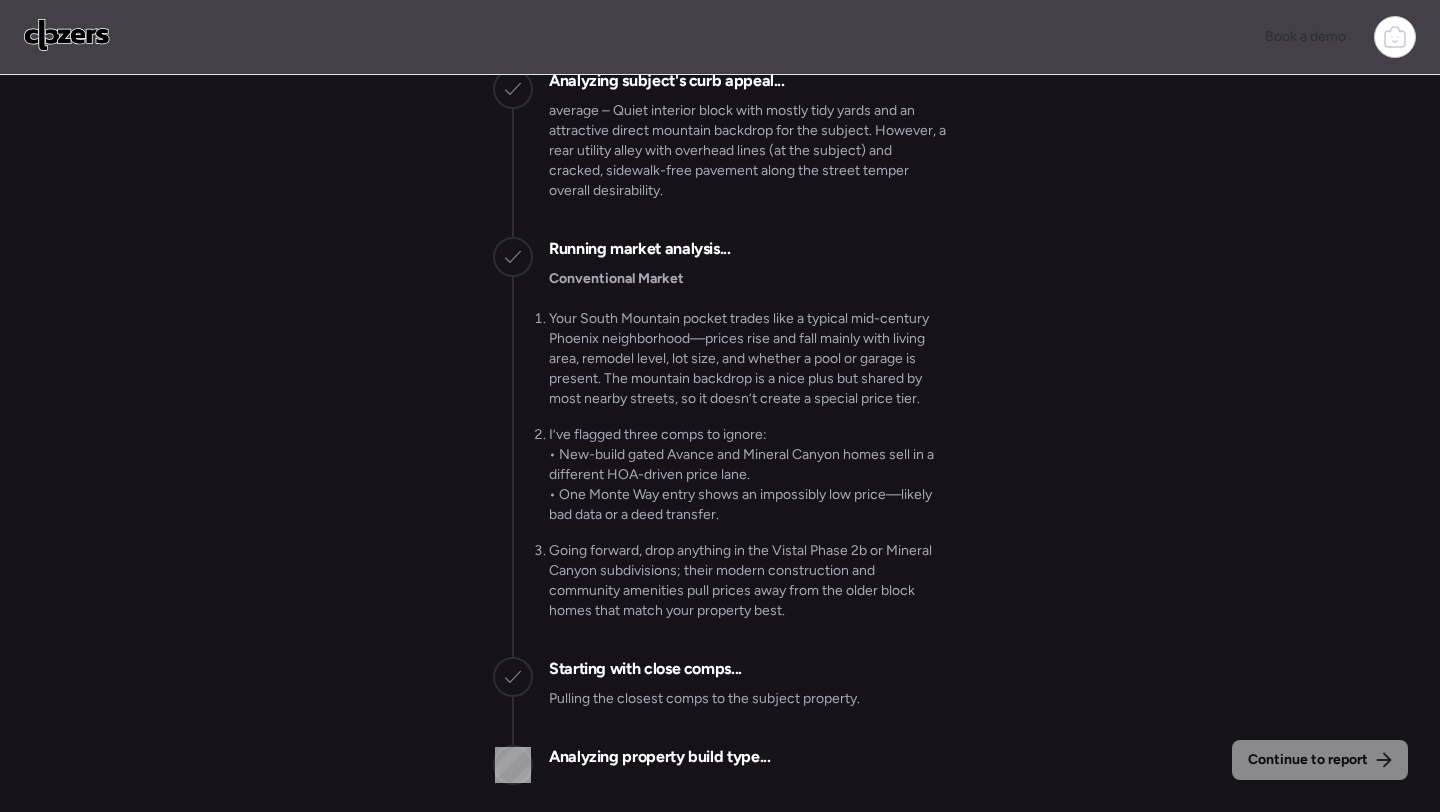click on "Pulling the closest comps to the subject property." at bounding box center (704, 709) 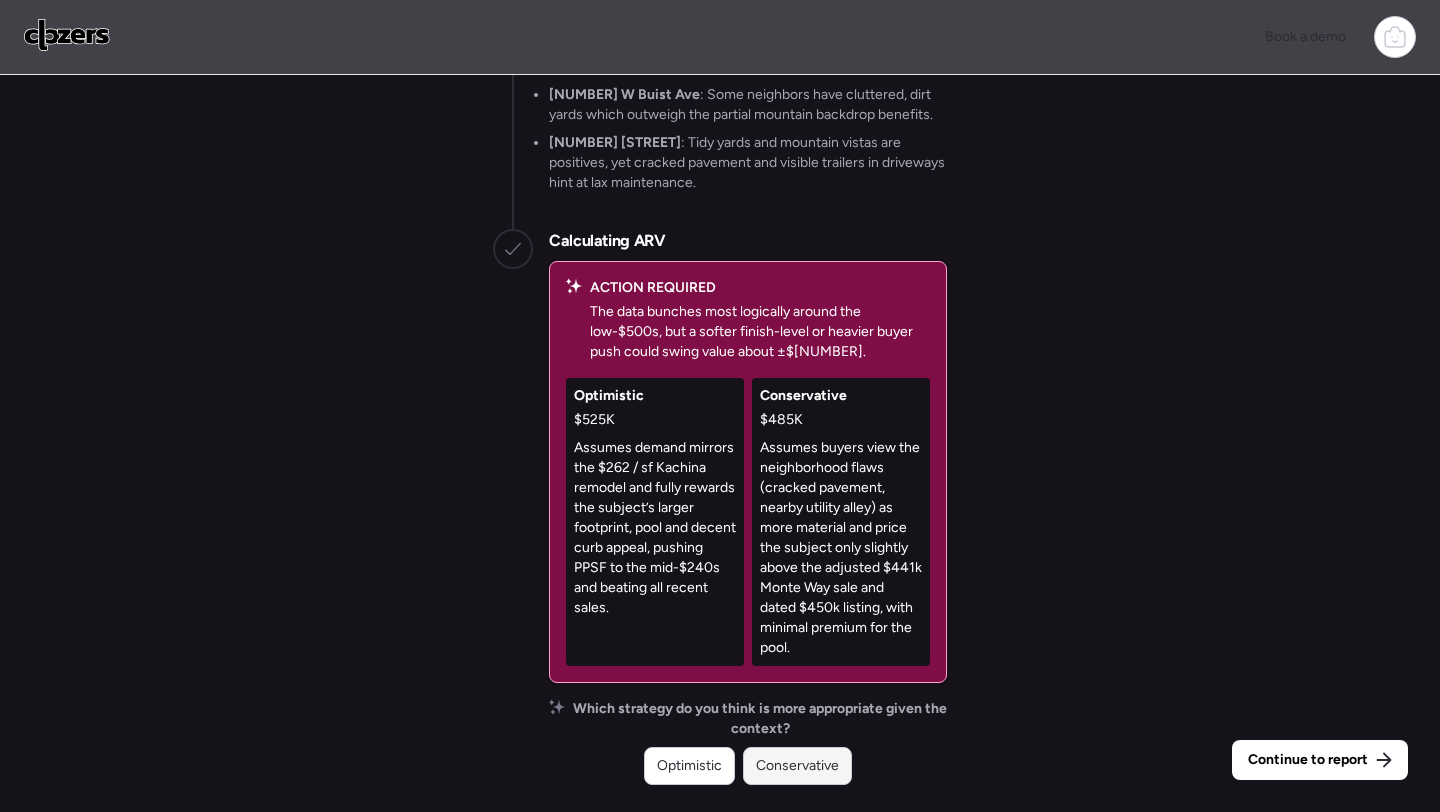 click on "Conservative" at bounding box center [797, 766] 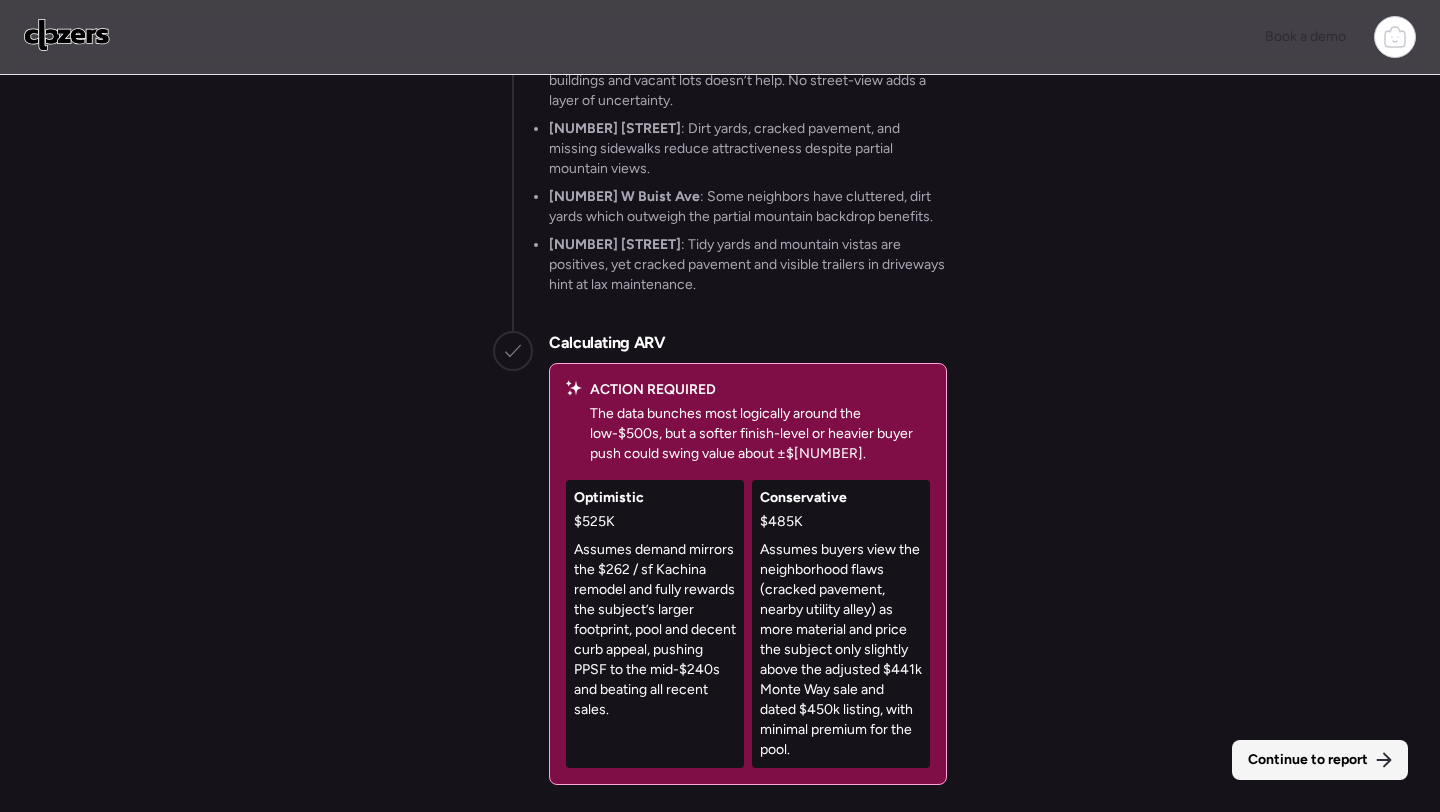 click on "Continue to report" at bounding box center (1308, 760) 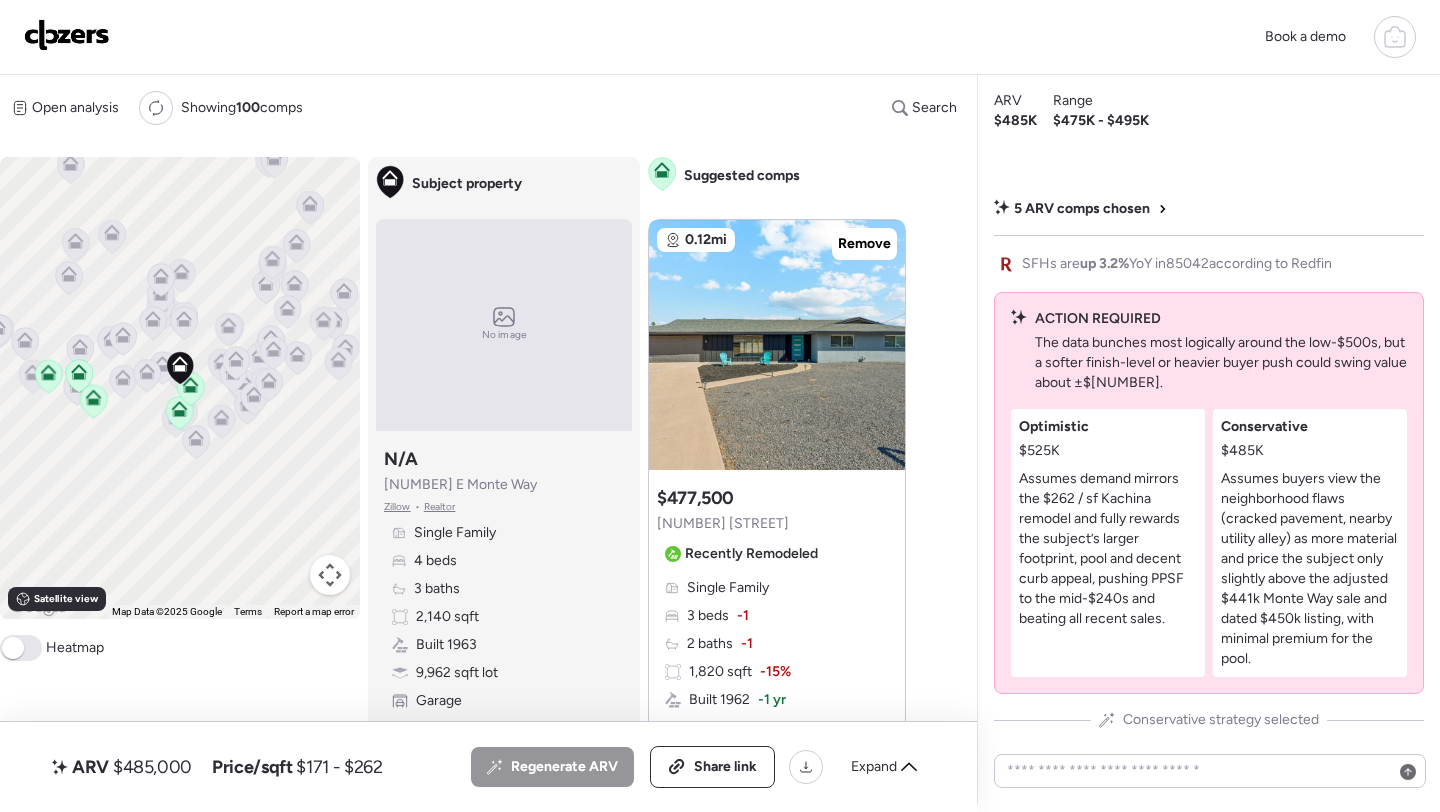 click on "Regenerate ARV Share link Expand" at bounding box center (700, 767) 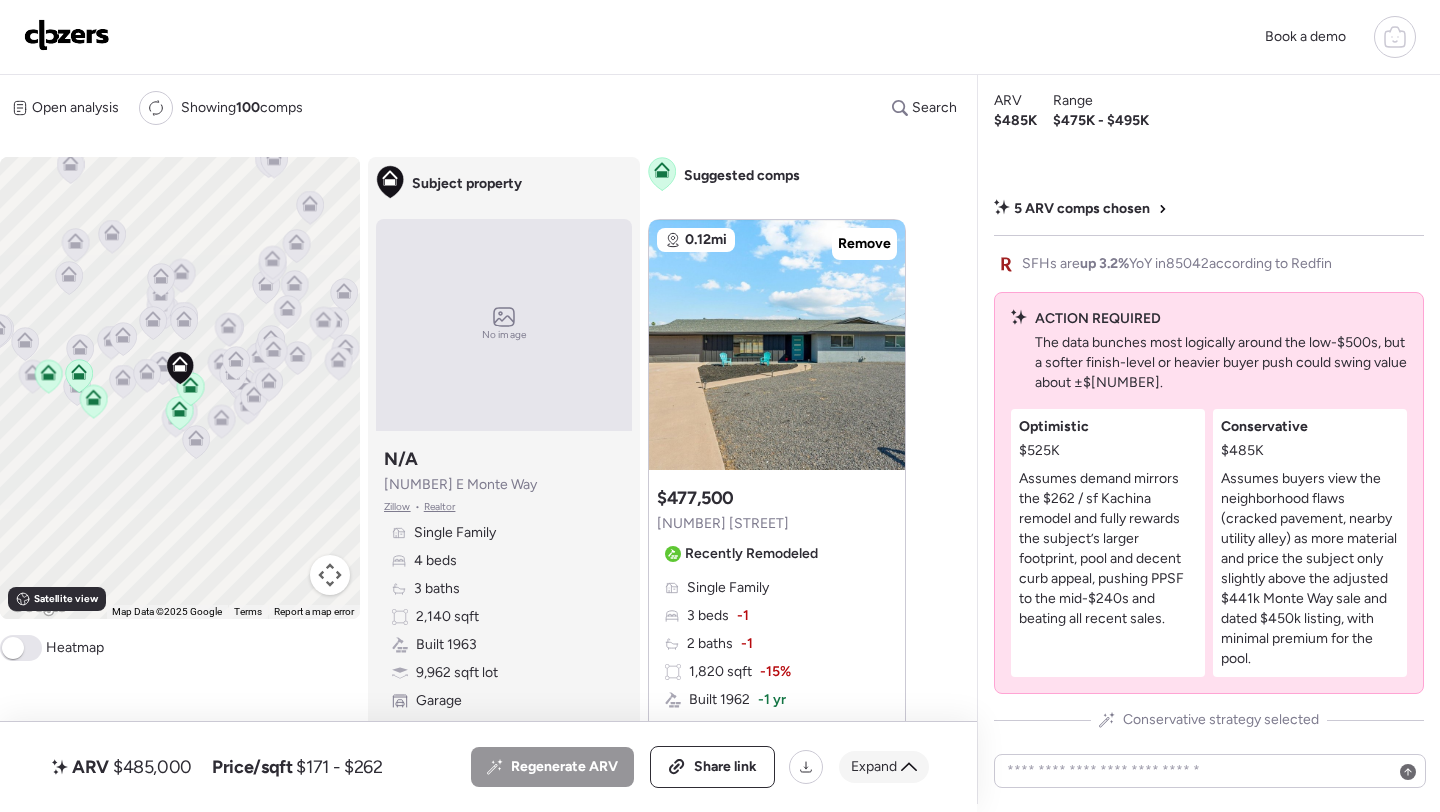 click on "Expand" at bounding box center (874, 767) 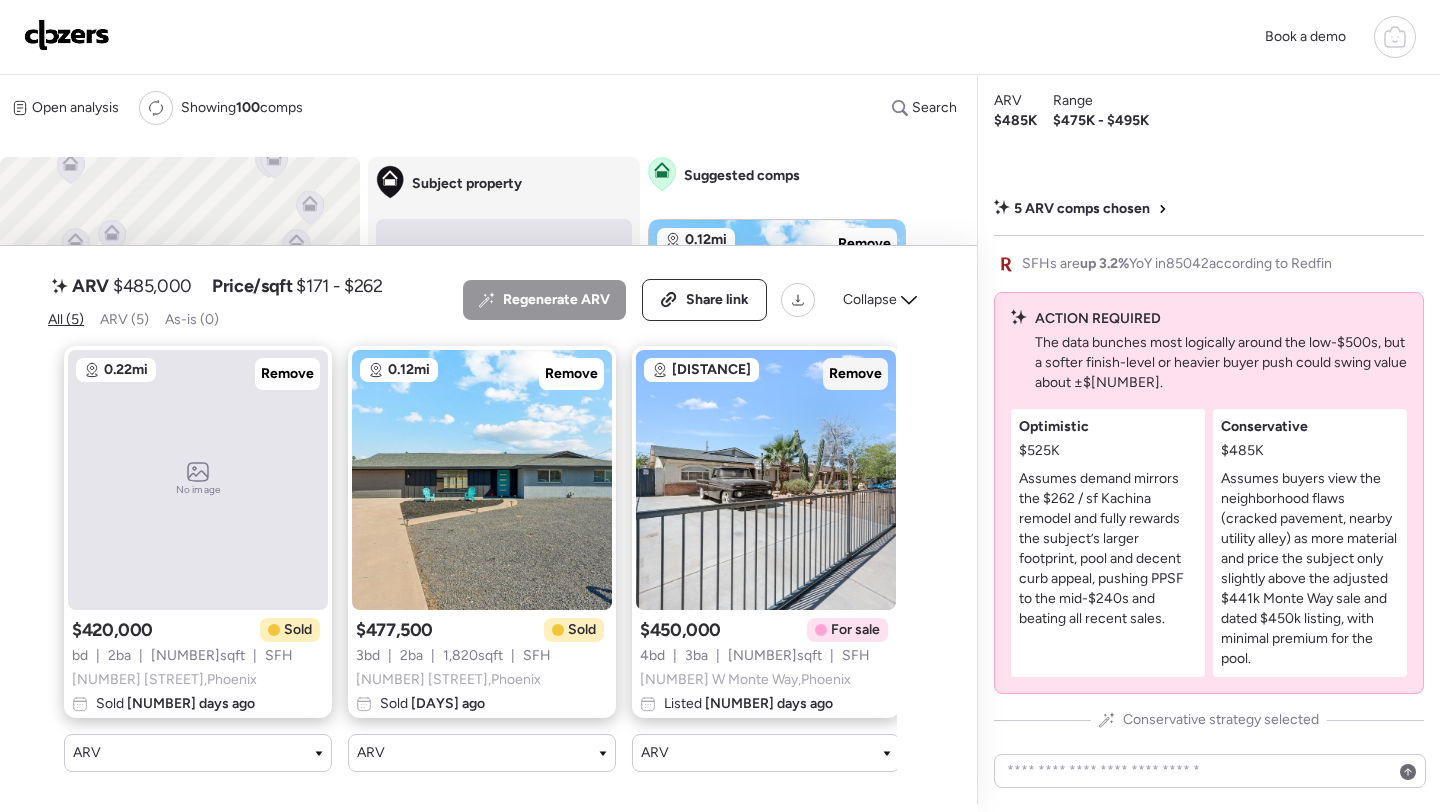 click on "Remove" at bounding box center (855, 374) 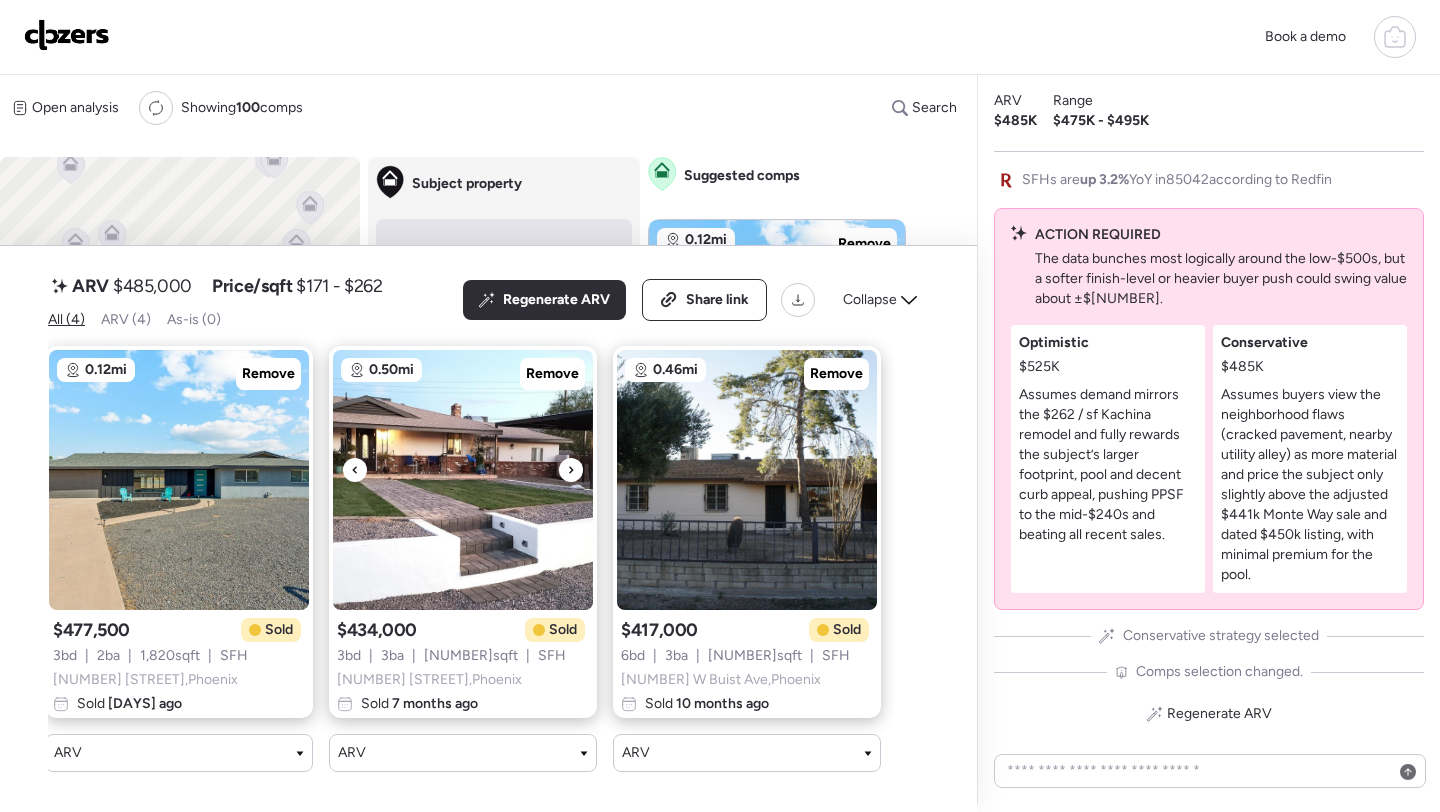 scroll, scrollTop: 0, scrollLeft: 0, axis: both 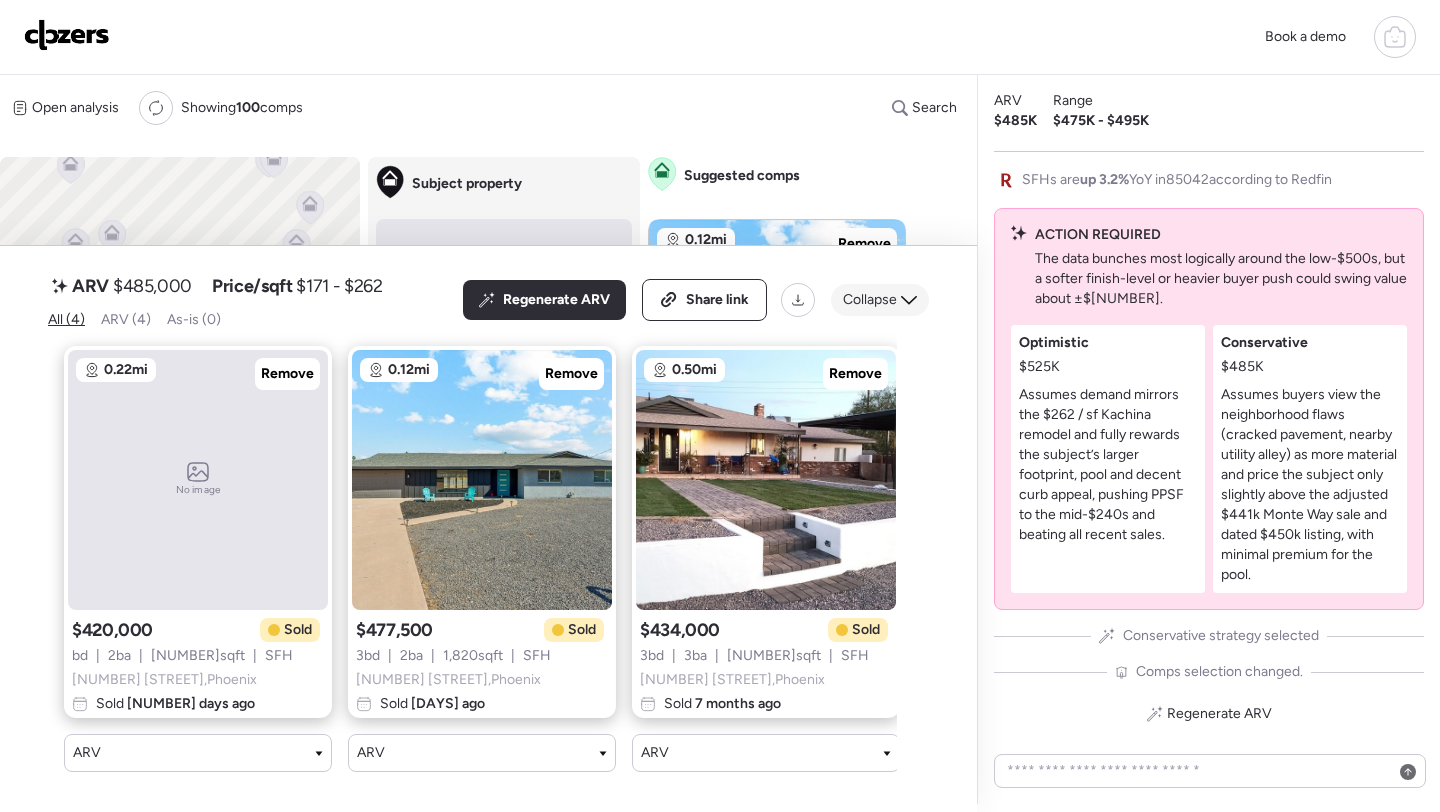 click on "Collapse" at bounding box center (870, 300) 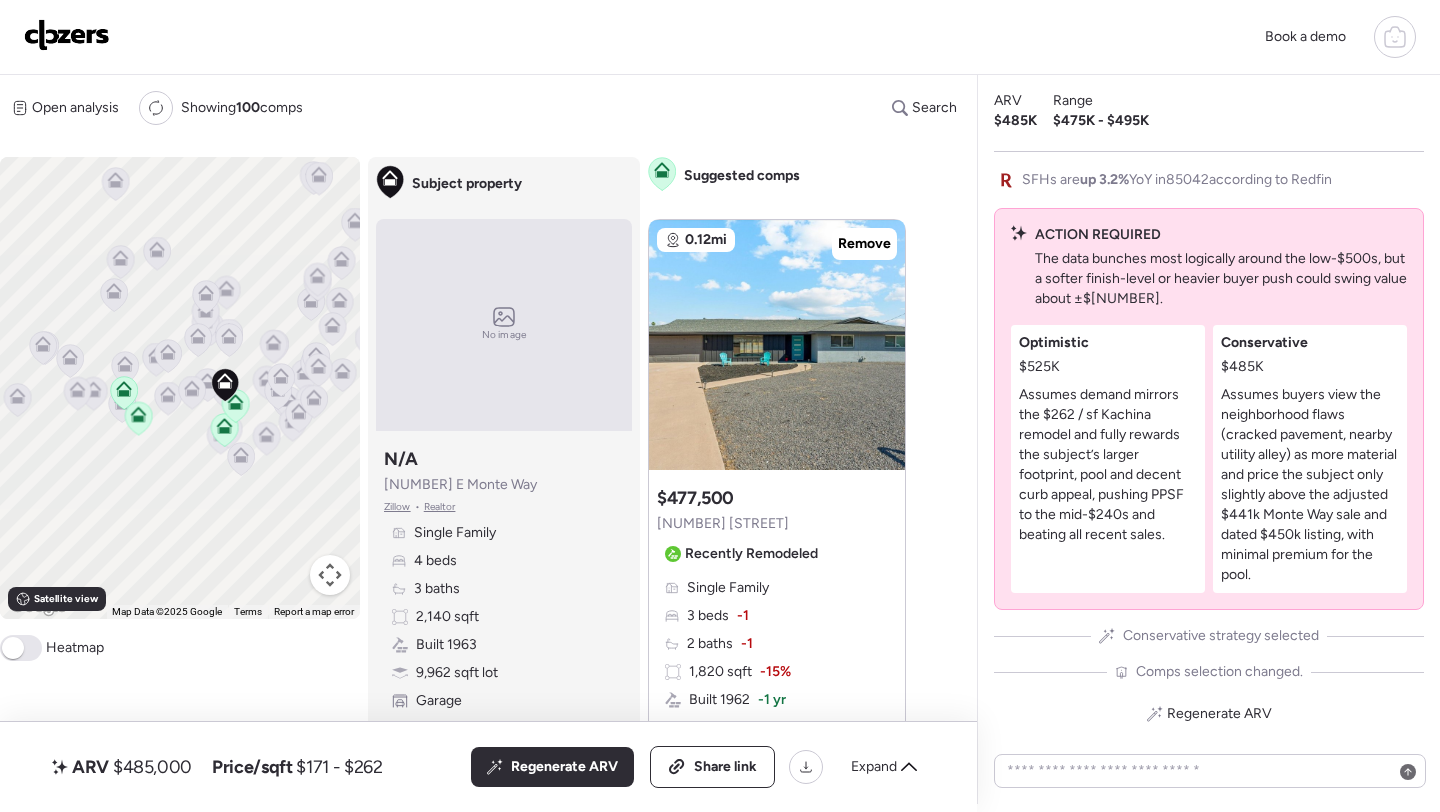 drag, startPoint x: 223, startPoint y: 477, endPoint x: 272, endPoint y: 493, distance: 51.546097 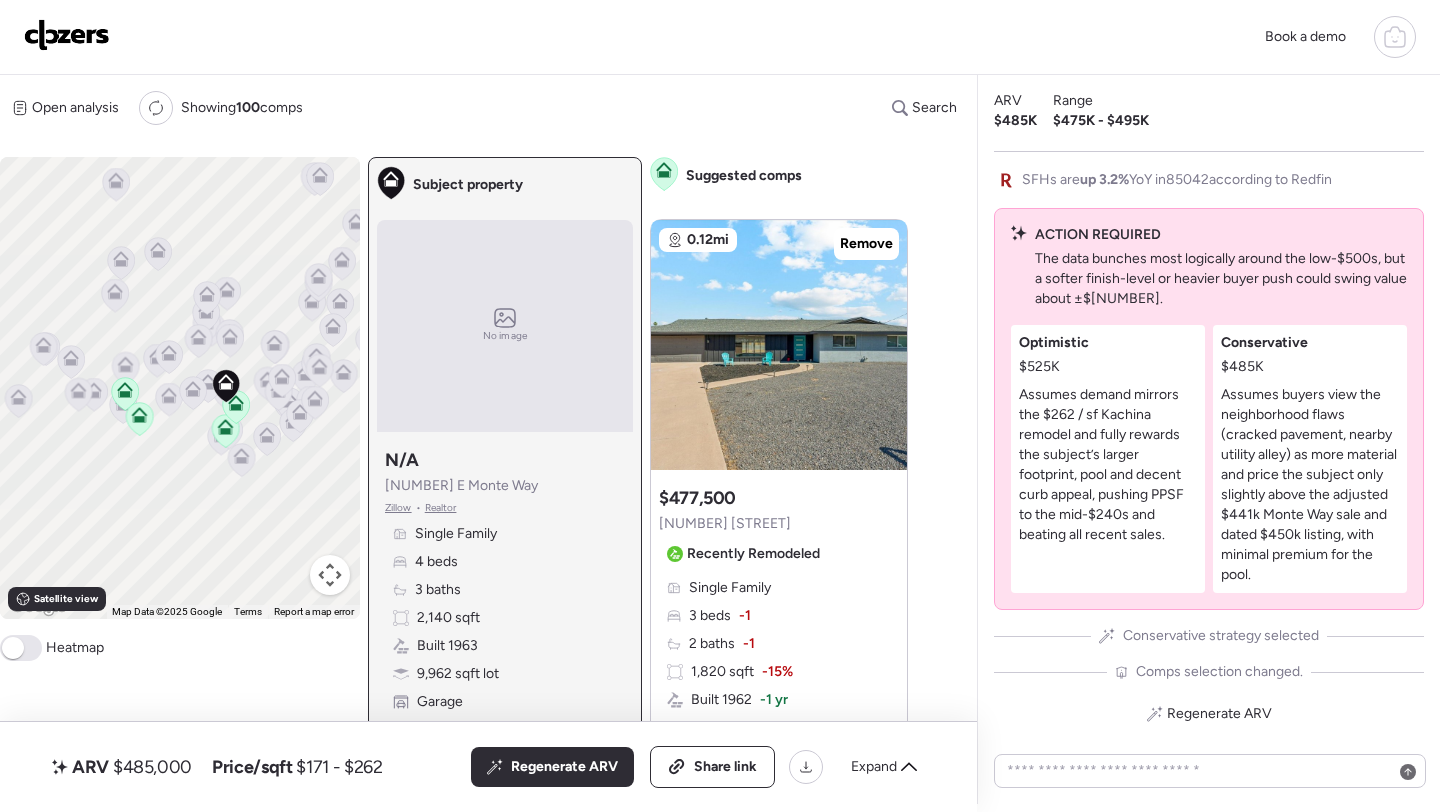 click 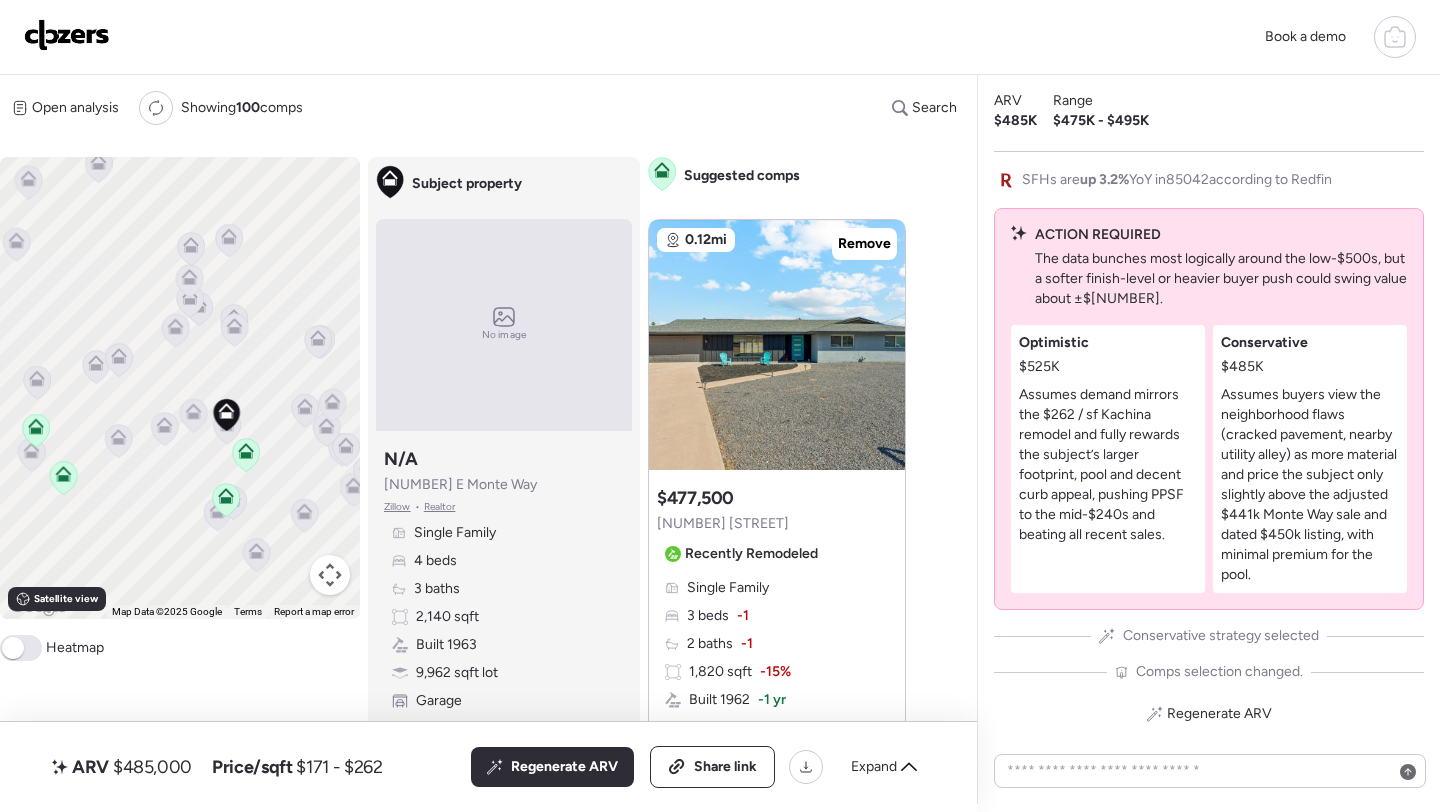 click 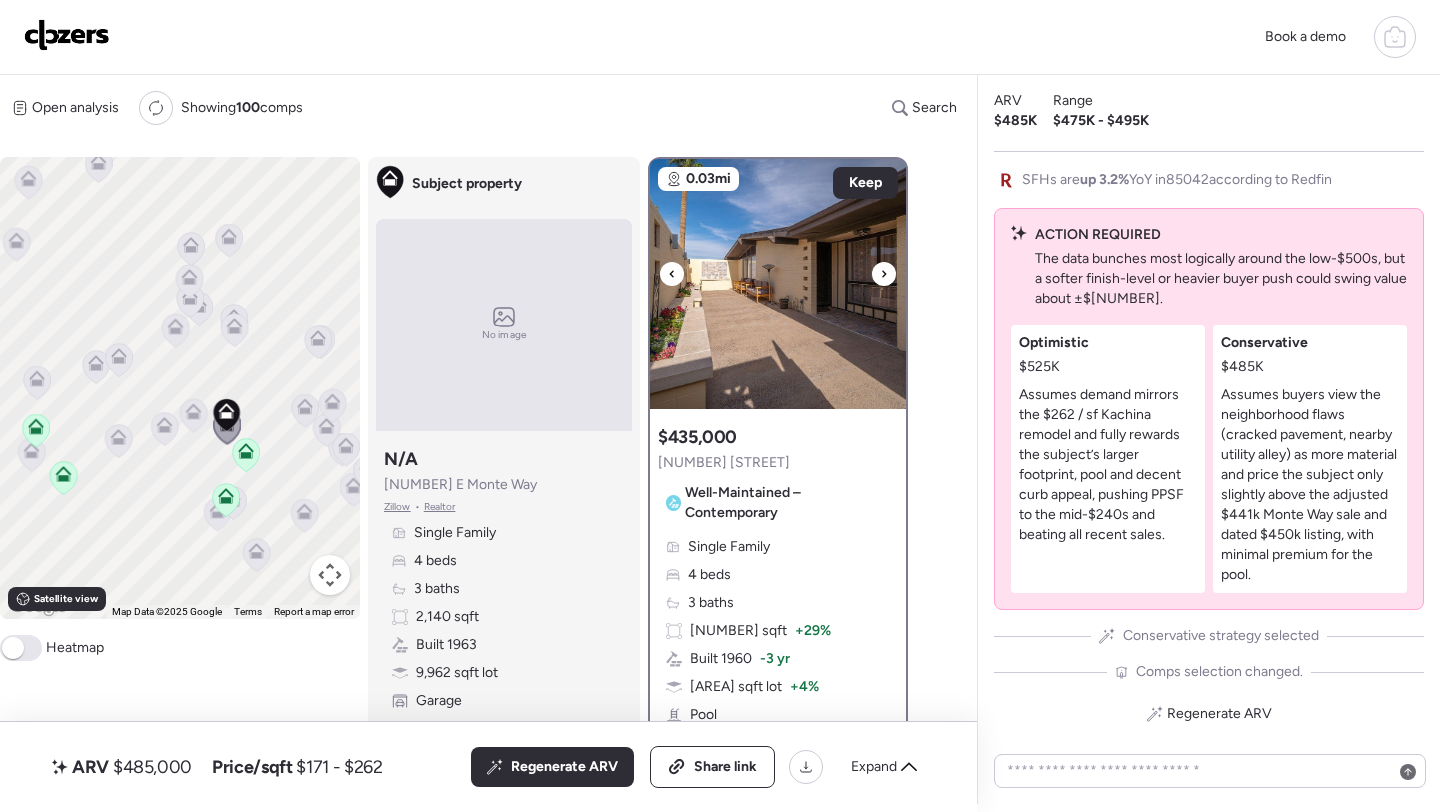 click 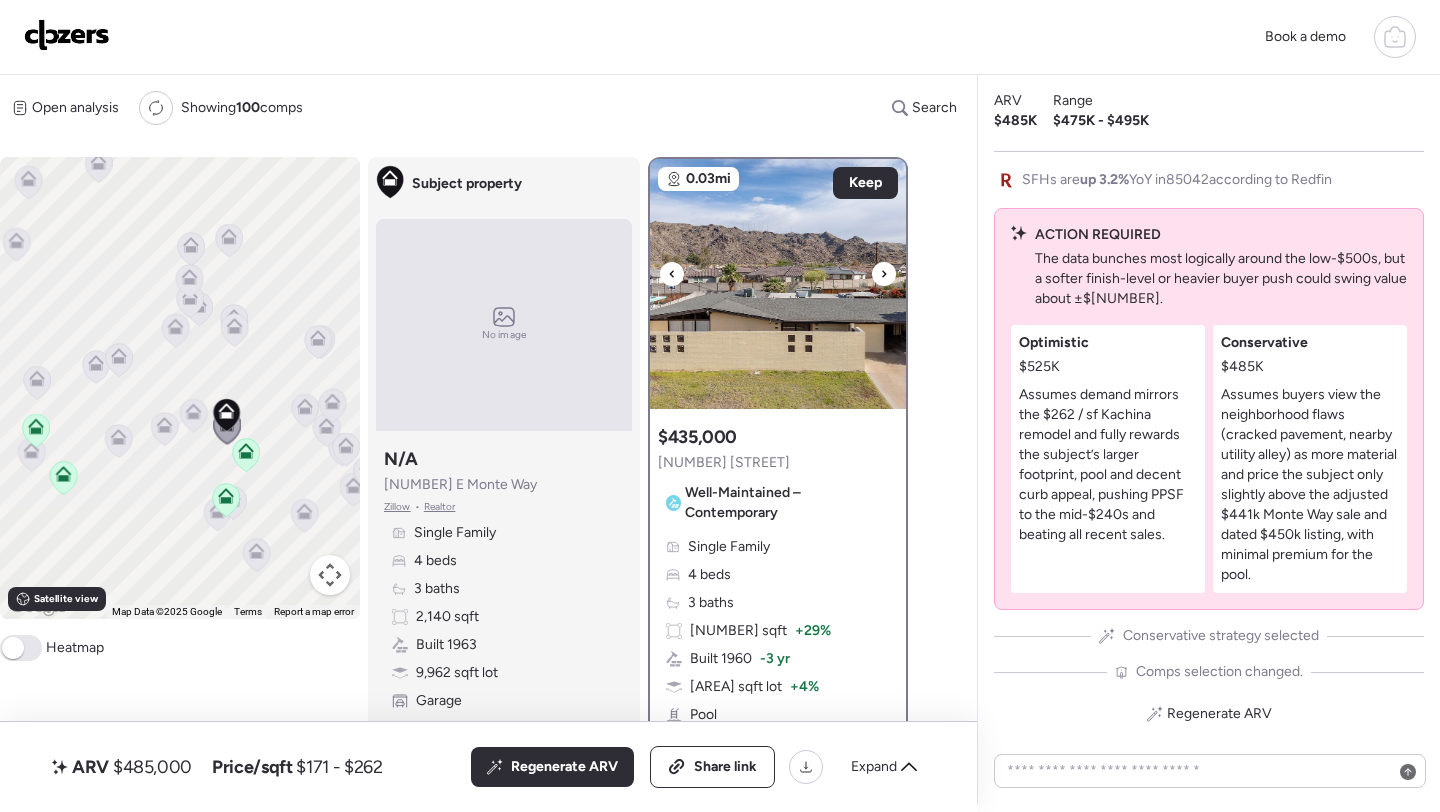 click 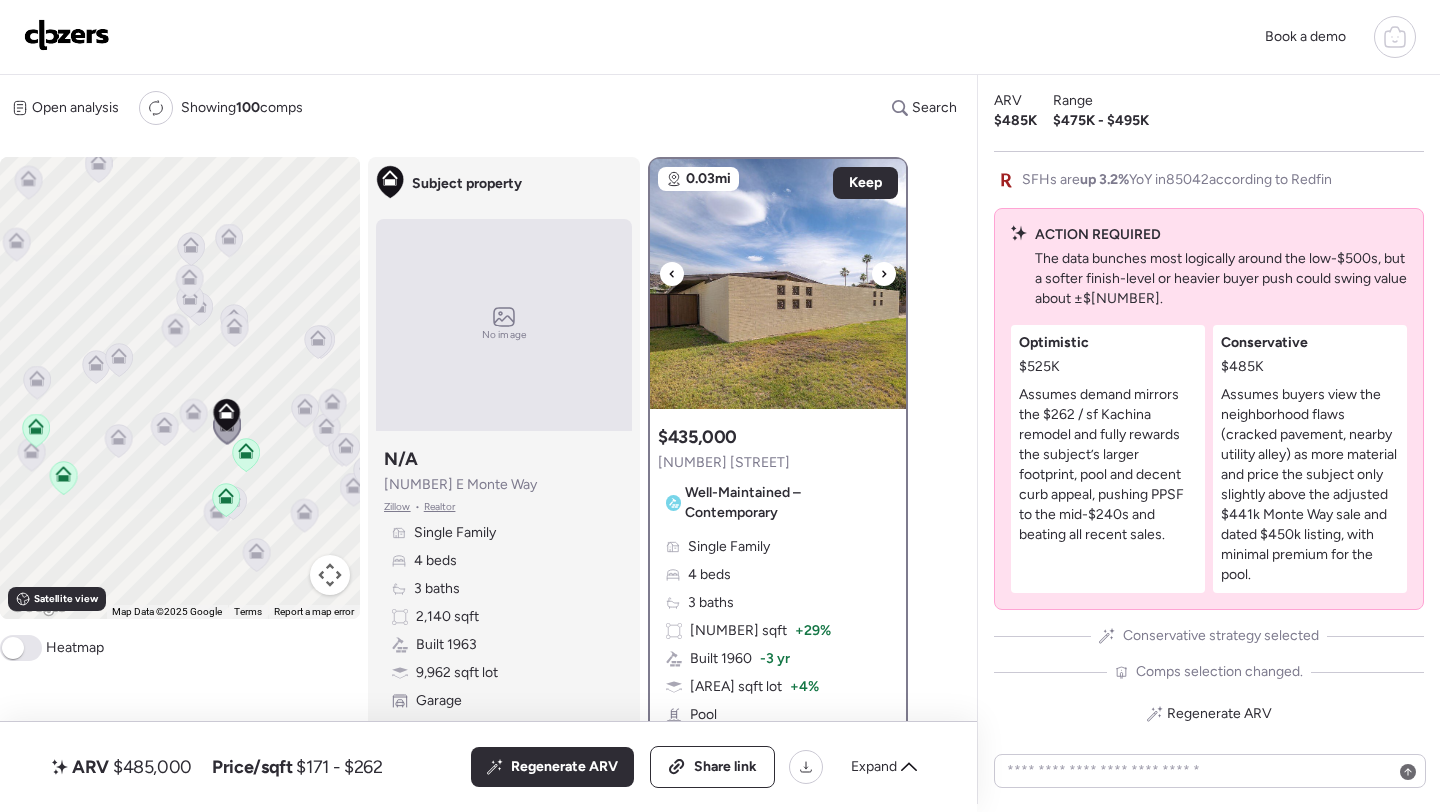 click at bounding box center (884, 274) 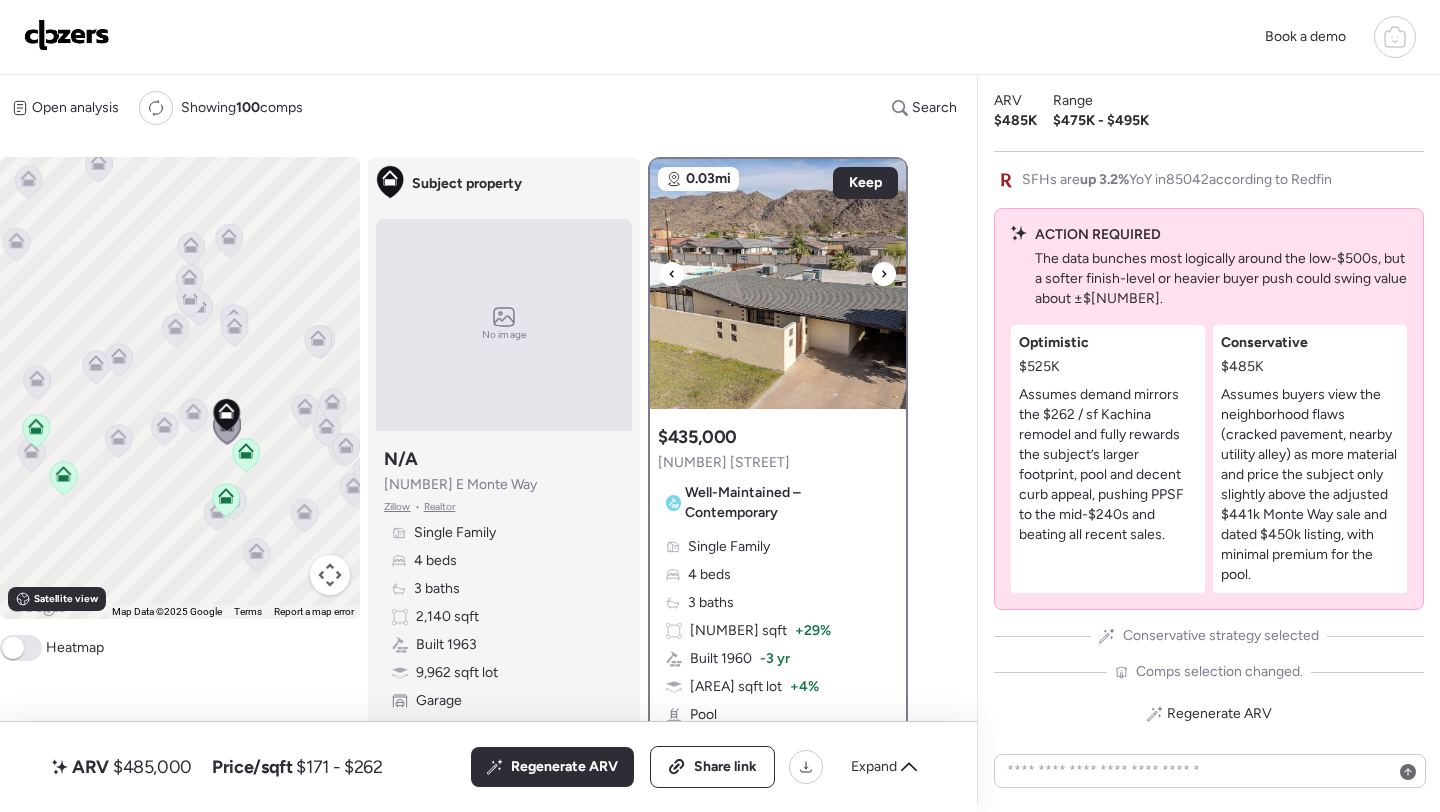 click at bounding box center [884, 274] 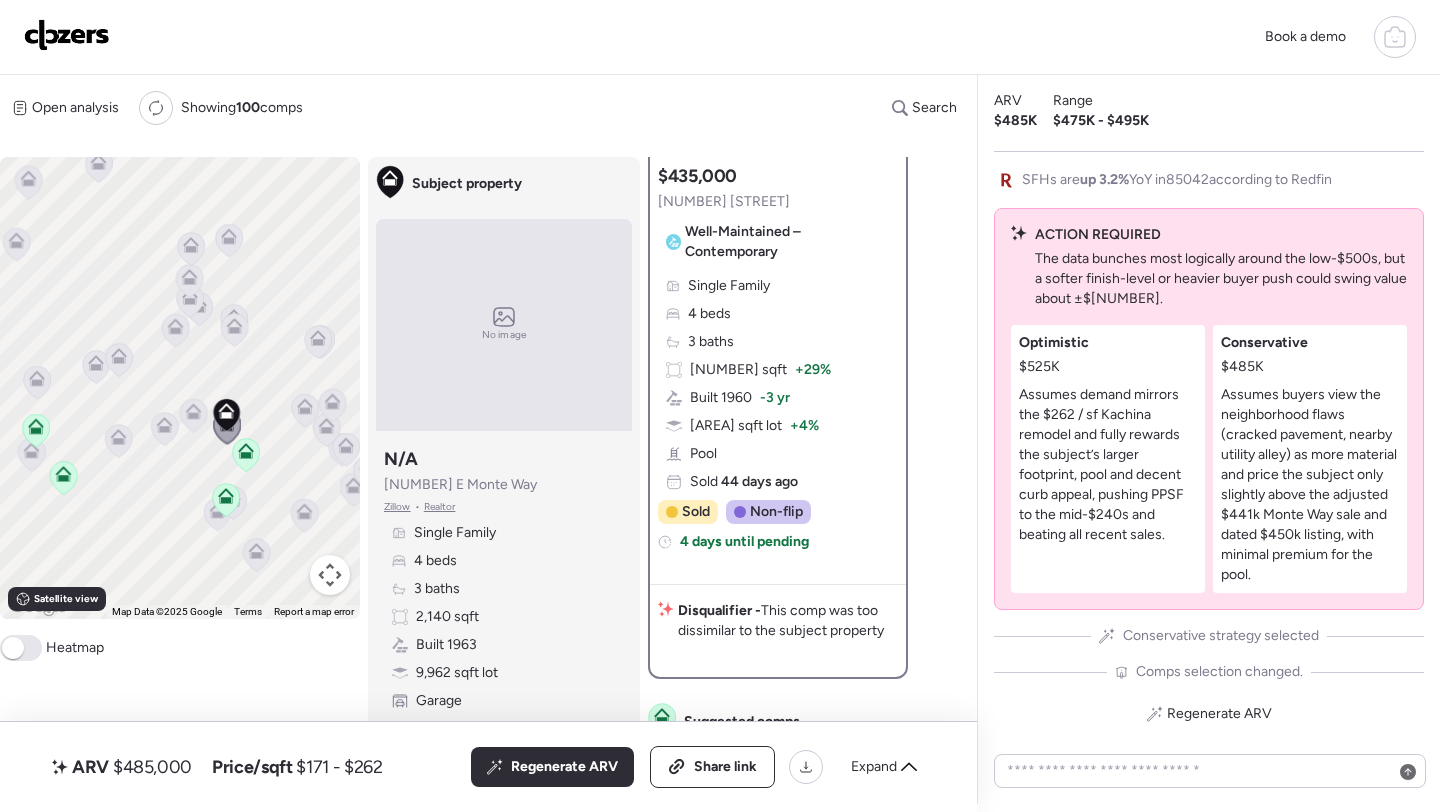 scroll, scrollTop: 265, scrollLeft: 0, axis: vertical 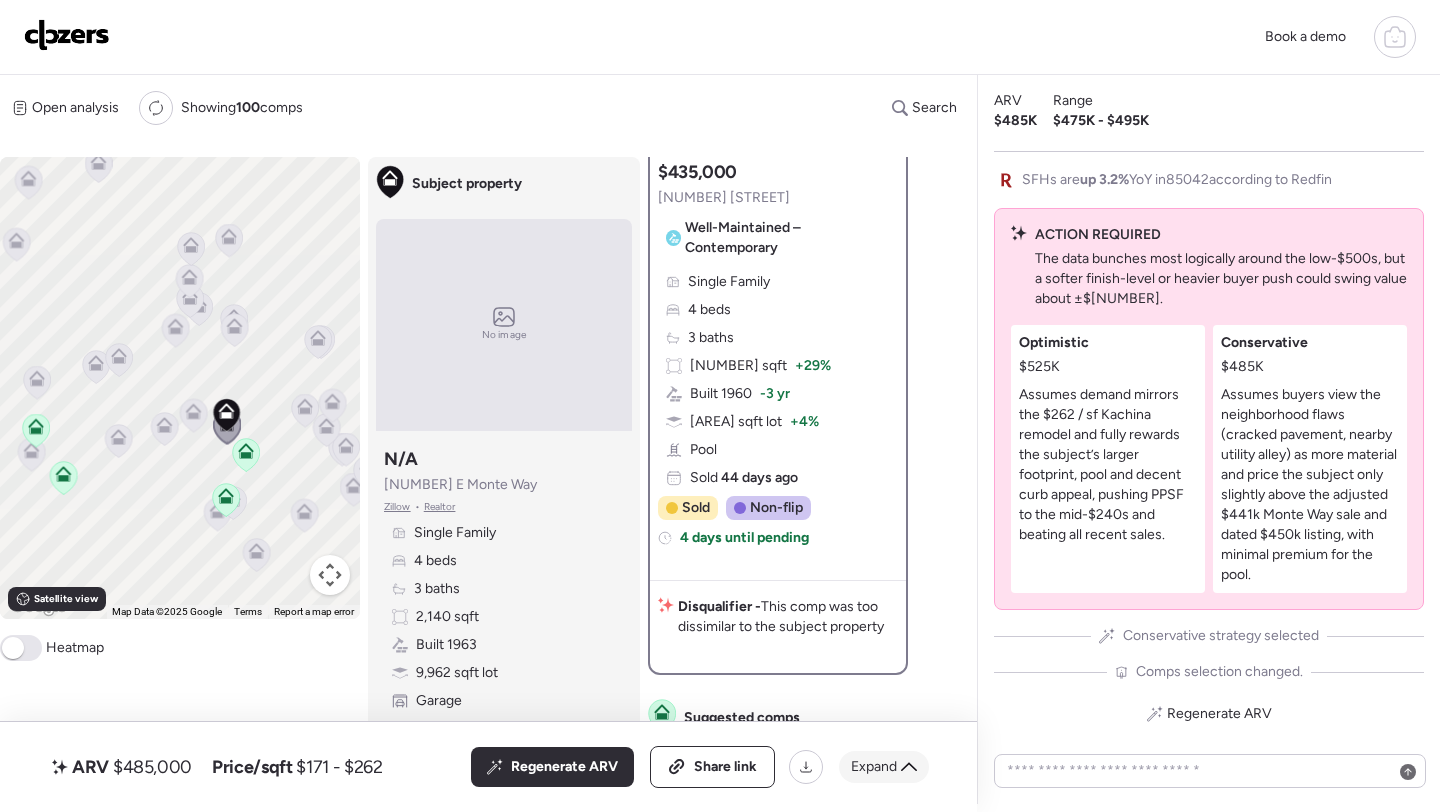 click on "Expand" at bounding box center [874, 767] 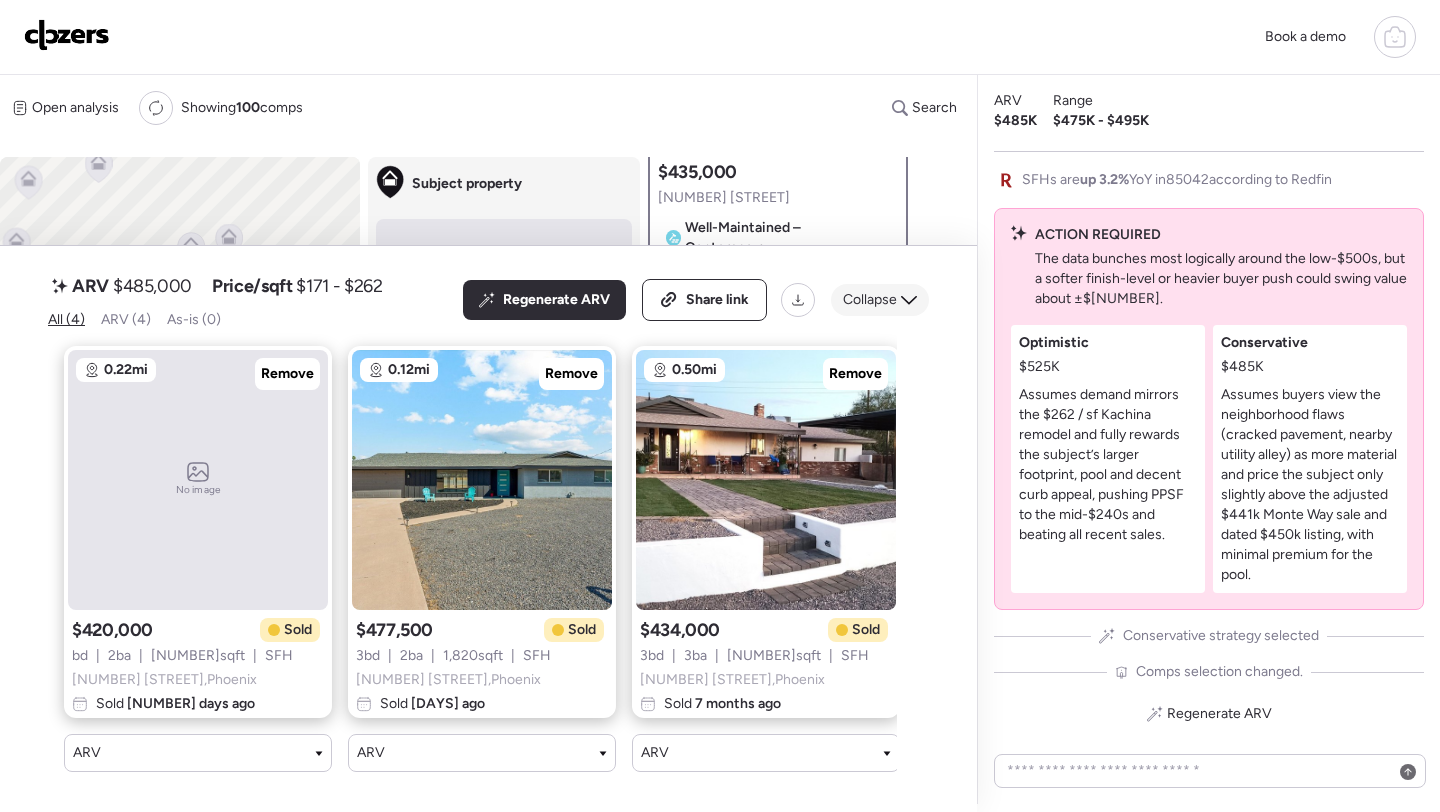 click 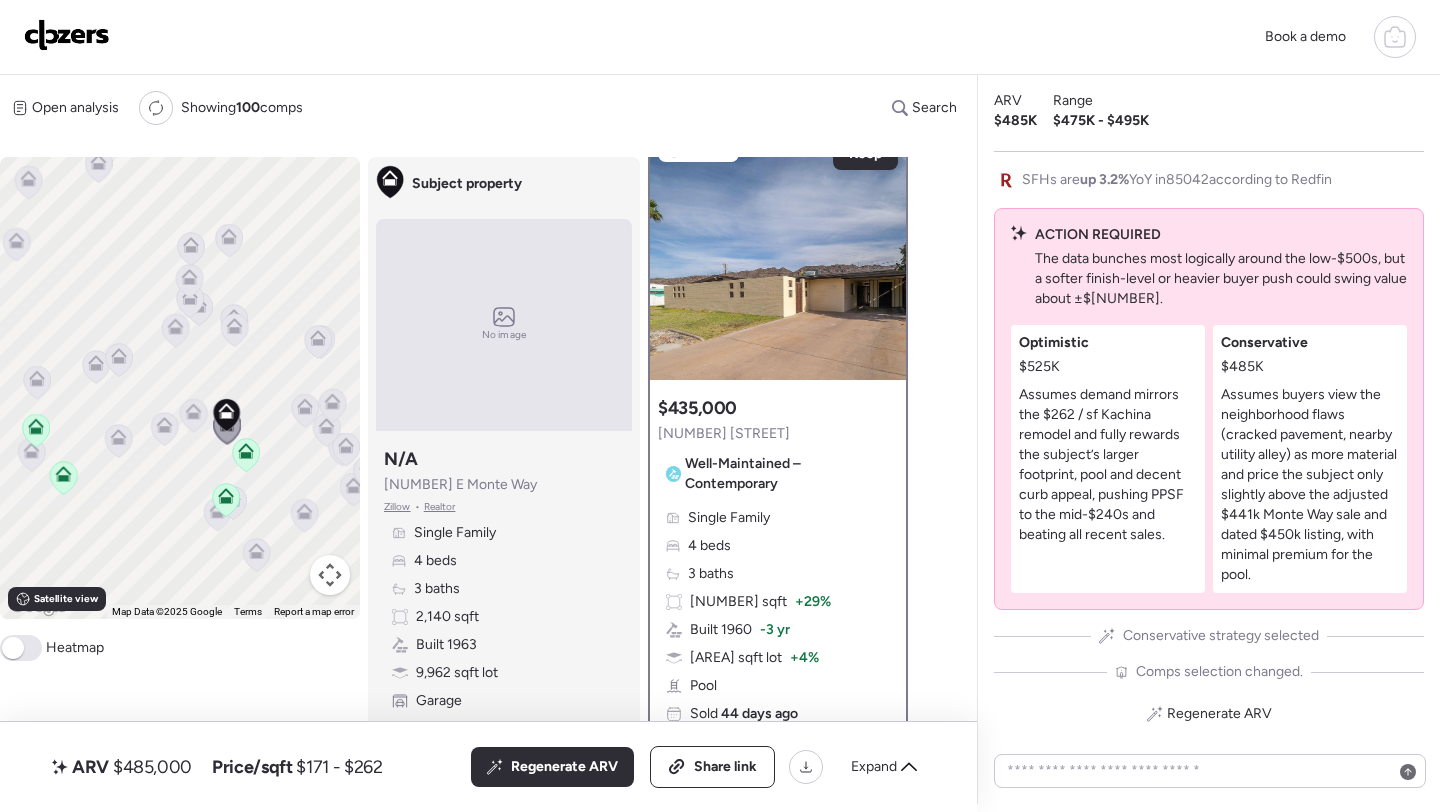 scroll, scrollTop: 0, scrollLeft: 0, axis: both 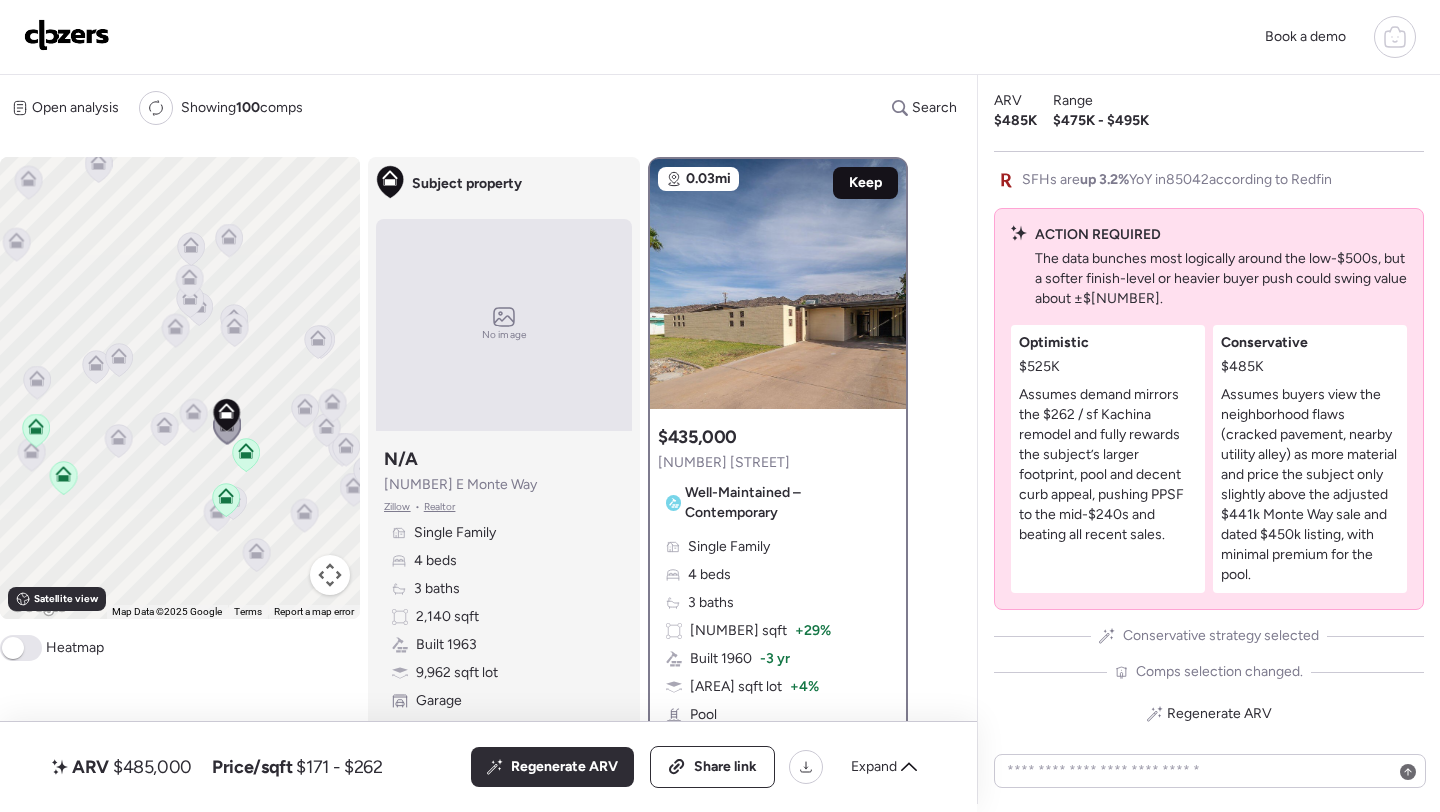 click on "Keep" at bounding box center [865, 183] 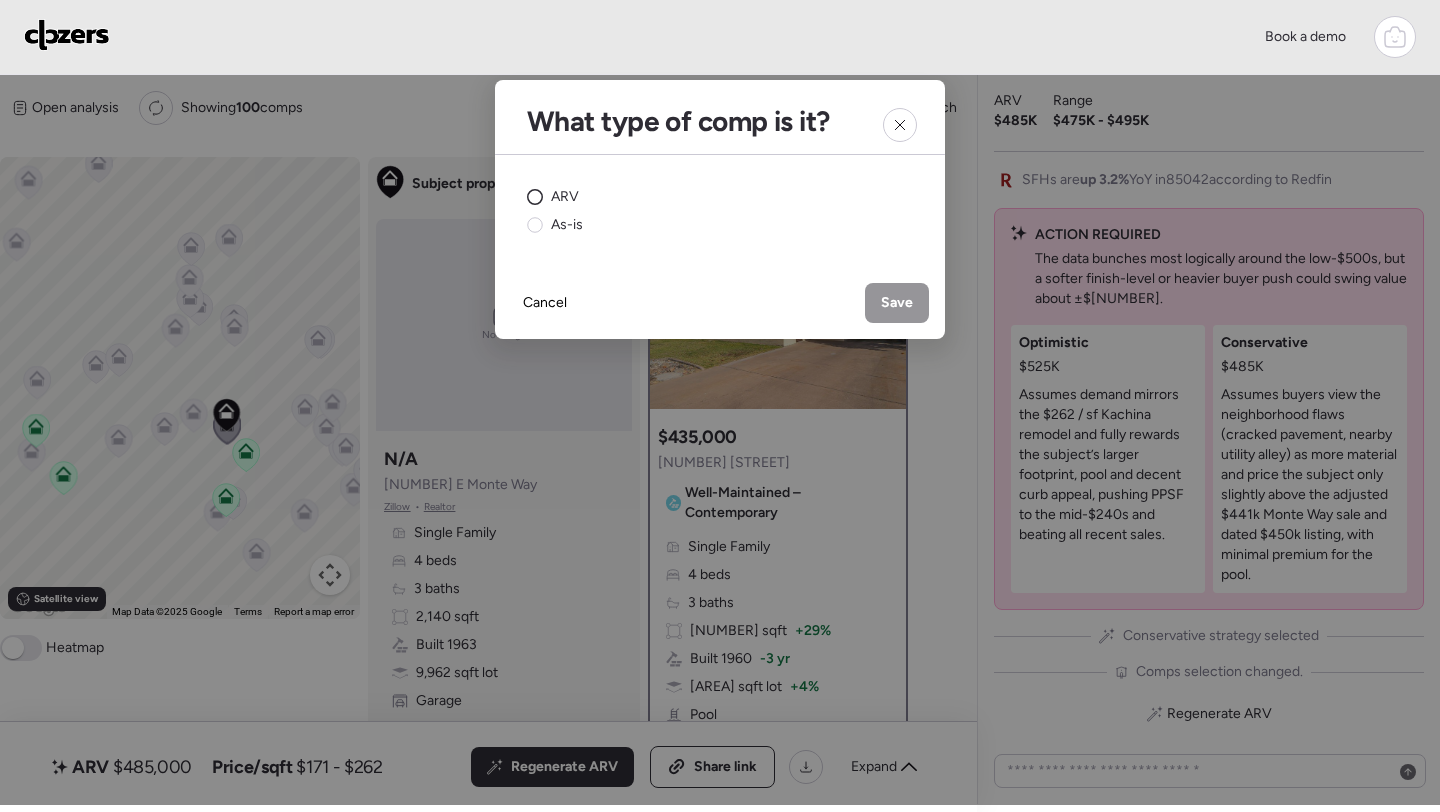 click on "ARV" at bounding box center [565, 197] 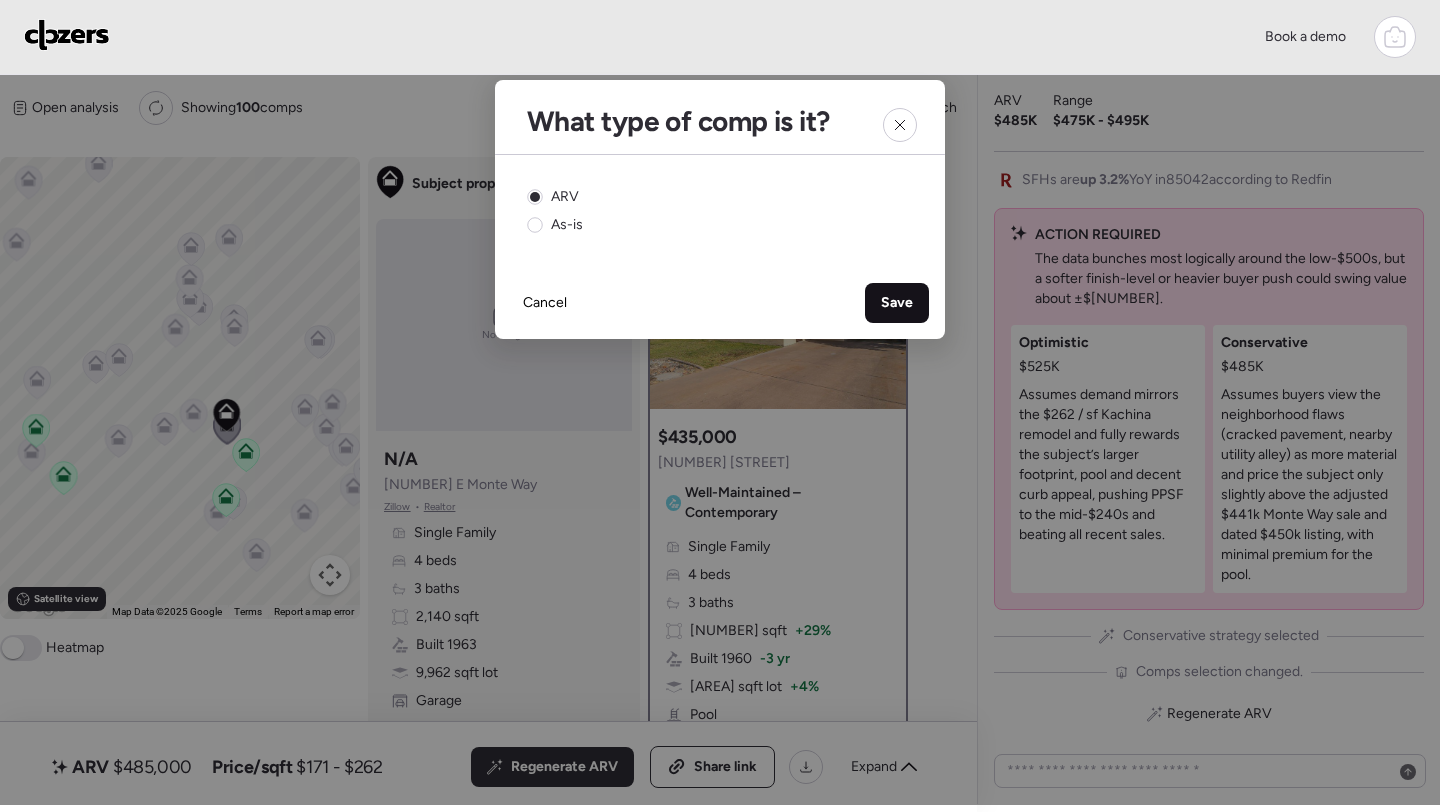 click on "Save" at bounding box center [897, 303] 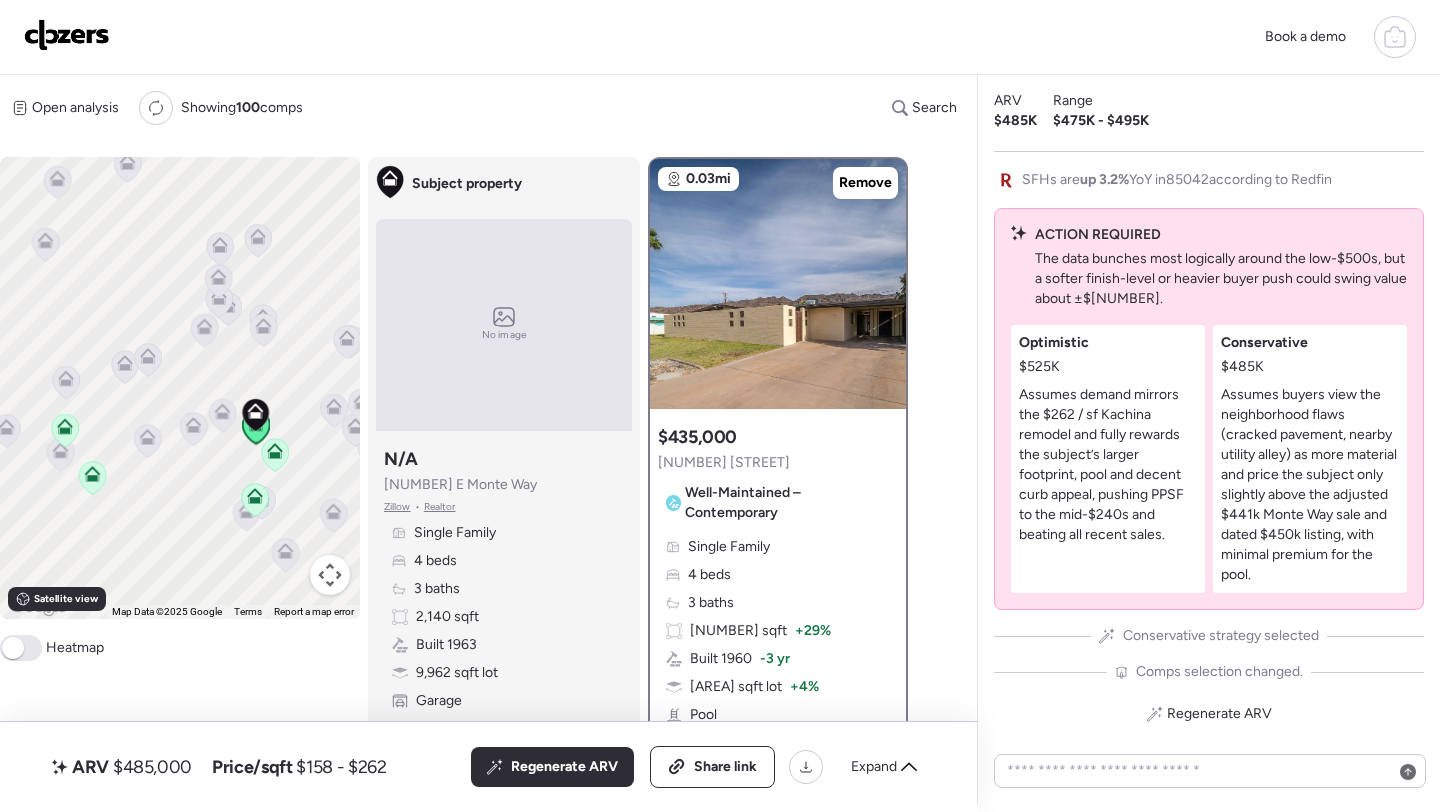 drag, startPoint x: 203, startPoint y: 433, endPoint x: 237, endPoint y: 433, distance: 34 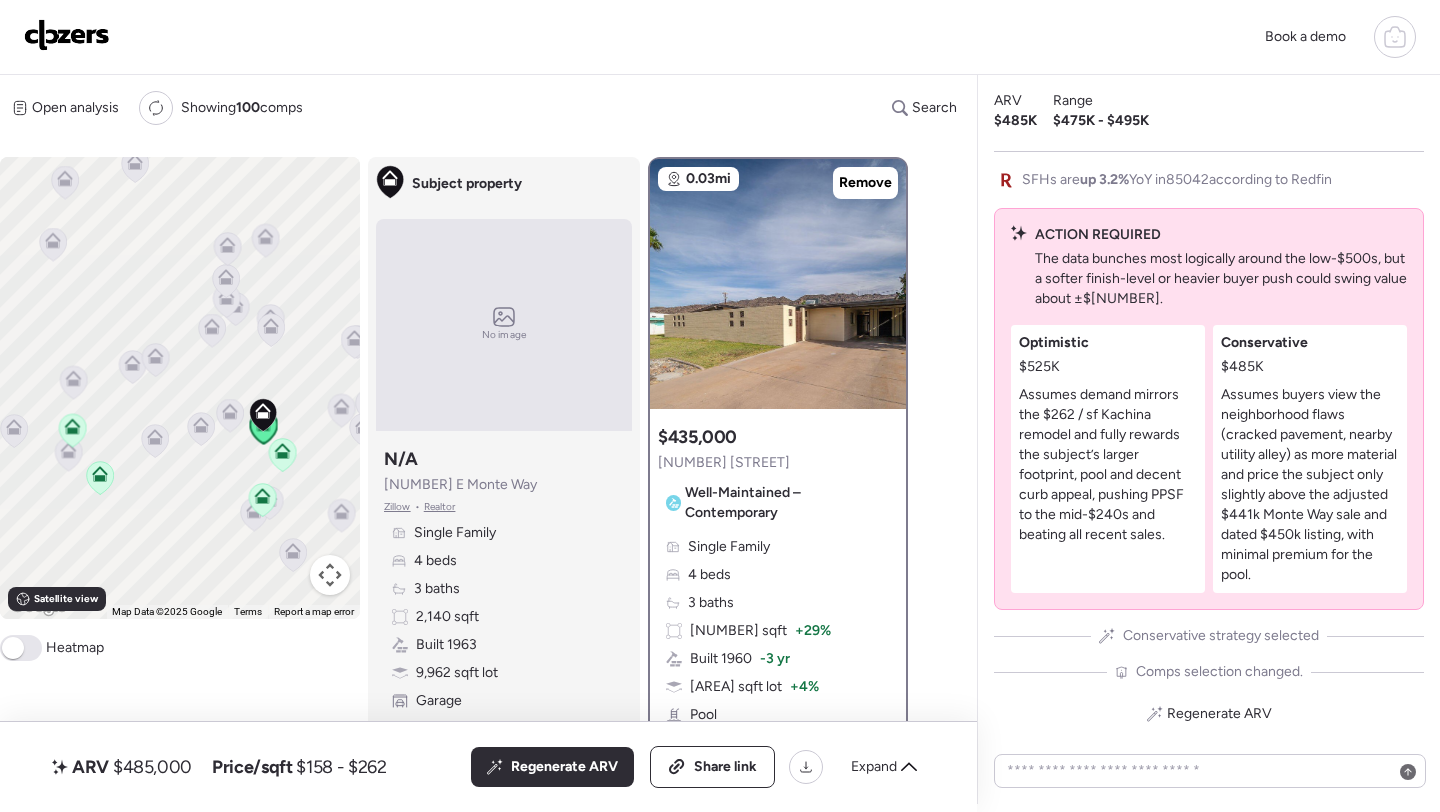 click 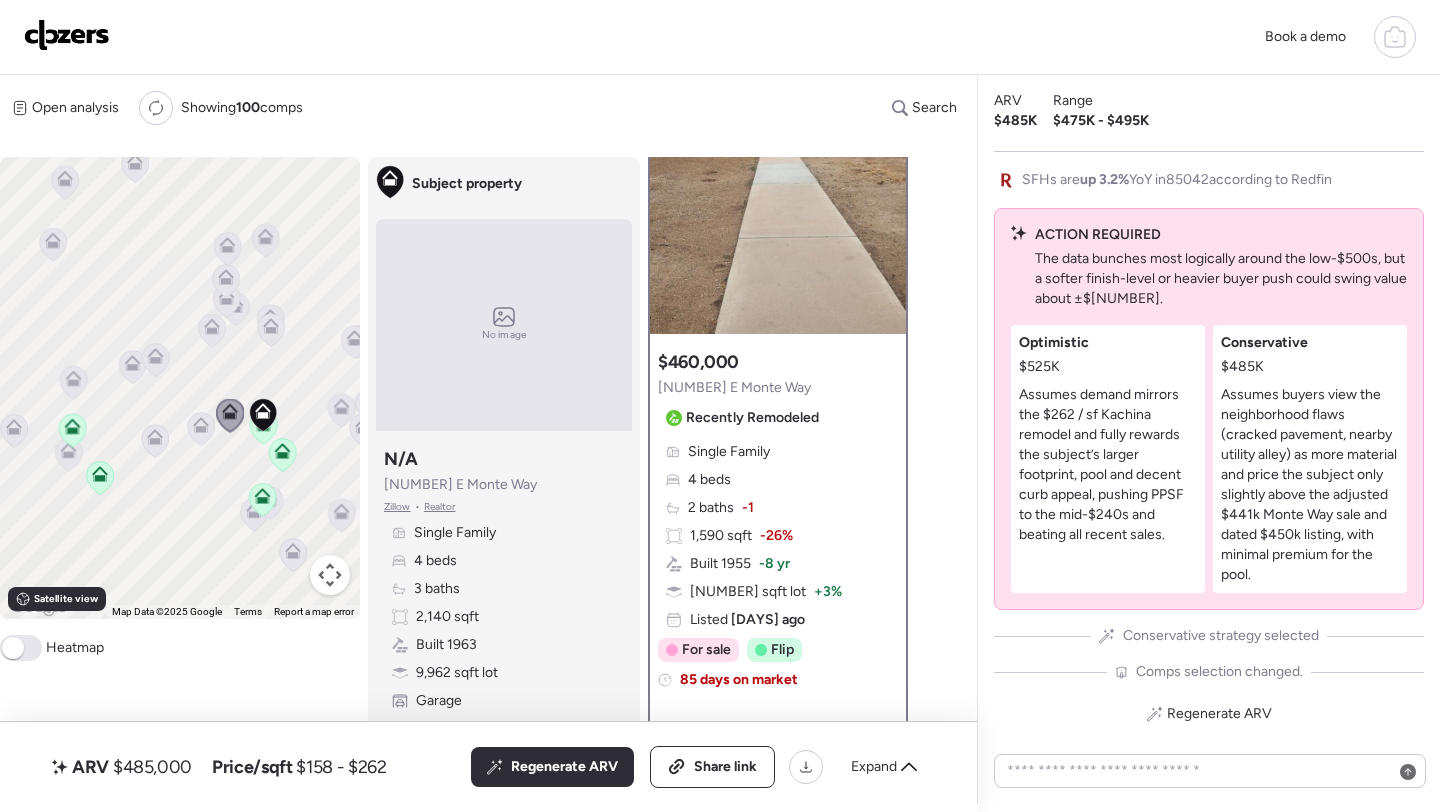 scroll, scrollTop: 93, scrollLeft: 0, axis: vertical 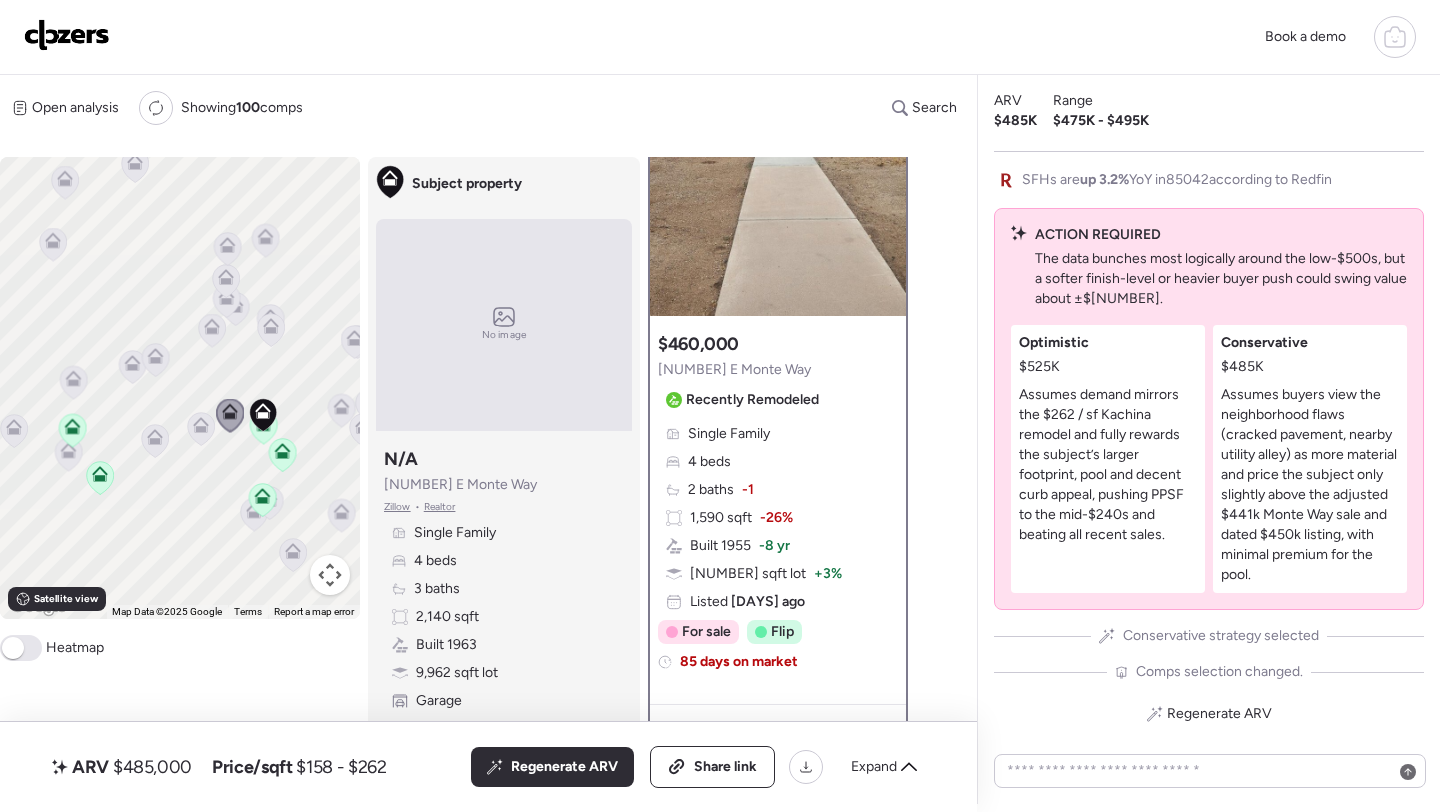 click 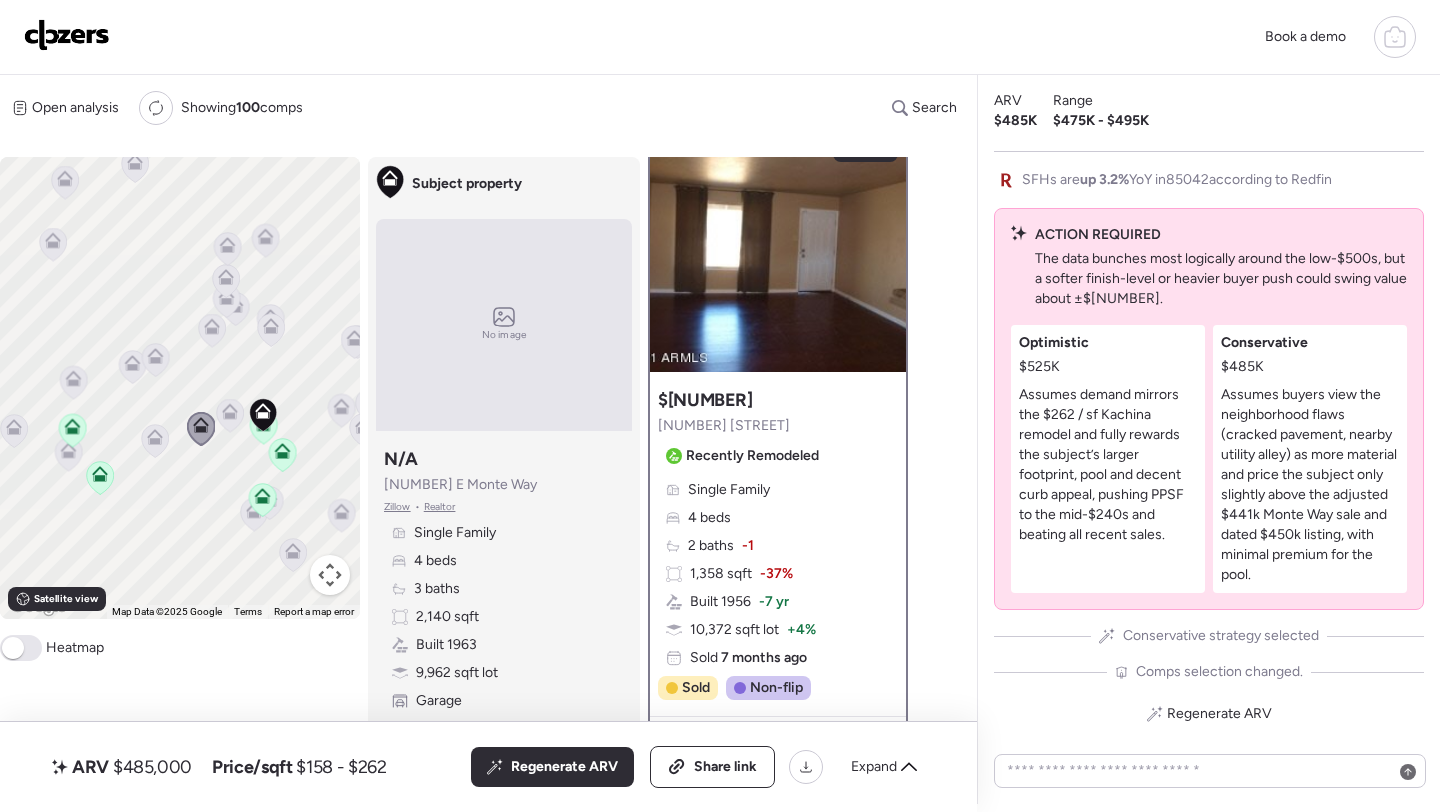 scroll, scrollTop: 41, scrollLeft: 0, axis: vertical 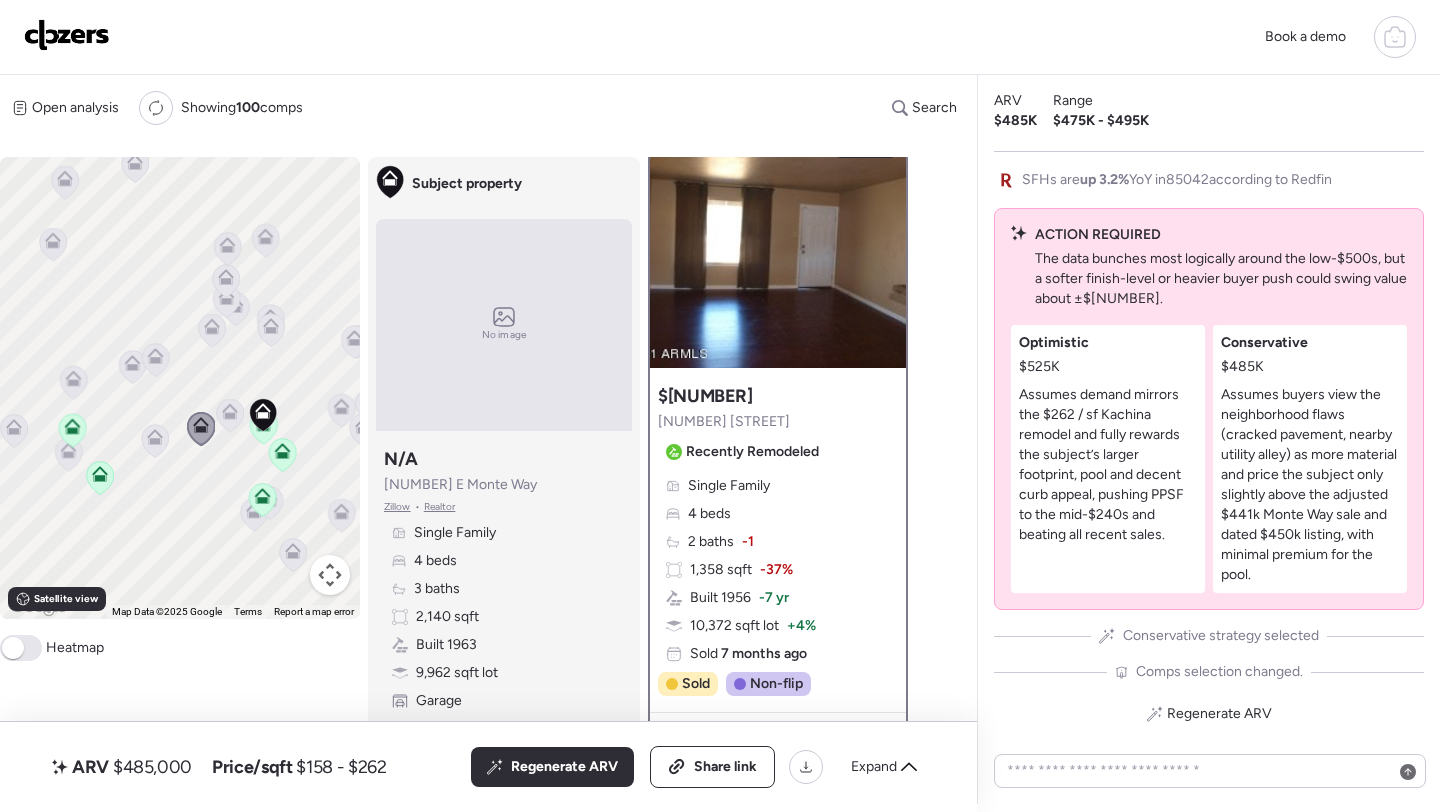 click 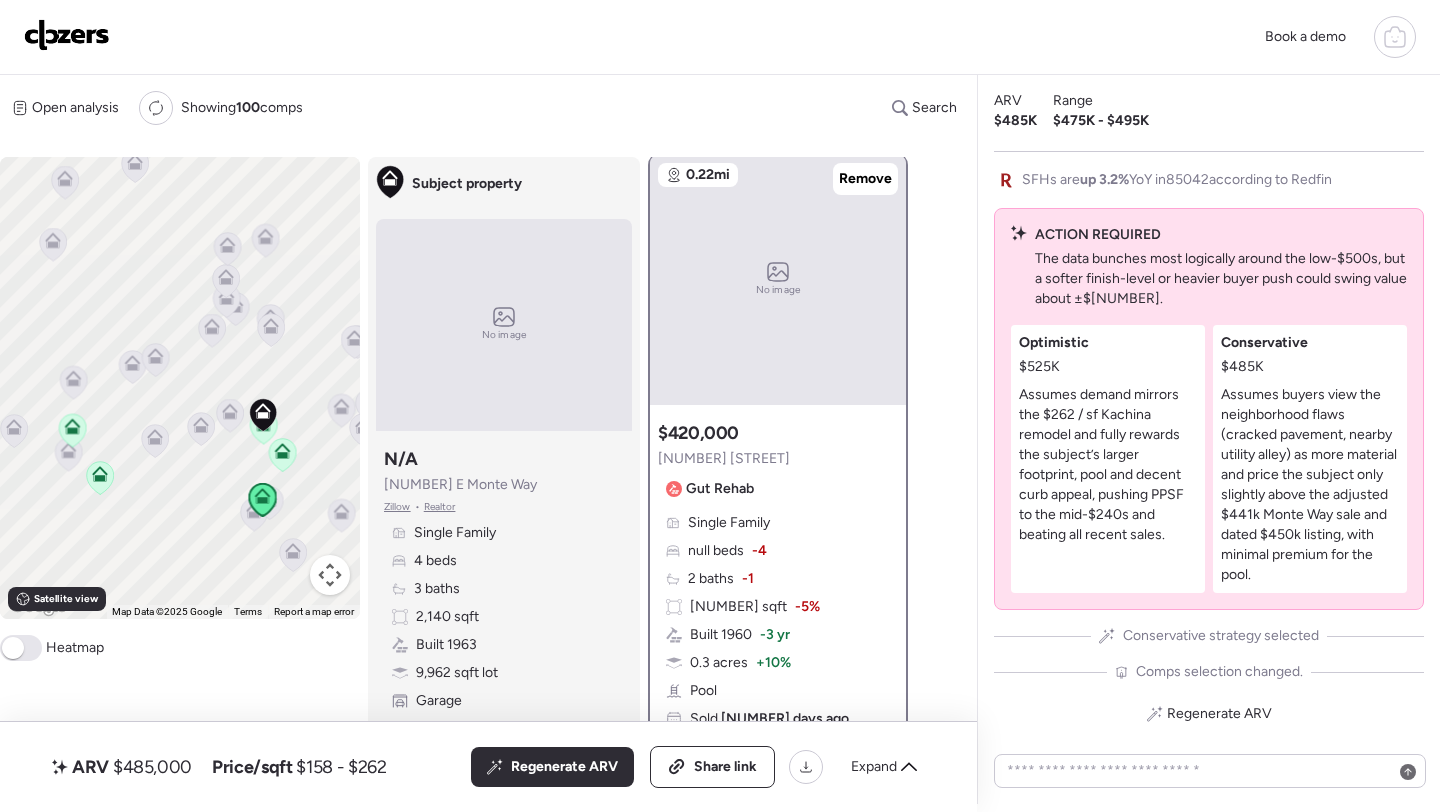 scroll, scrollTop: 0, scrollLeft: 0, axis: both 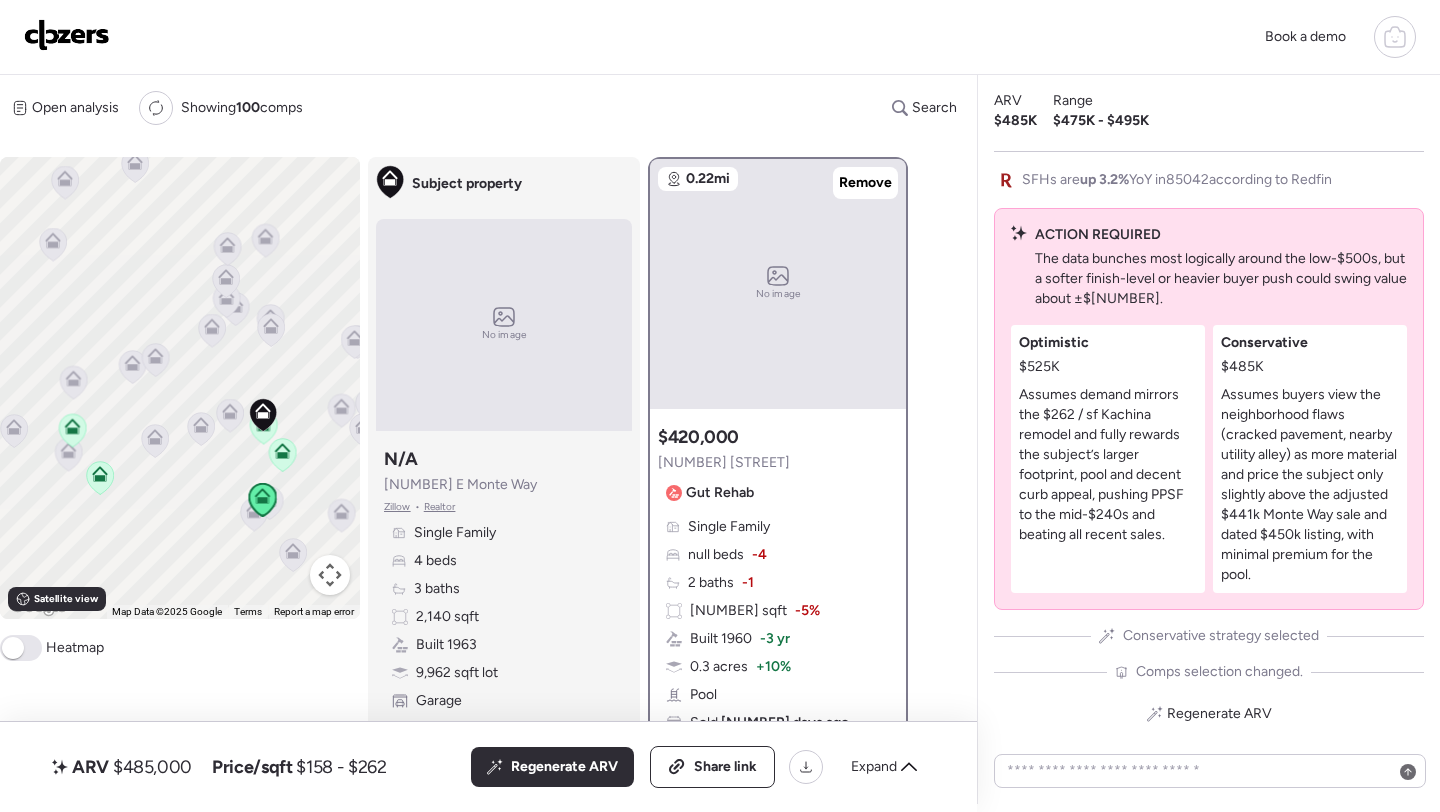 click 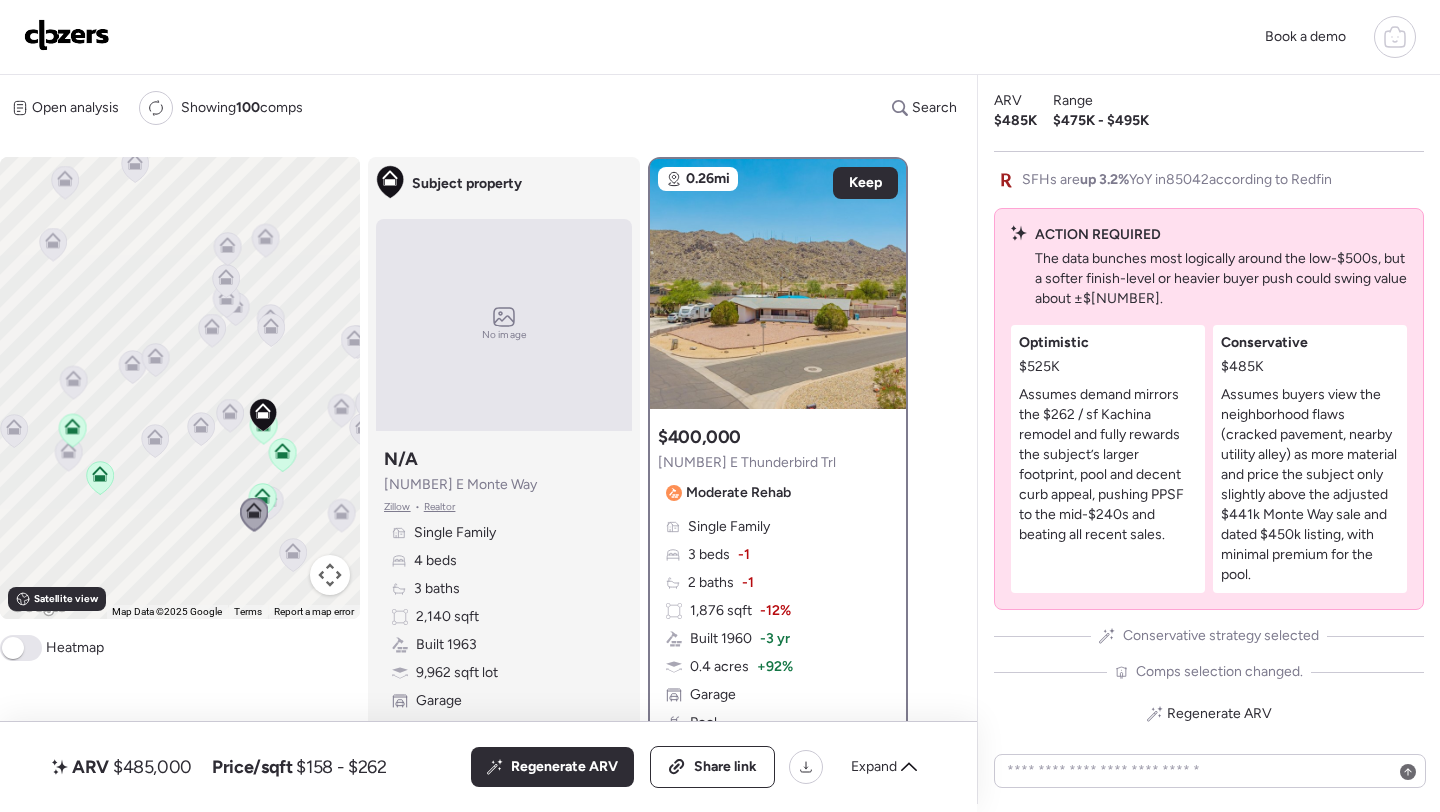click 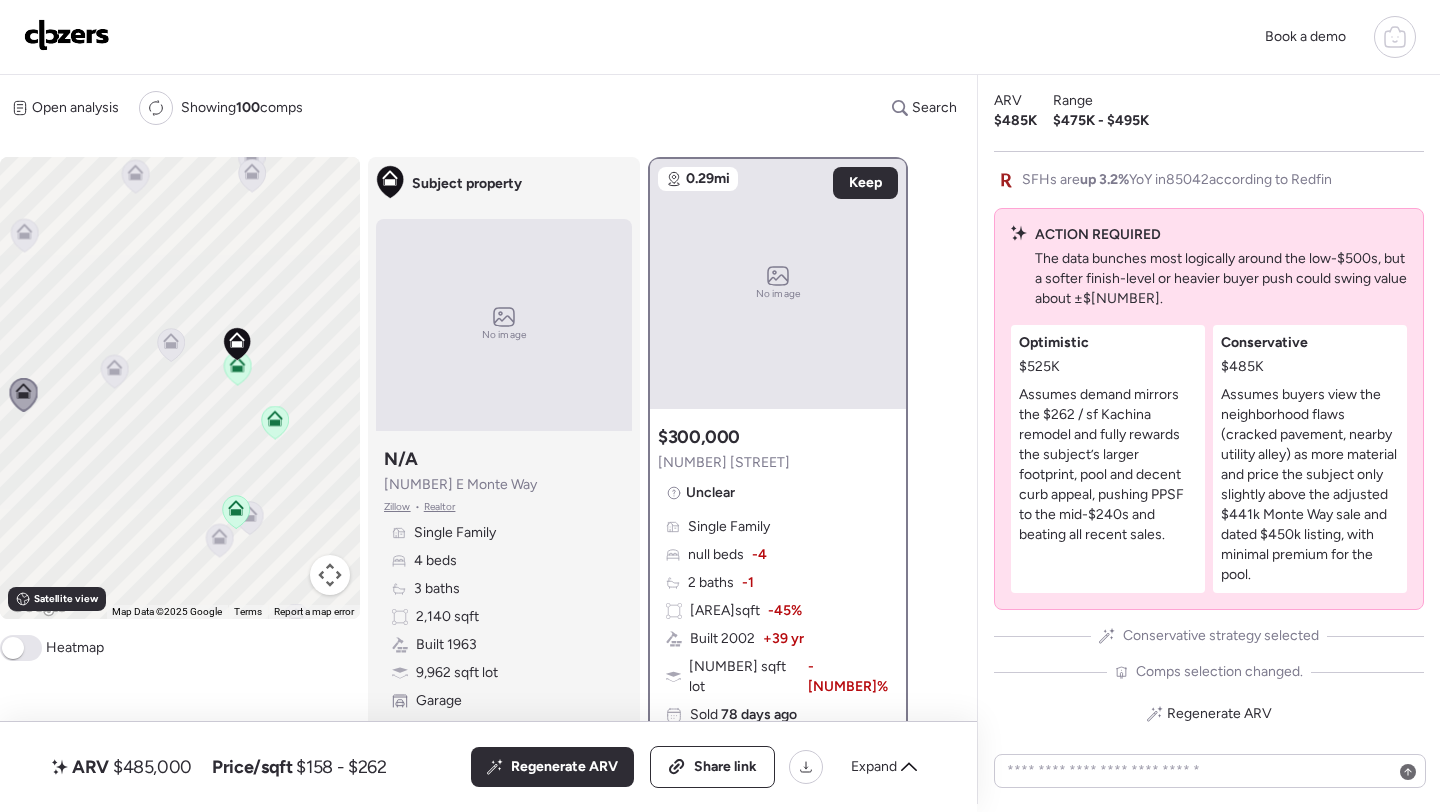 click at bounding box center [236, 513] 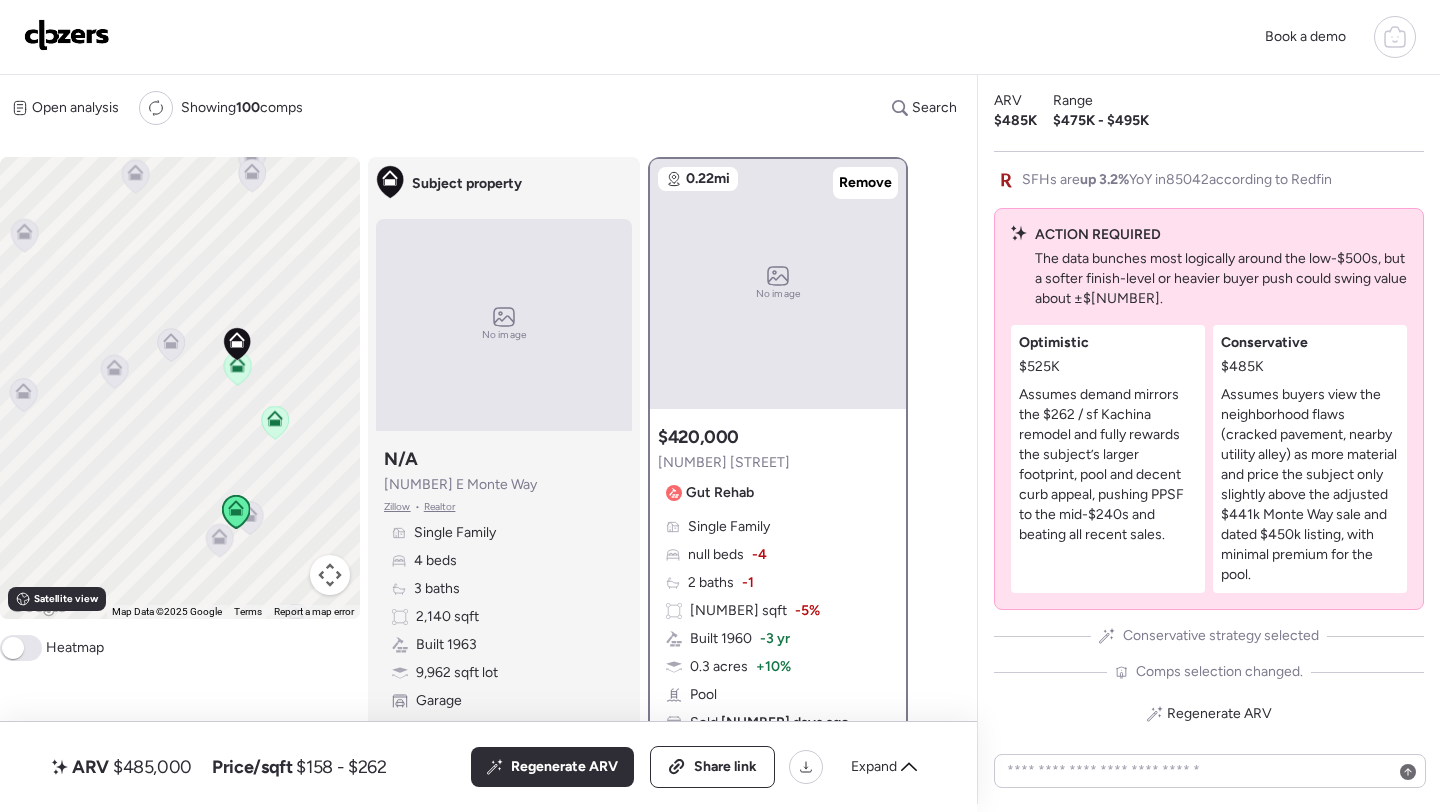 click 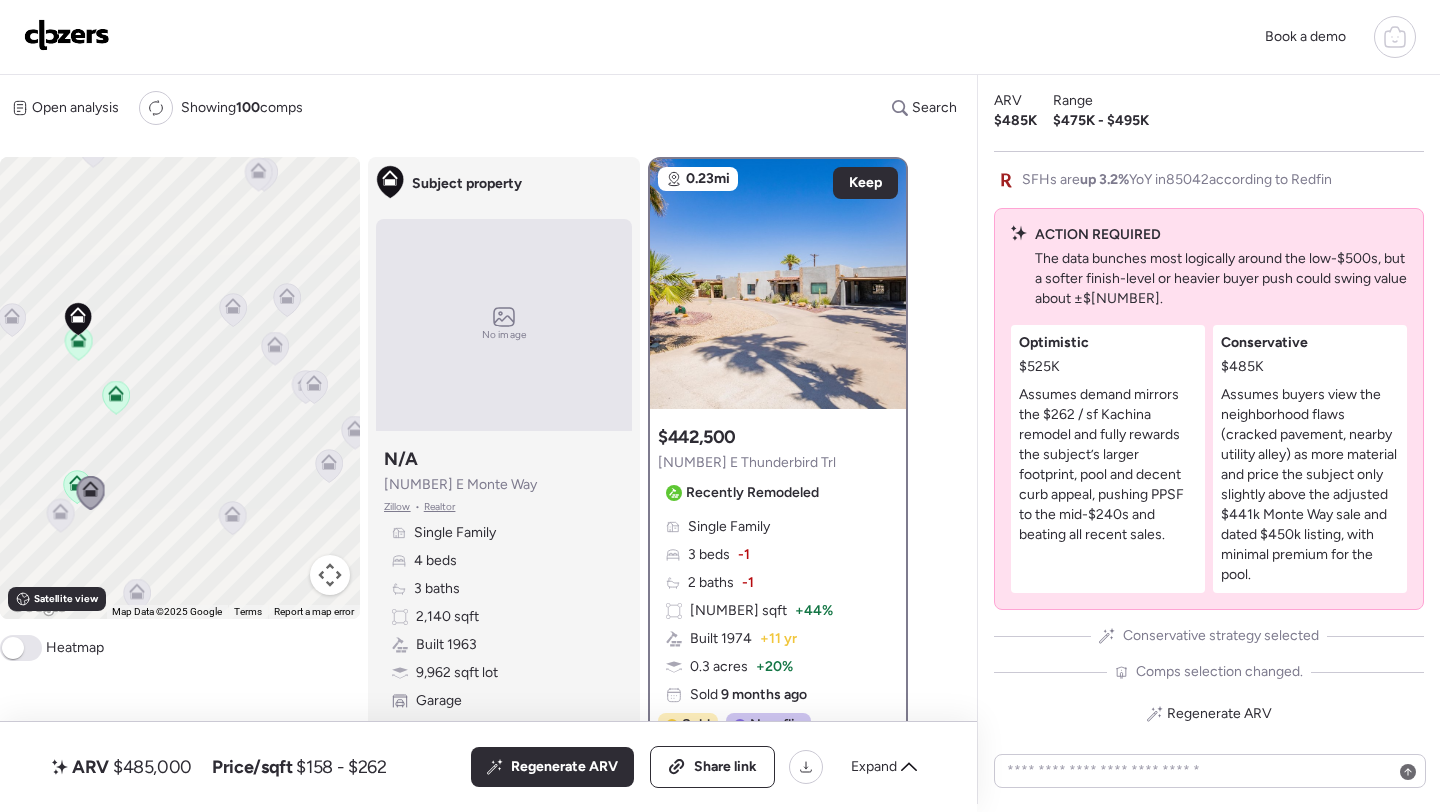 drag, startPoint x: 295, startPoint y: 475, endPoint x: 82, endPoint y: 436, distance: 216.54099 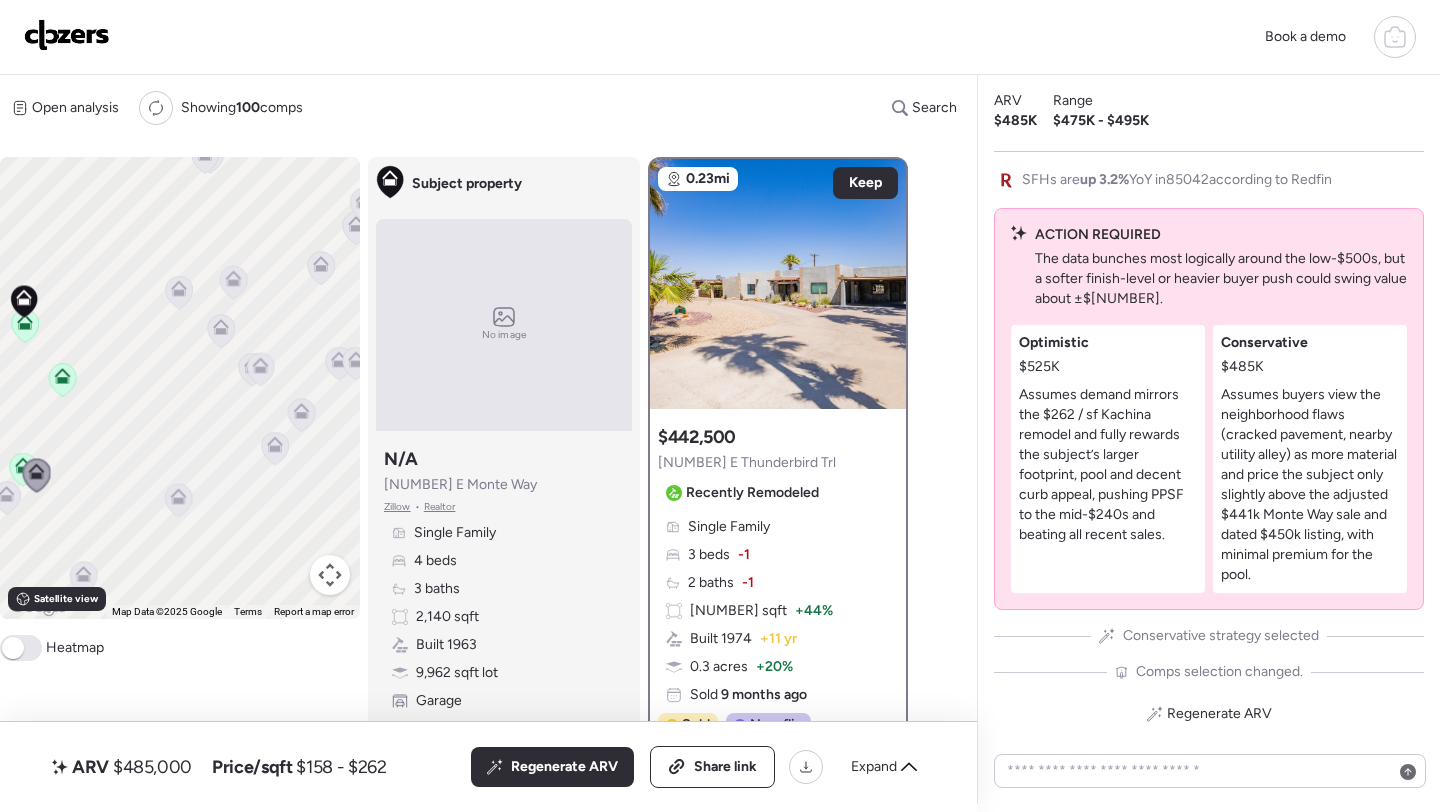 click 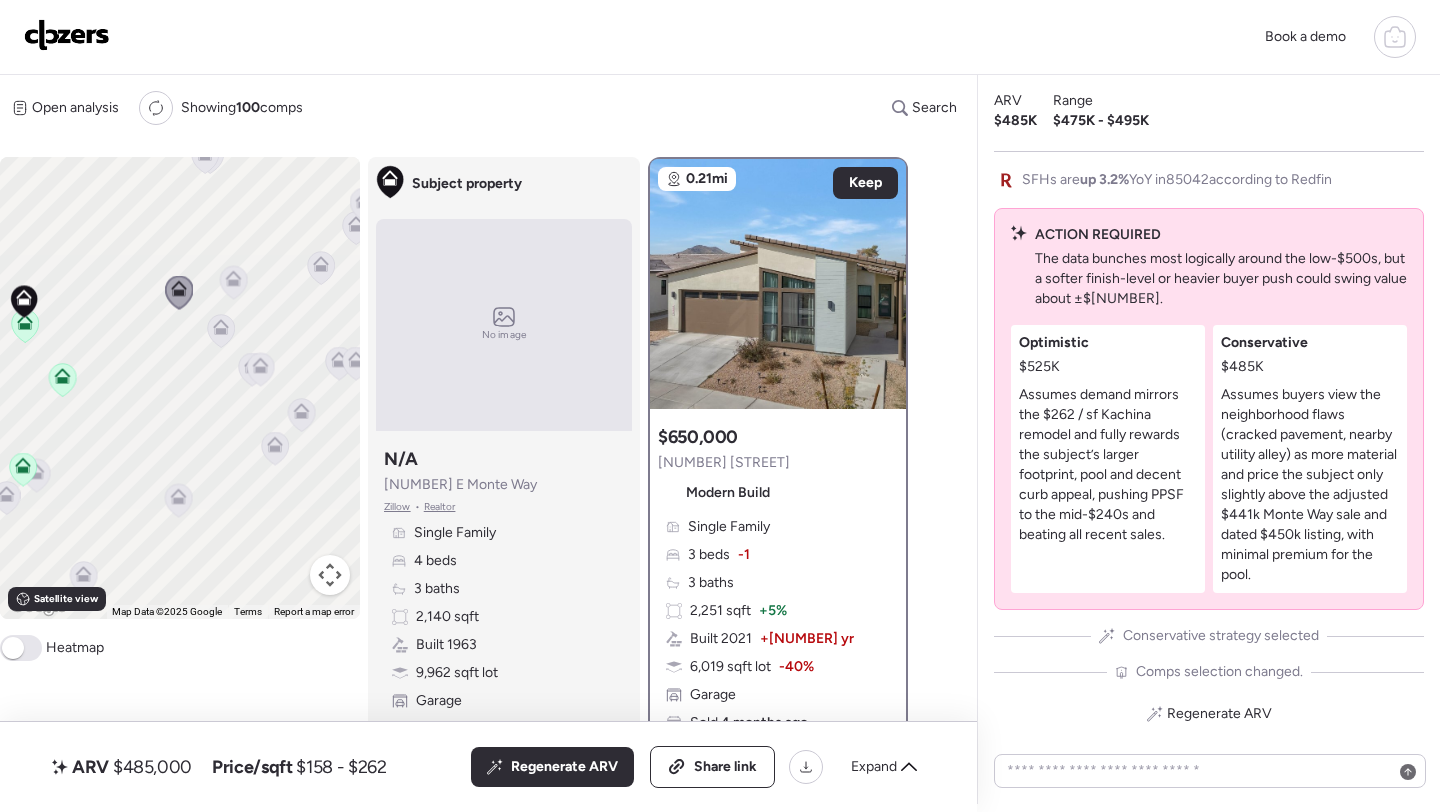 click 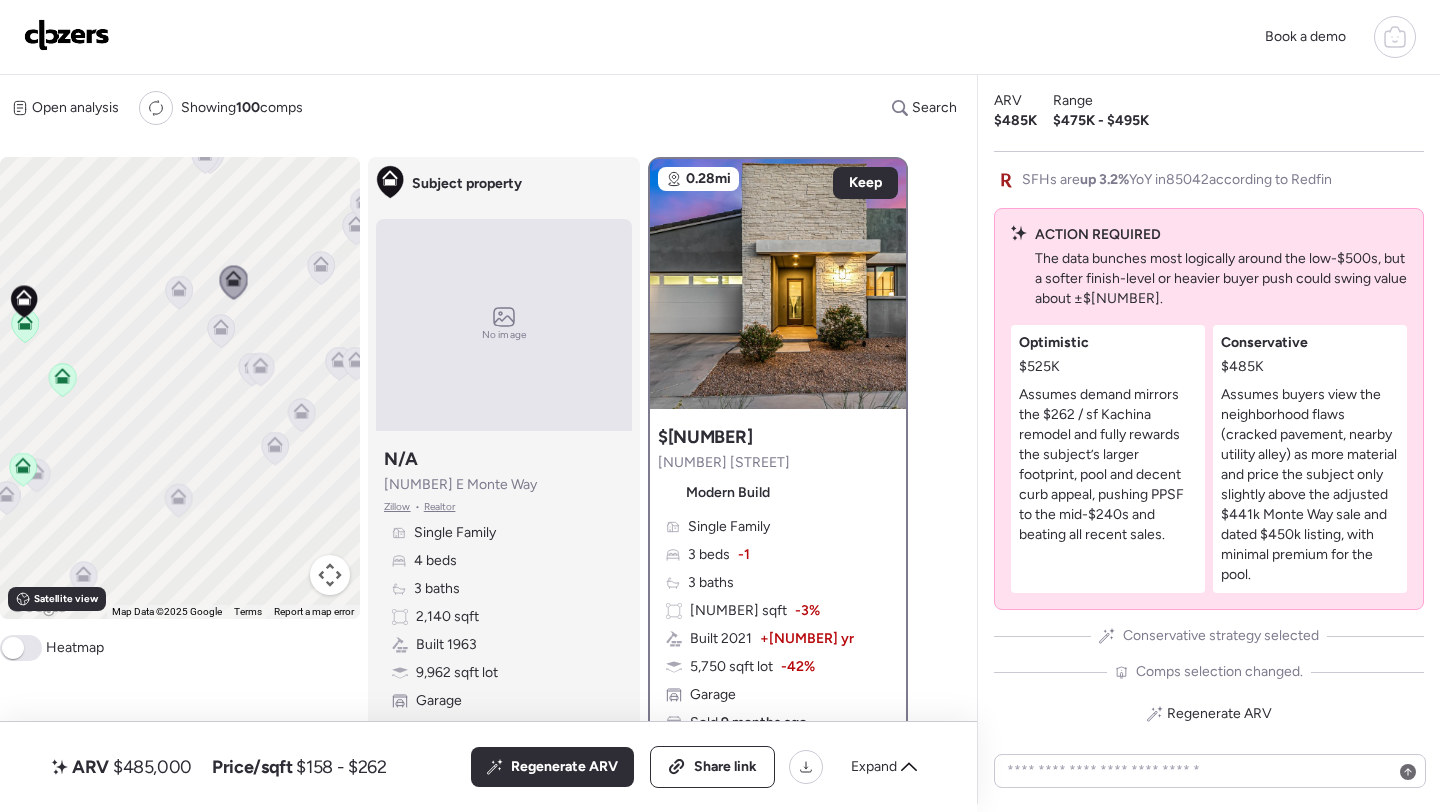 click 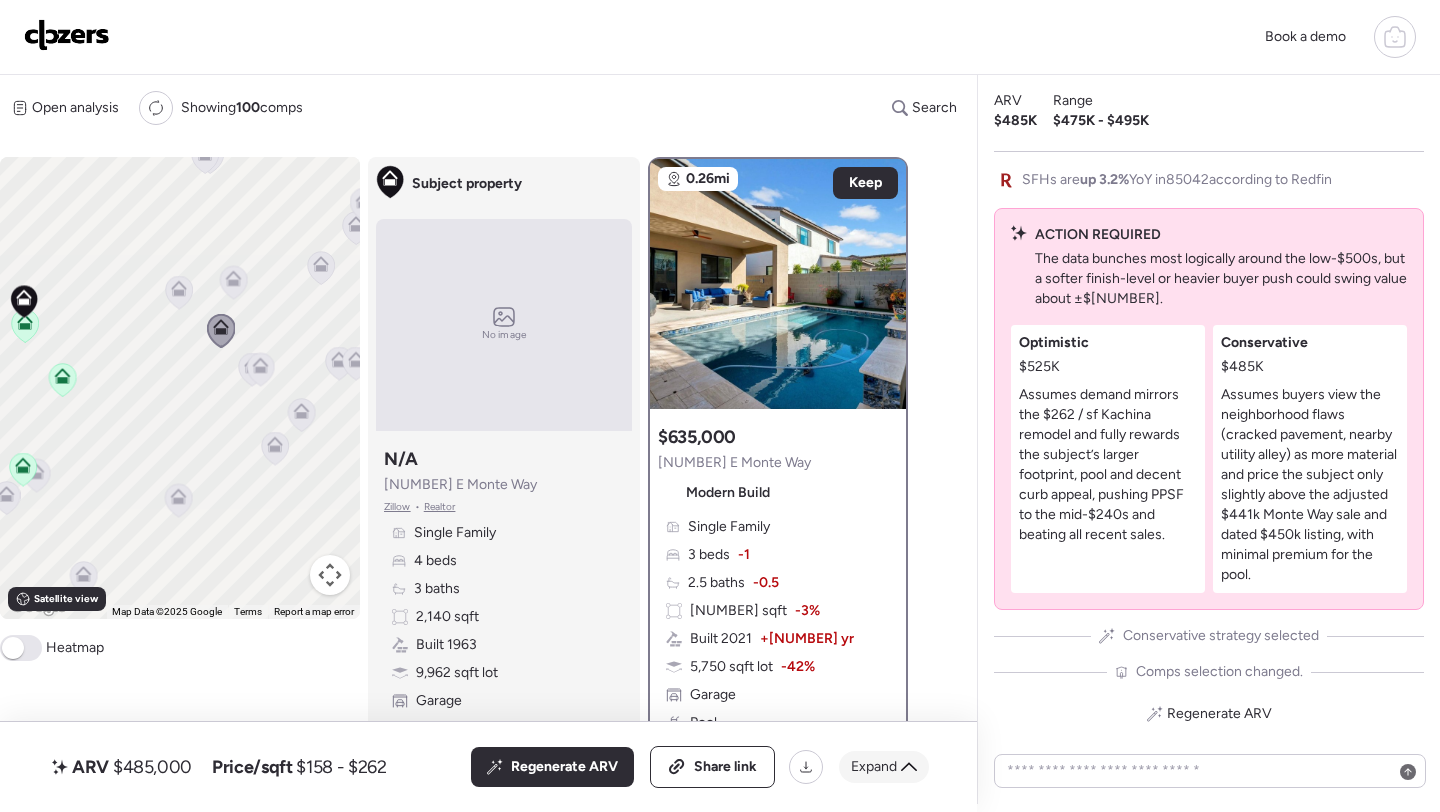 click on "Expand" at bounding box center [874, 767] 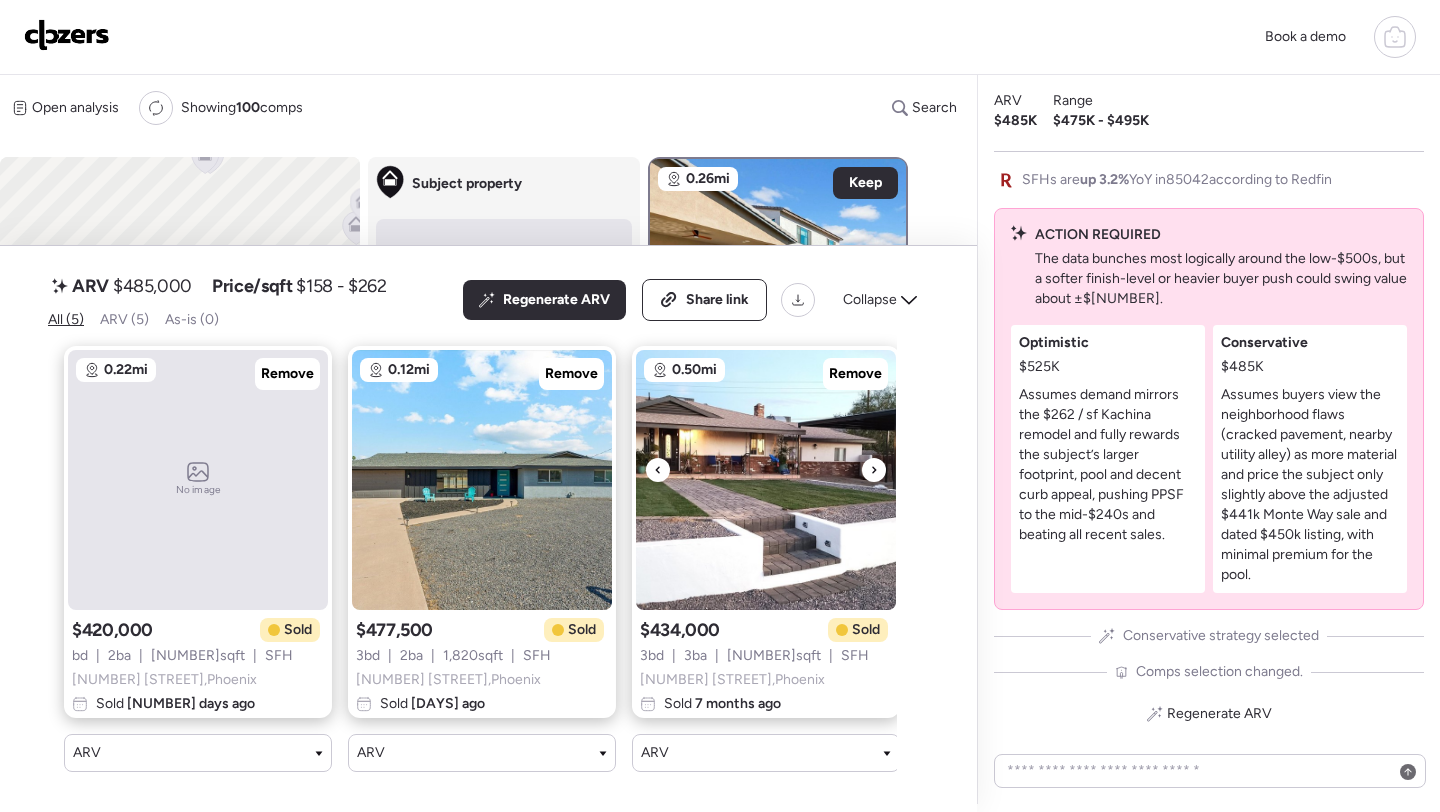scroll, scrollTop: 0, scrollLeft: 587, axis: horizontal 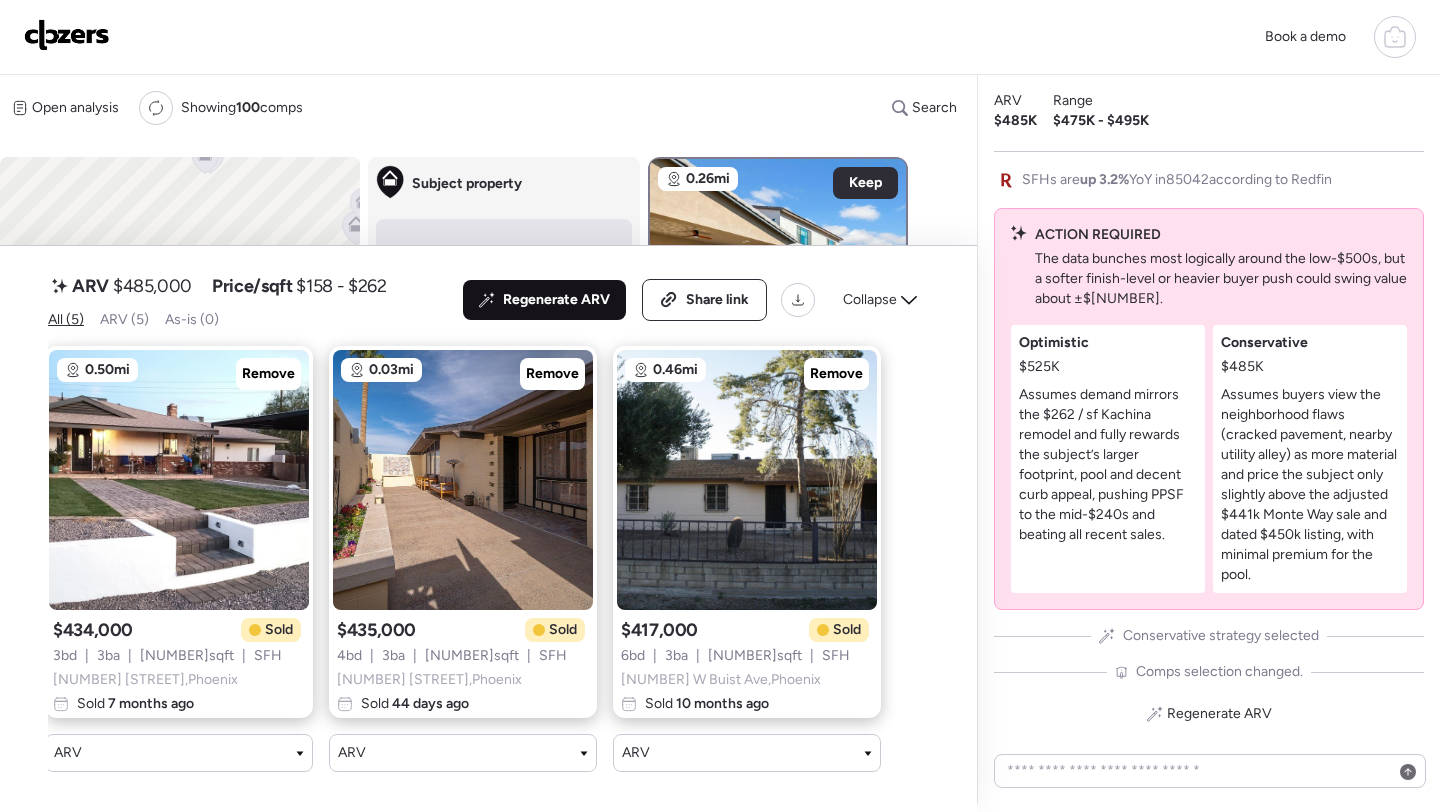 click on "Regenerate ARV" at bounding box center [544, 300] 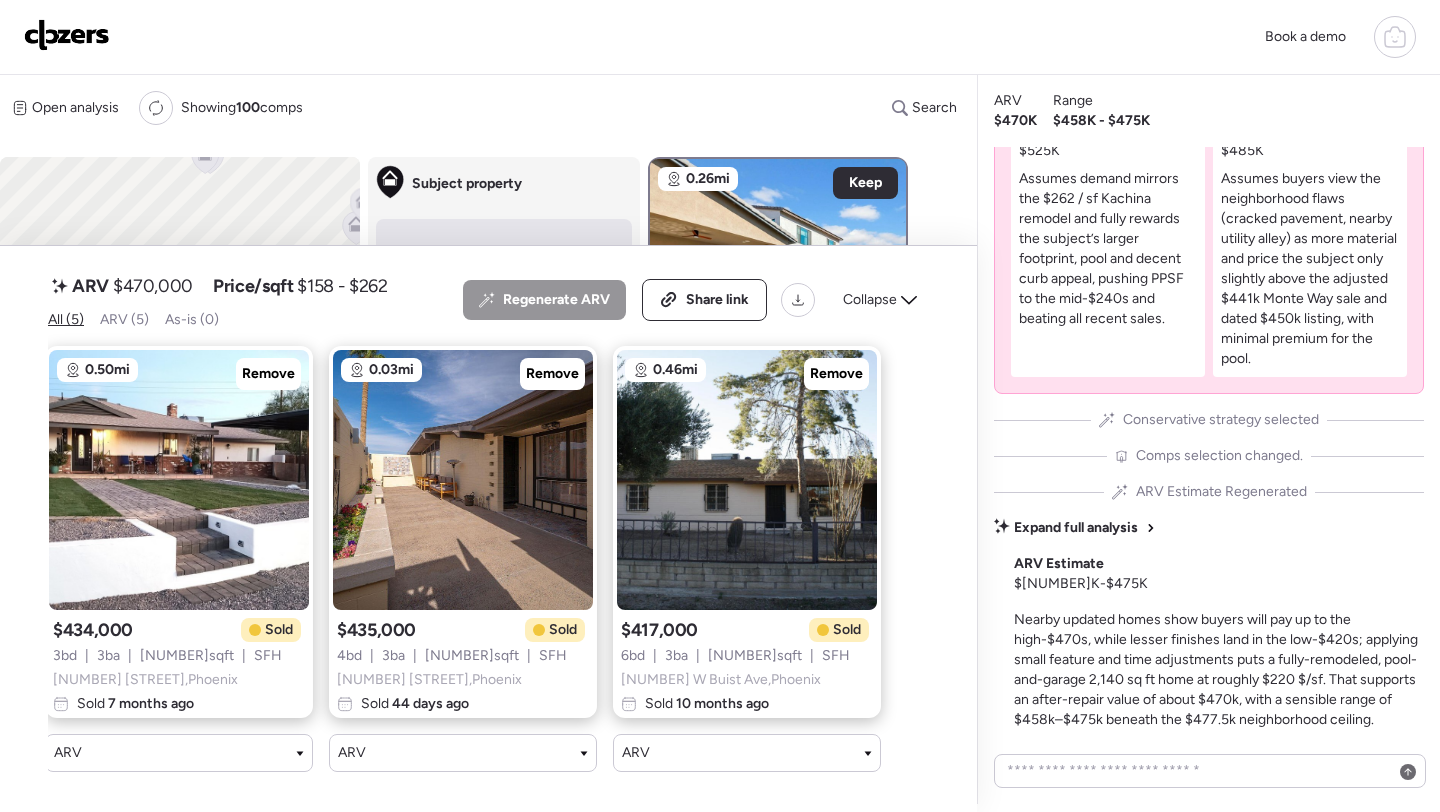 click on "$470,000" at bounding box center [153, 286] 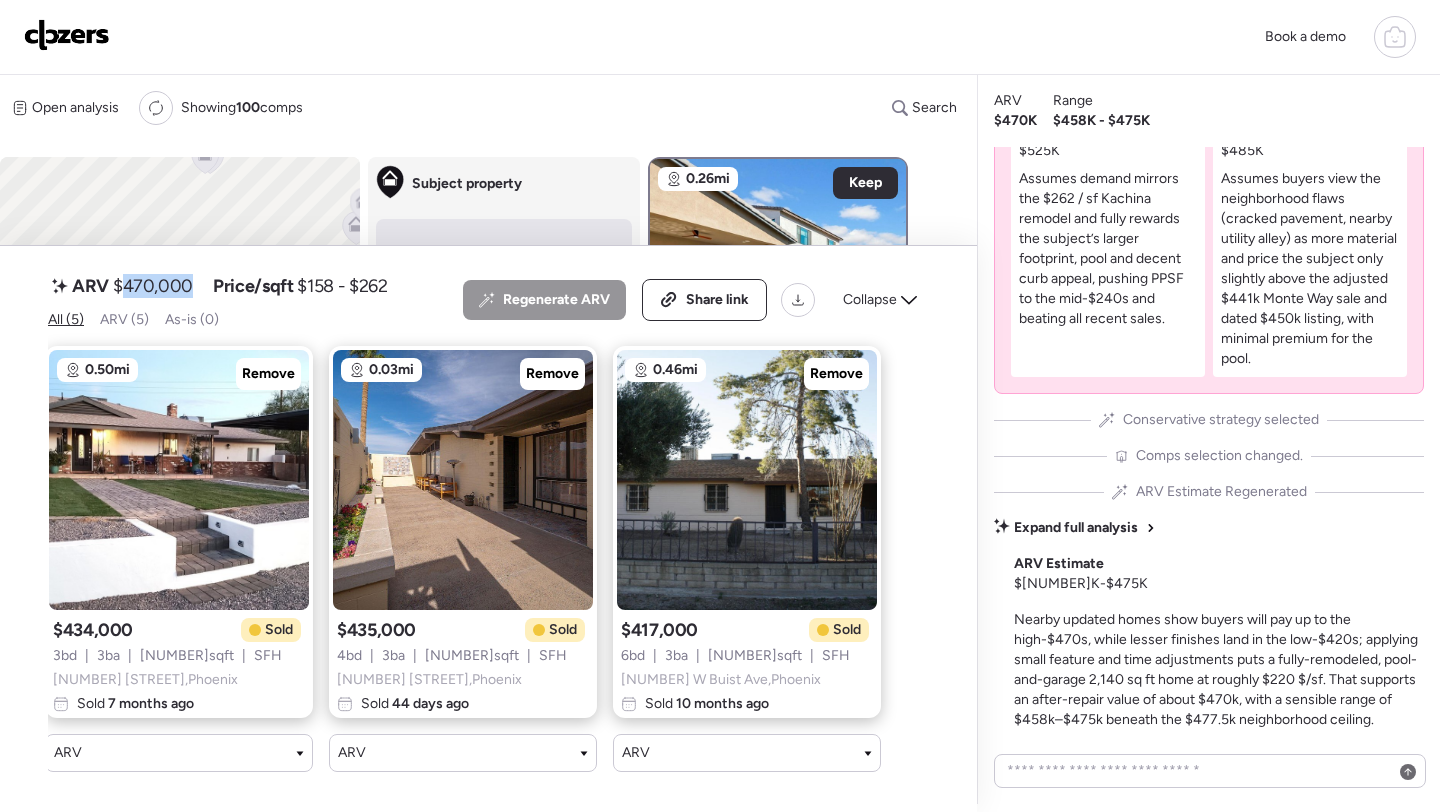 copy on "470,000" 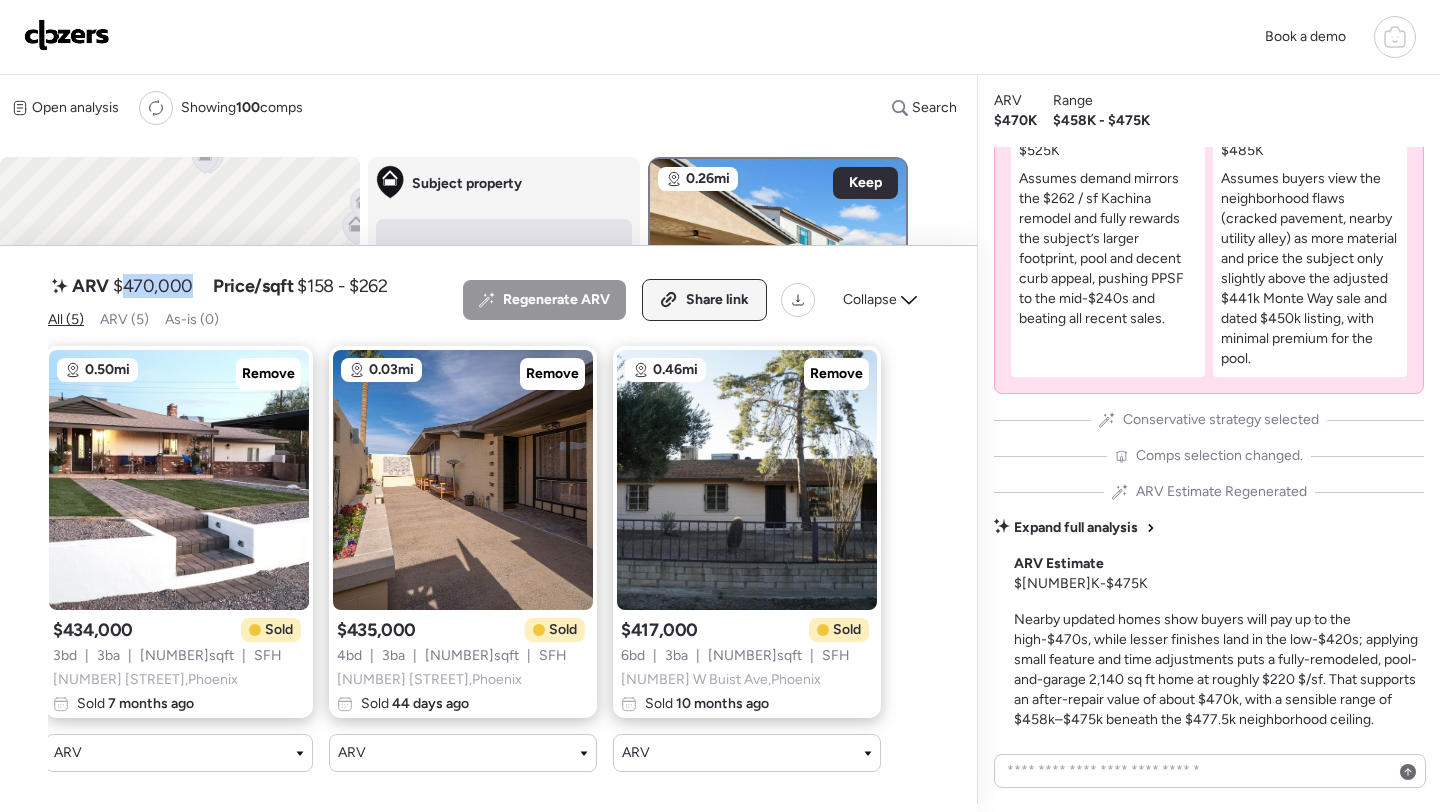 click on "Share link" at bounding box center (717, 300) 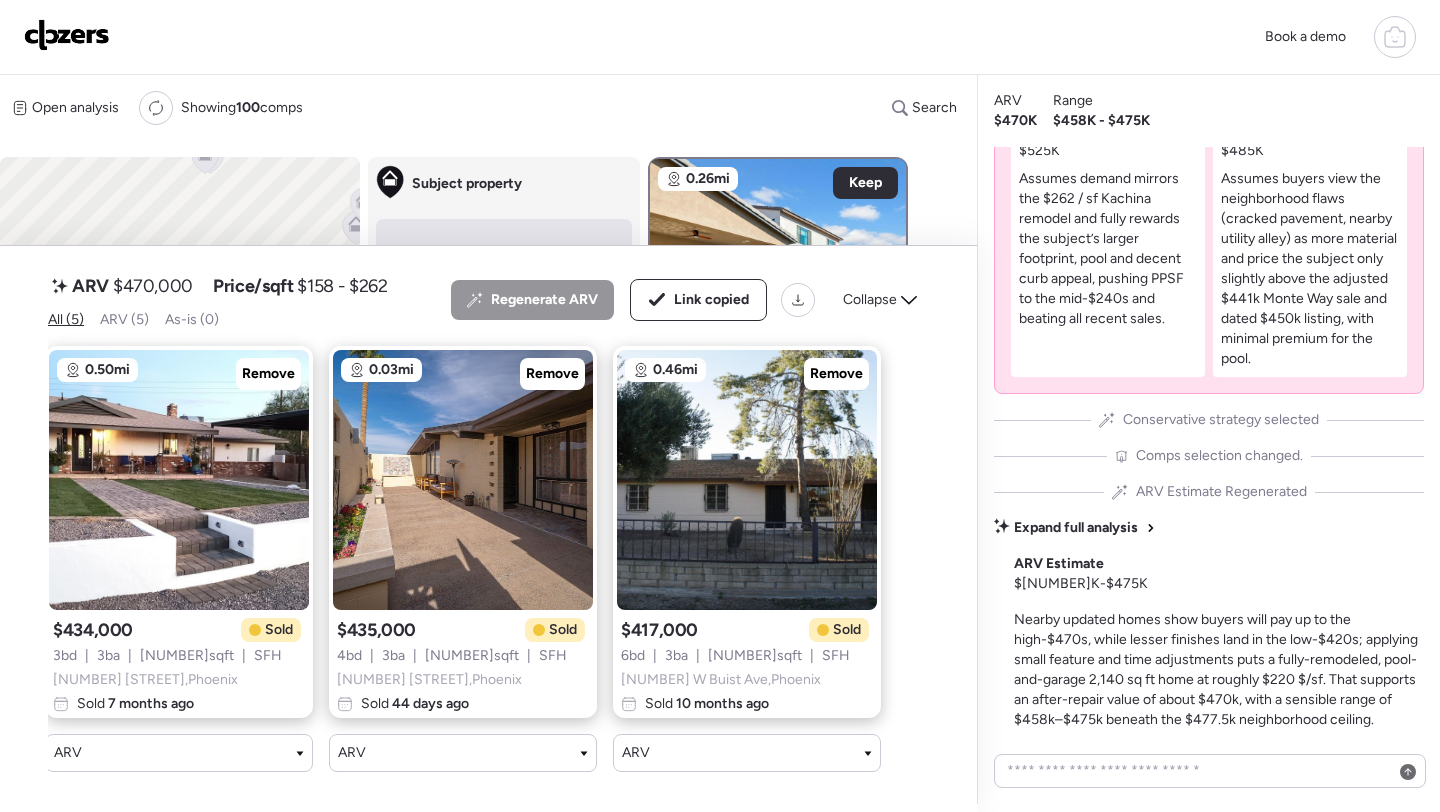 click at bounding box center (67, 35) 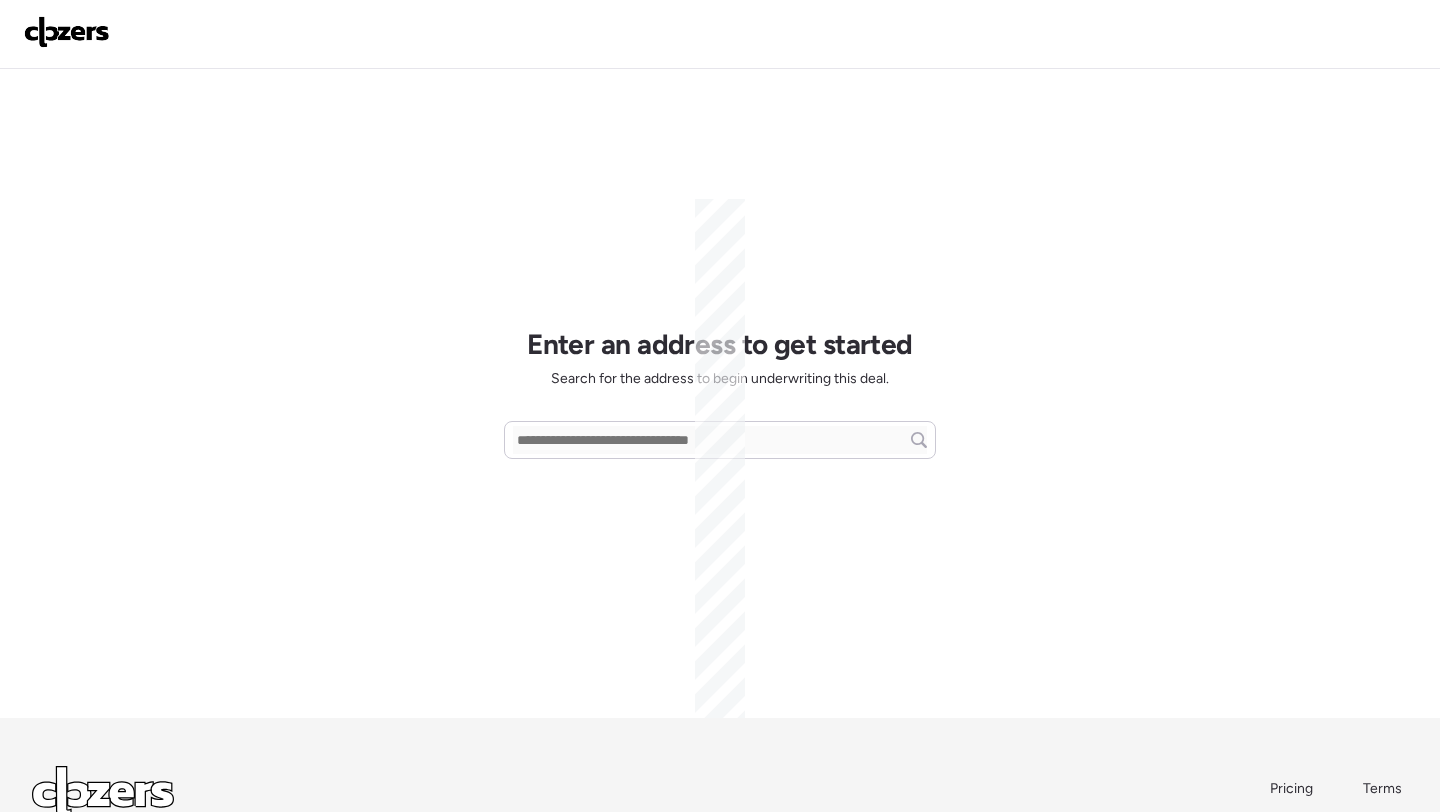scroll, scrollTop: 0, scrollLeft: 0, axis: both 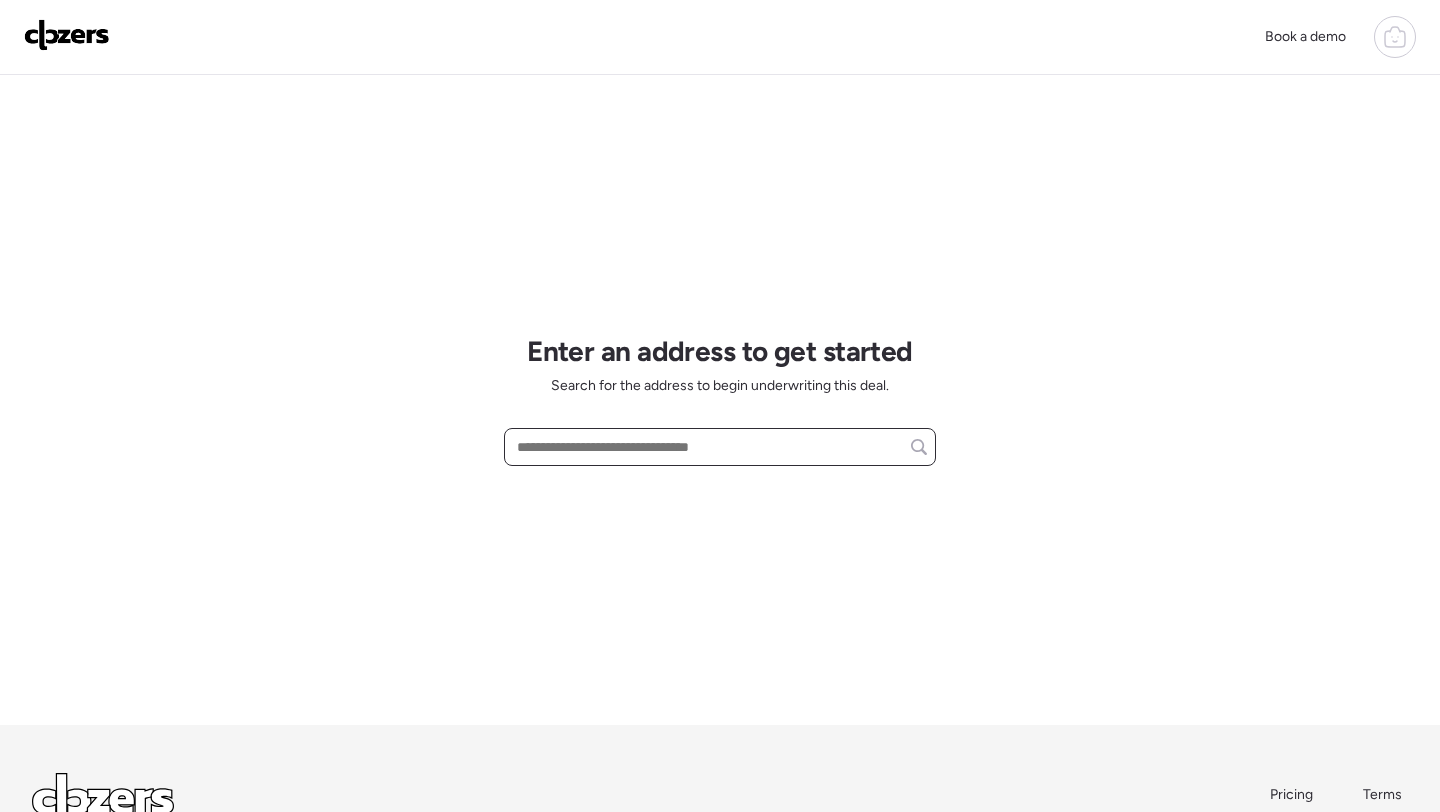 click at bounding box center [720, 447] 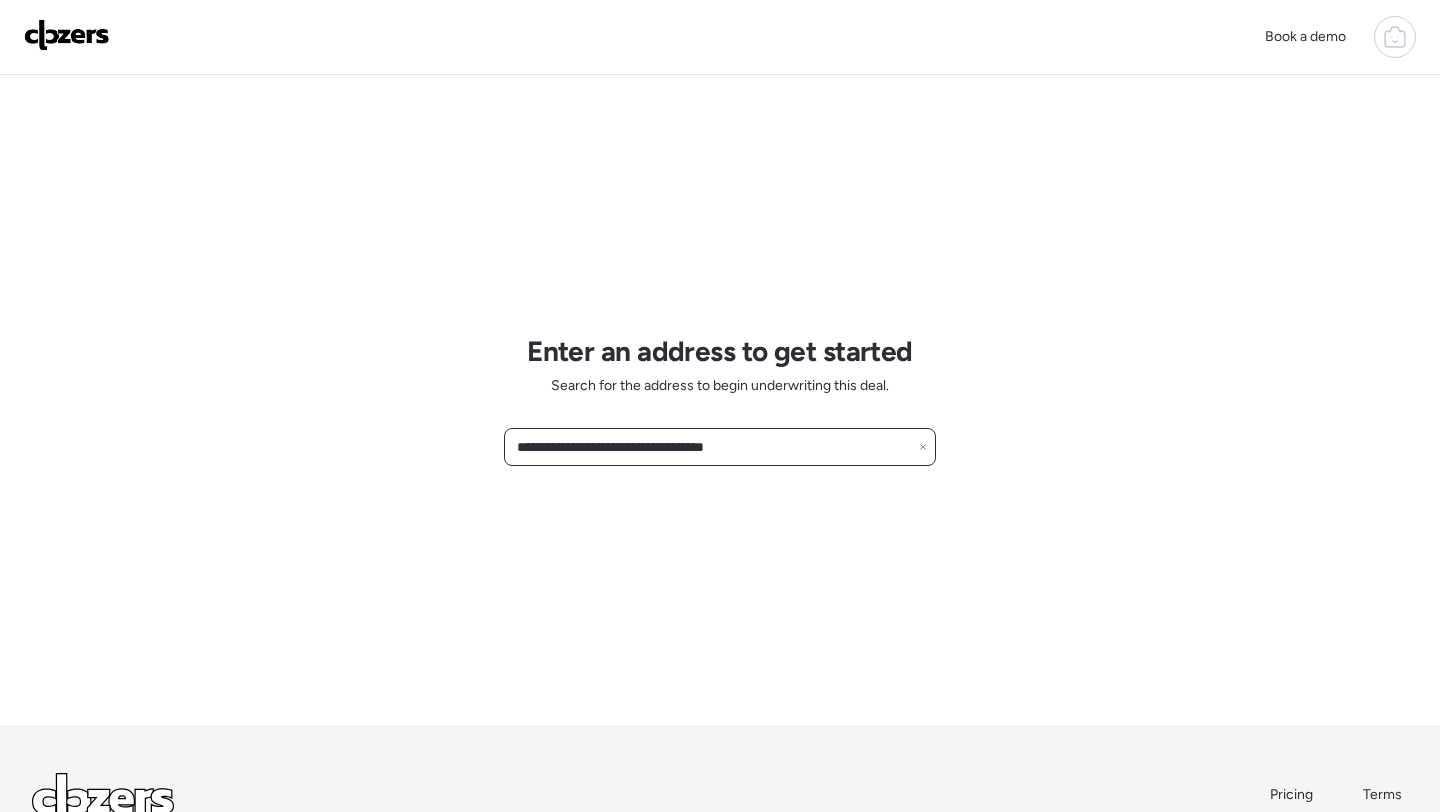 click on "**********" at bounding box center (720, 447) 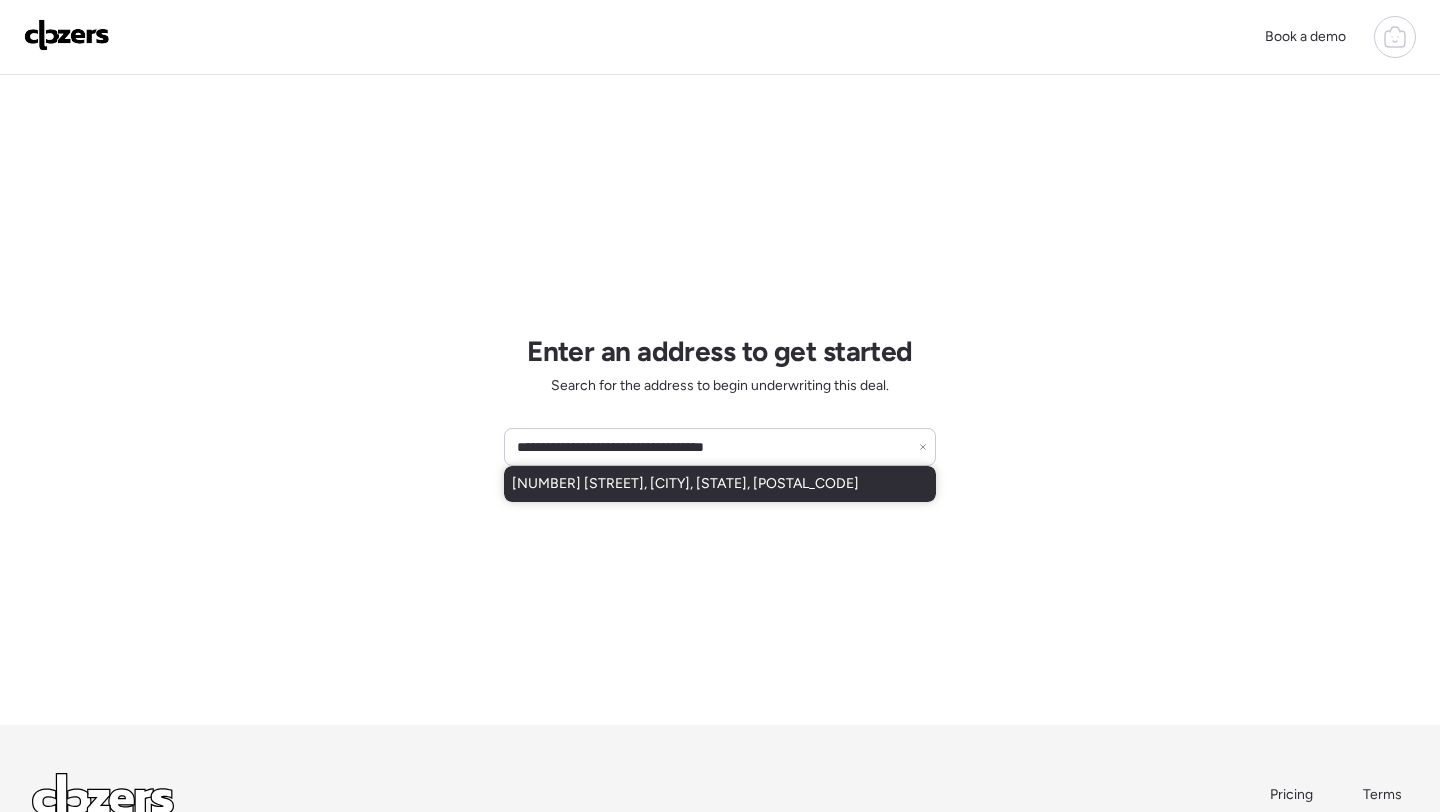 click on "[NUMBER] [STREET], [CITY], [STATE], [POSTAL_CODE]" at bounding box center (685, 484) 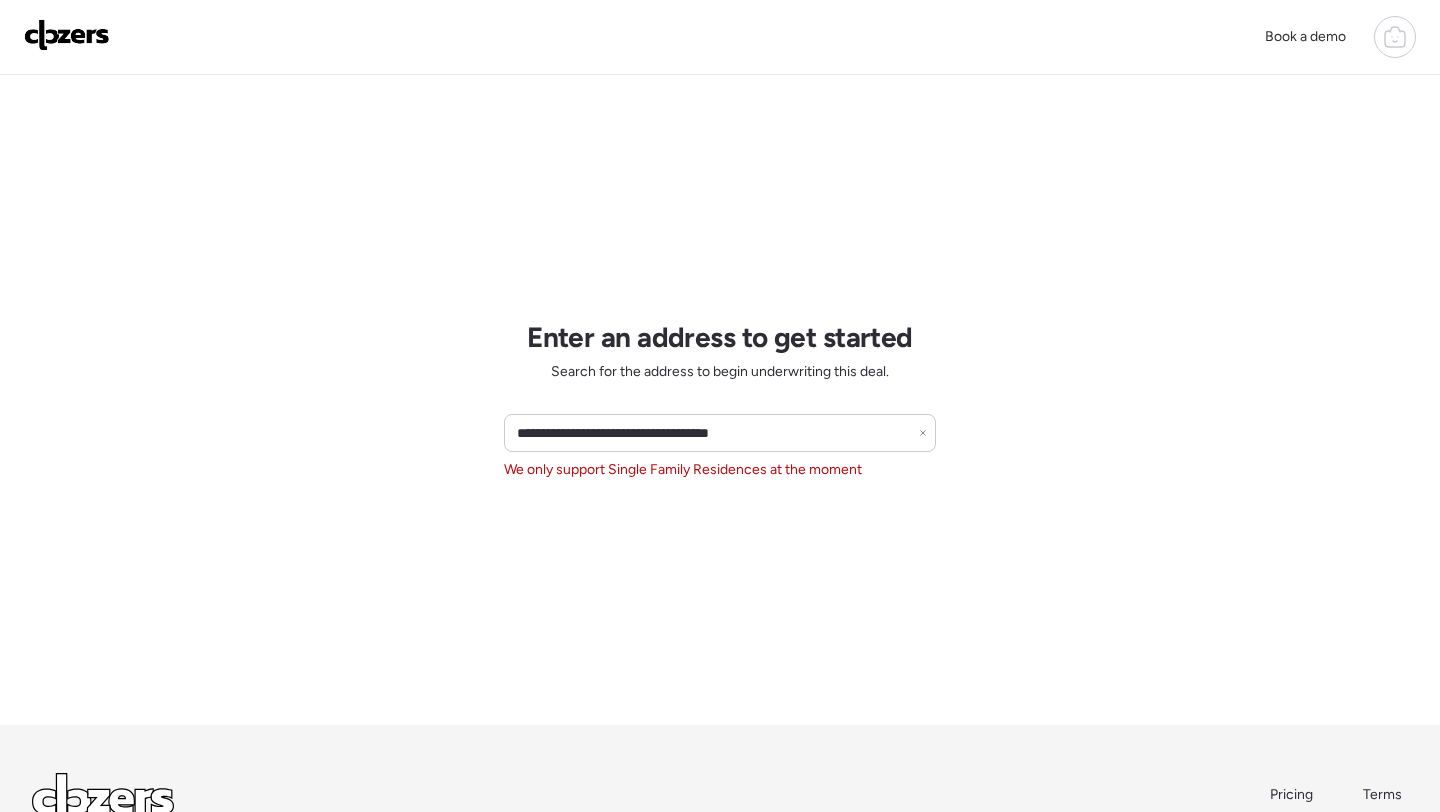 click at bounding box center [67, 35] 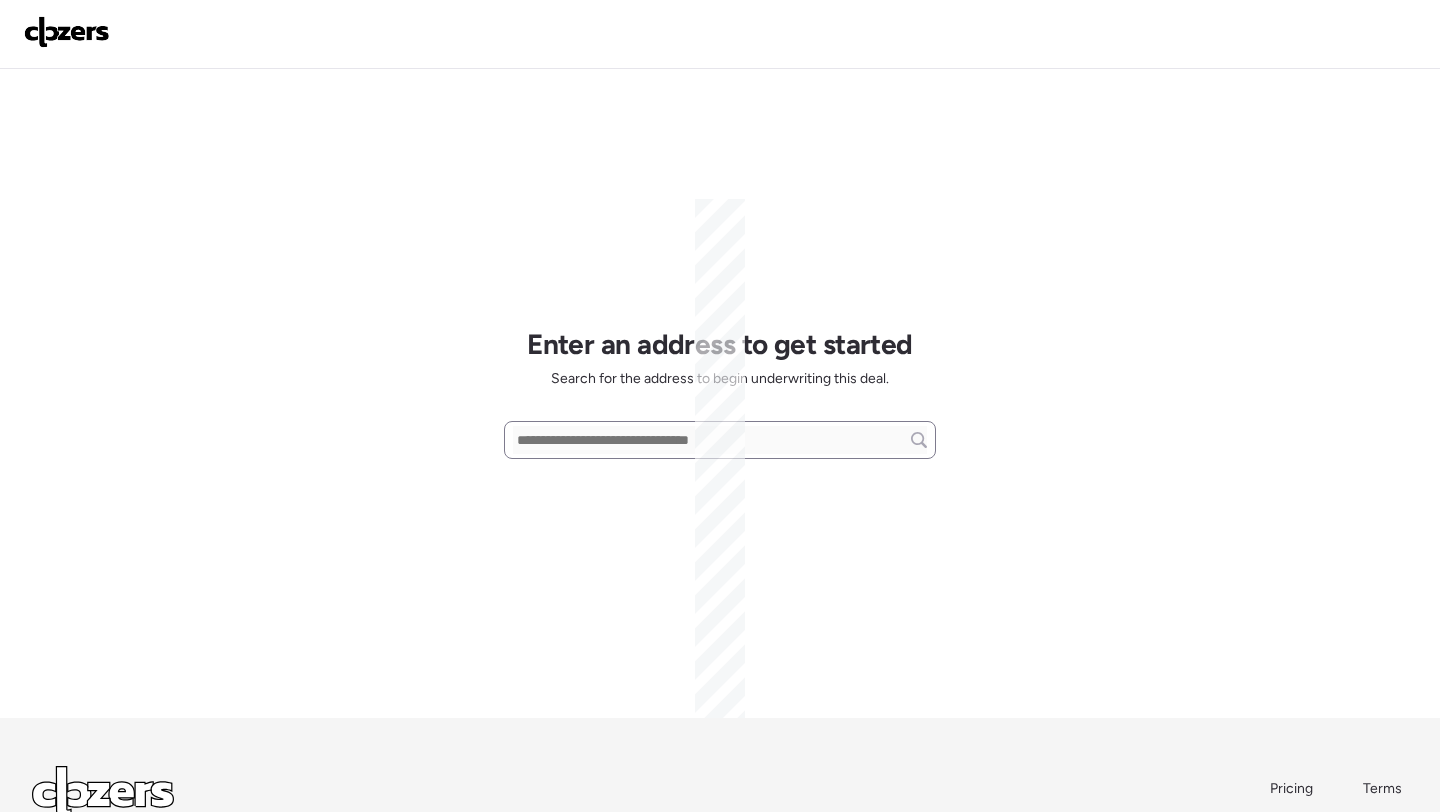 scroll, scrollTop: 0, scrollLeft: 0, axis: both 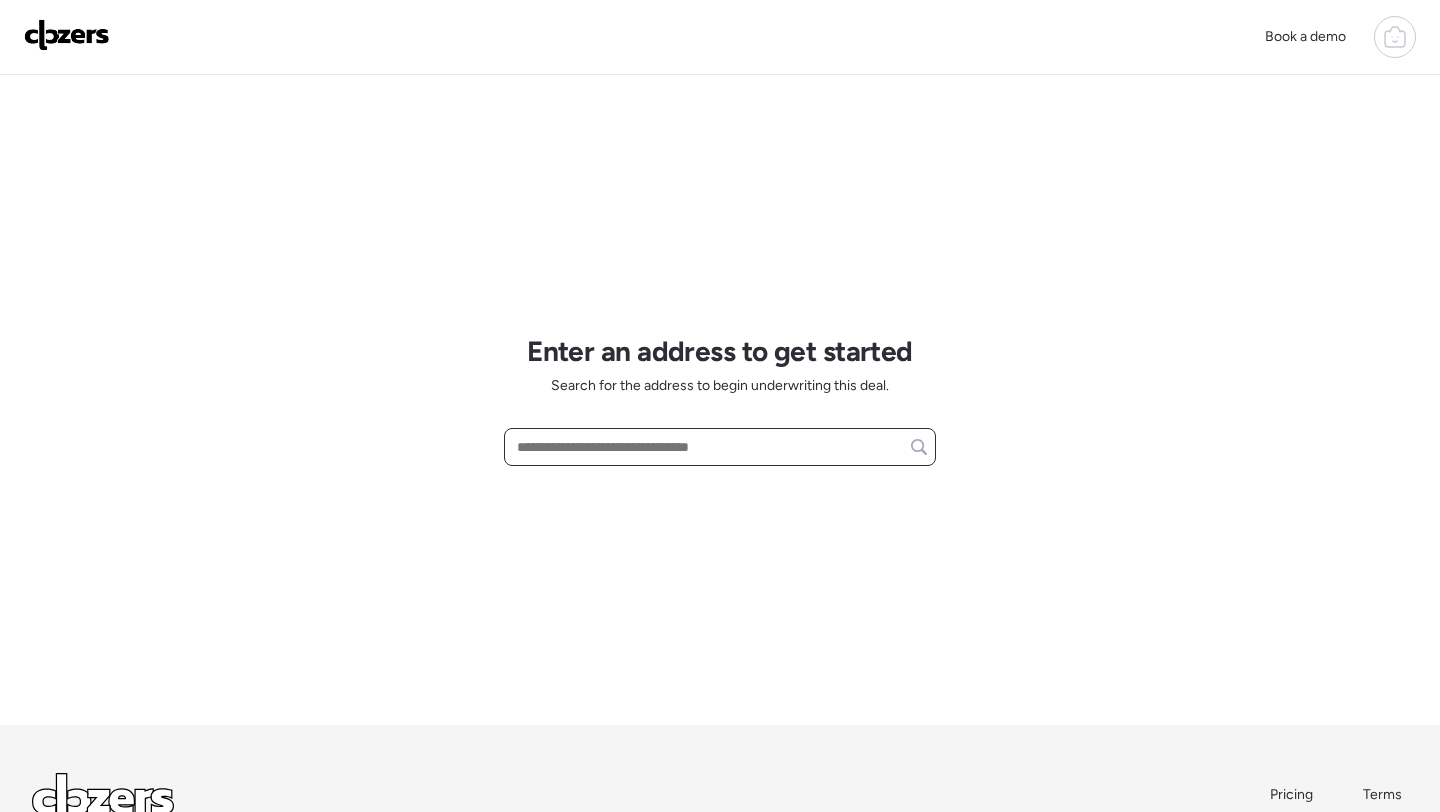 click at bounding box center [720, 447] 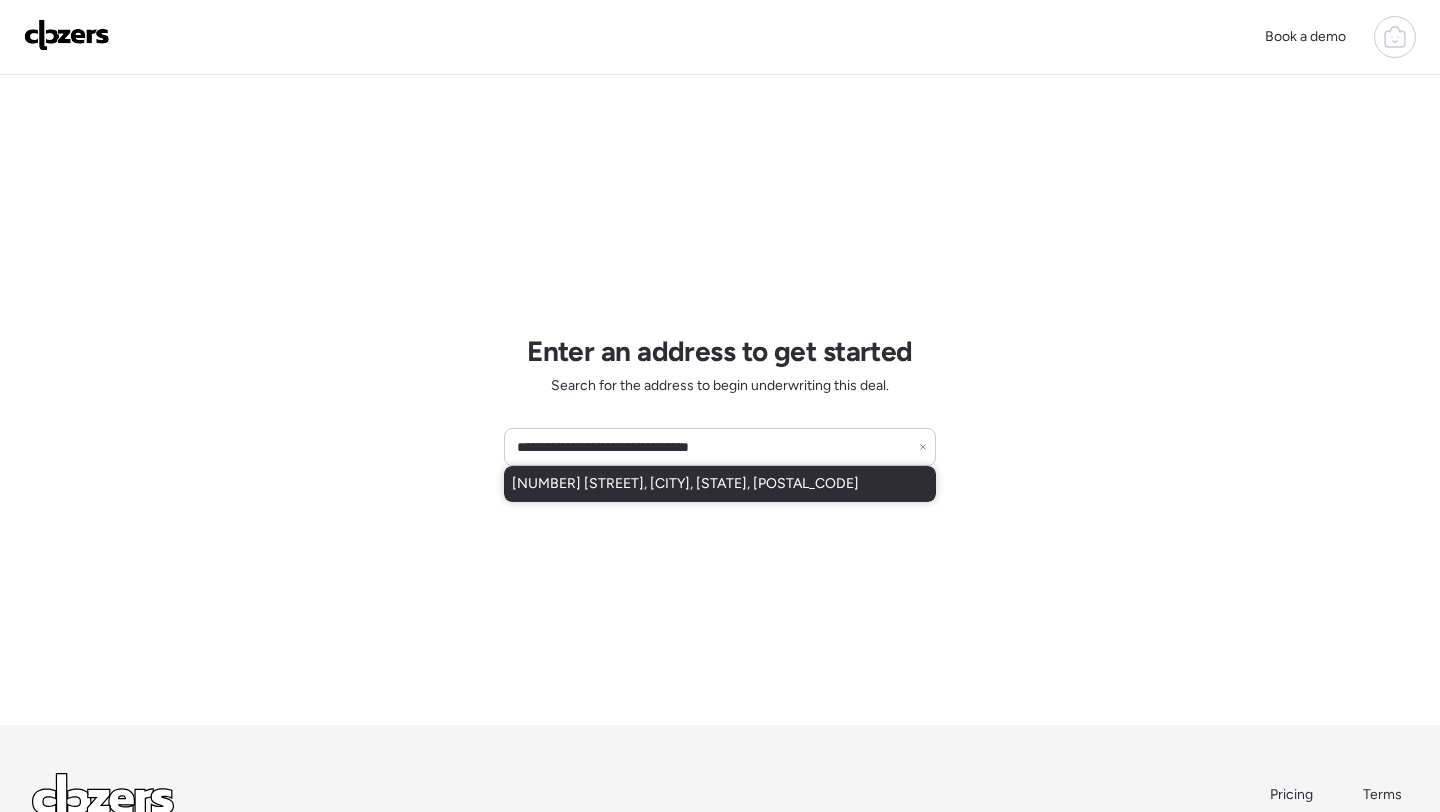 click on "[NUMBER] [STREET], [CITY], [STATE], [POSTAL_CODE]" at bounding box center (685, 484) 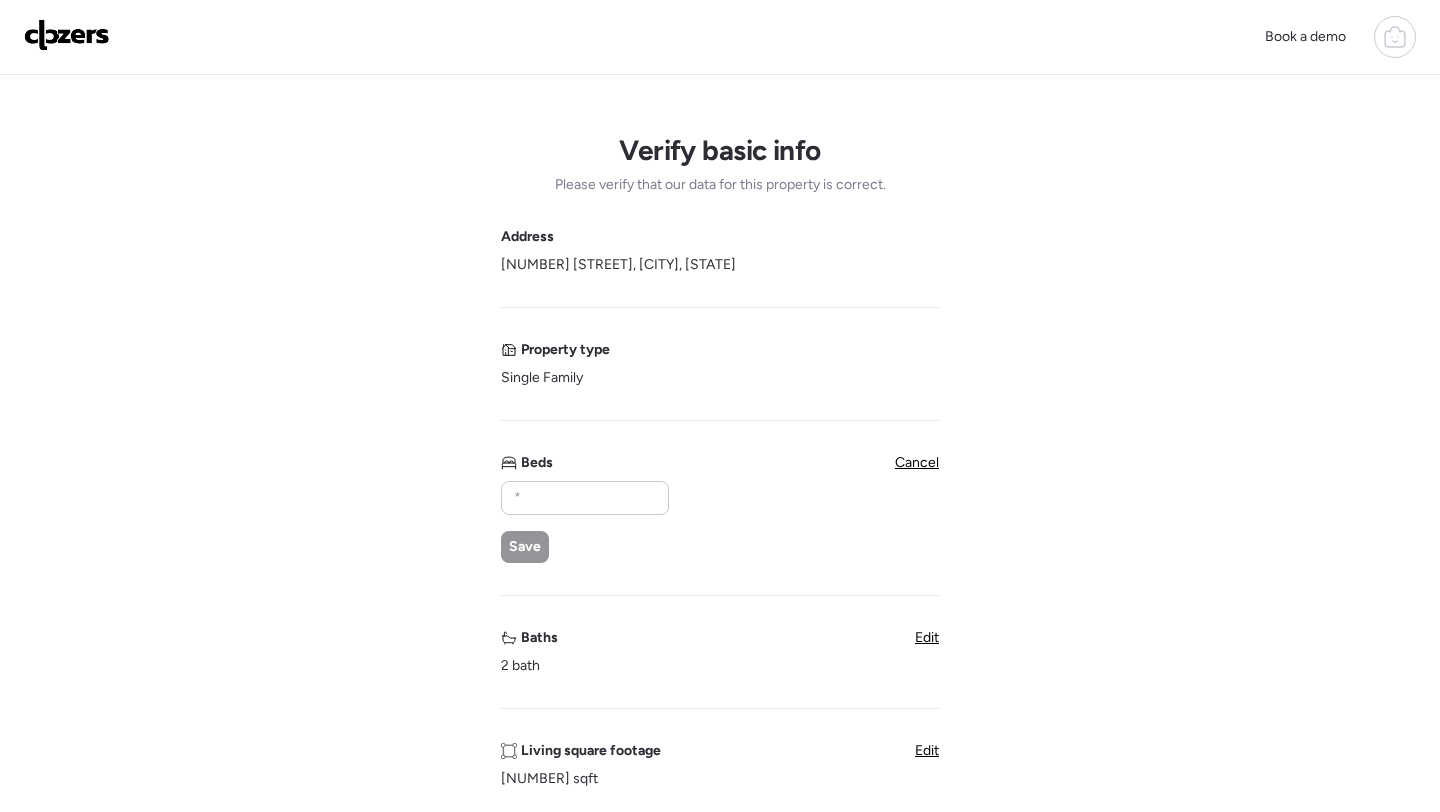 click on "Save" at bounding box center (584, 522) 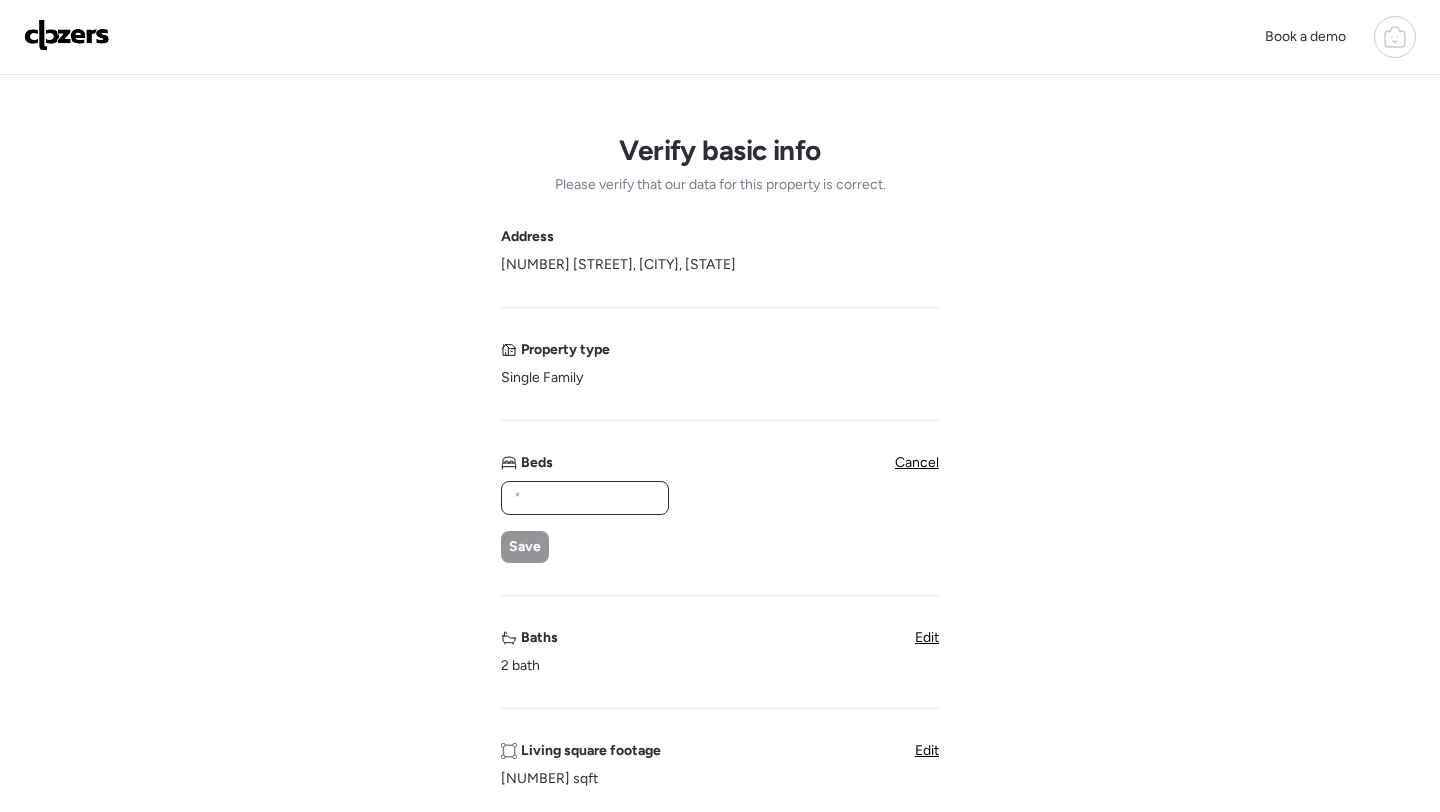 click at bounding box center (585, 498) 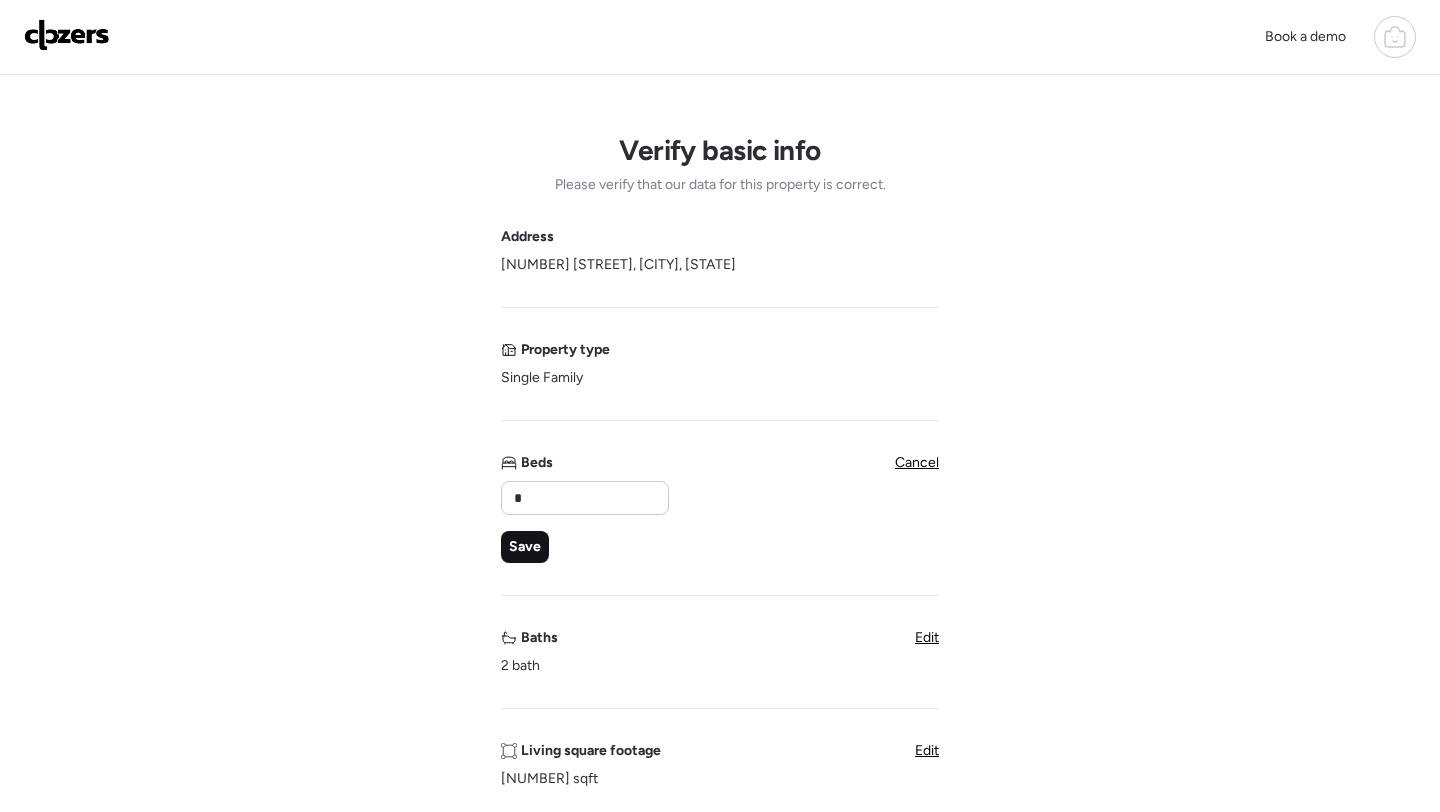 click on "Save" at bounding box center [525, 547] 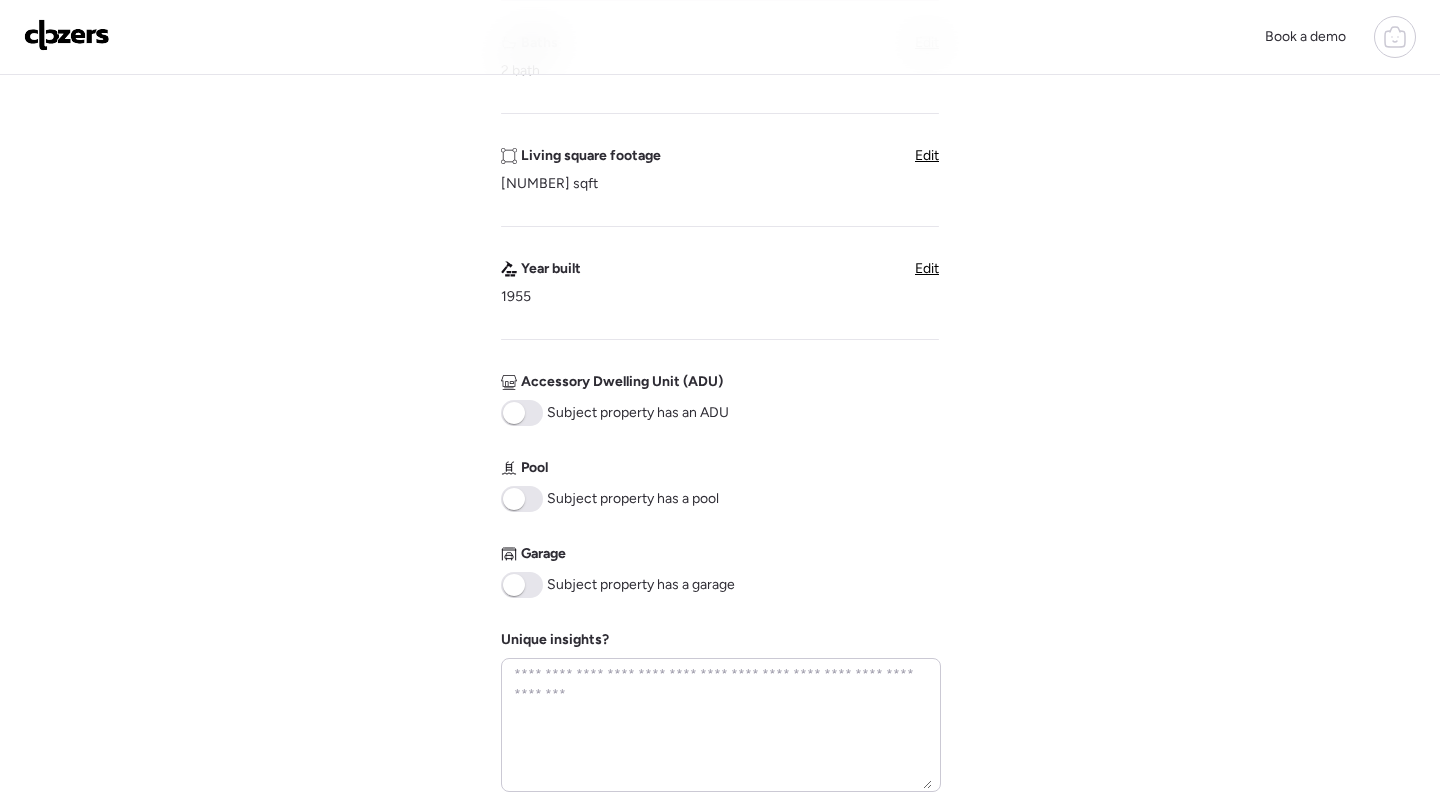 scroll, scrollTop: 850, scrollLeft: 0, axis: vertical 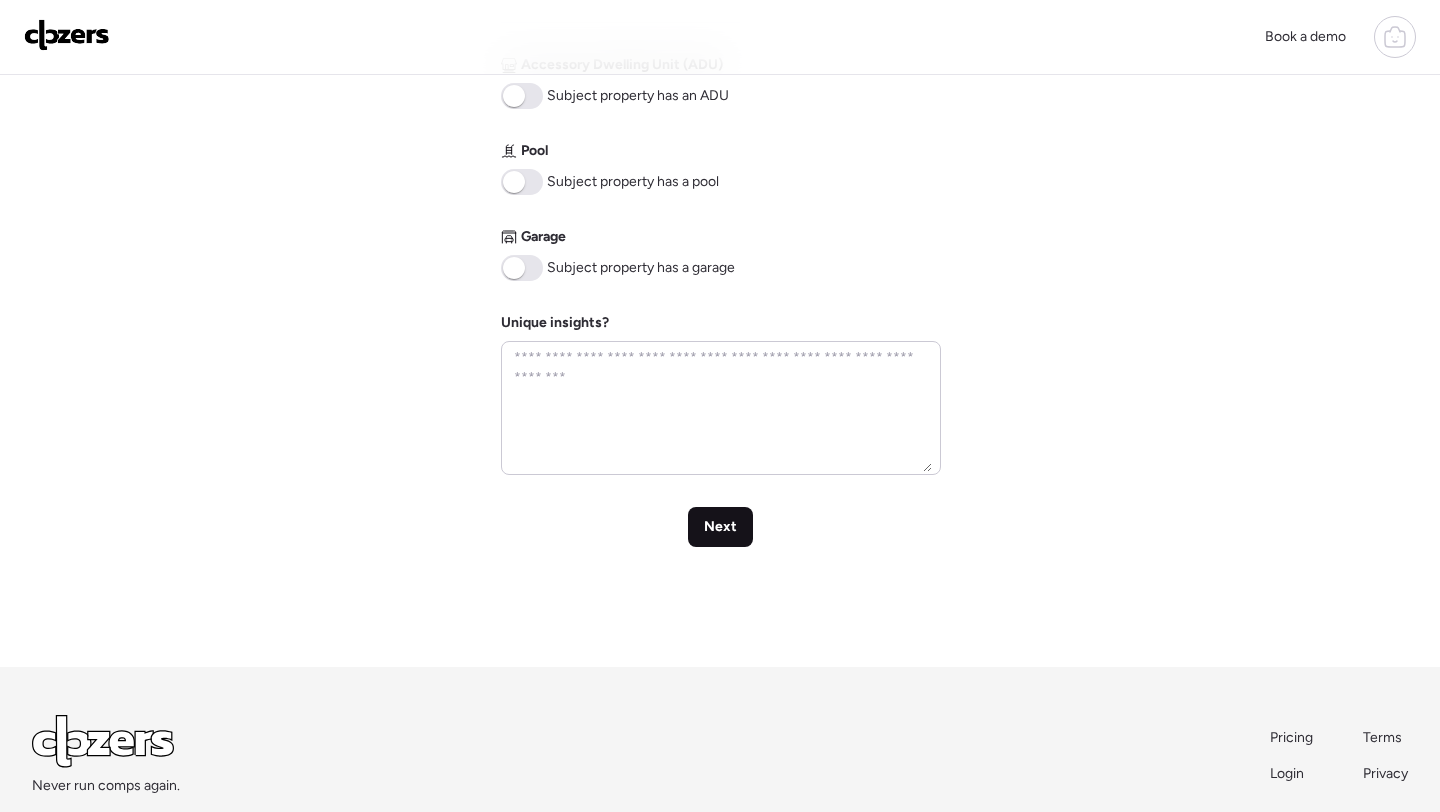click on "Next" at bounding box center [720, 527] 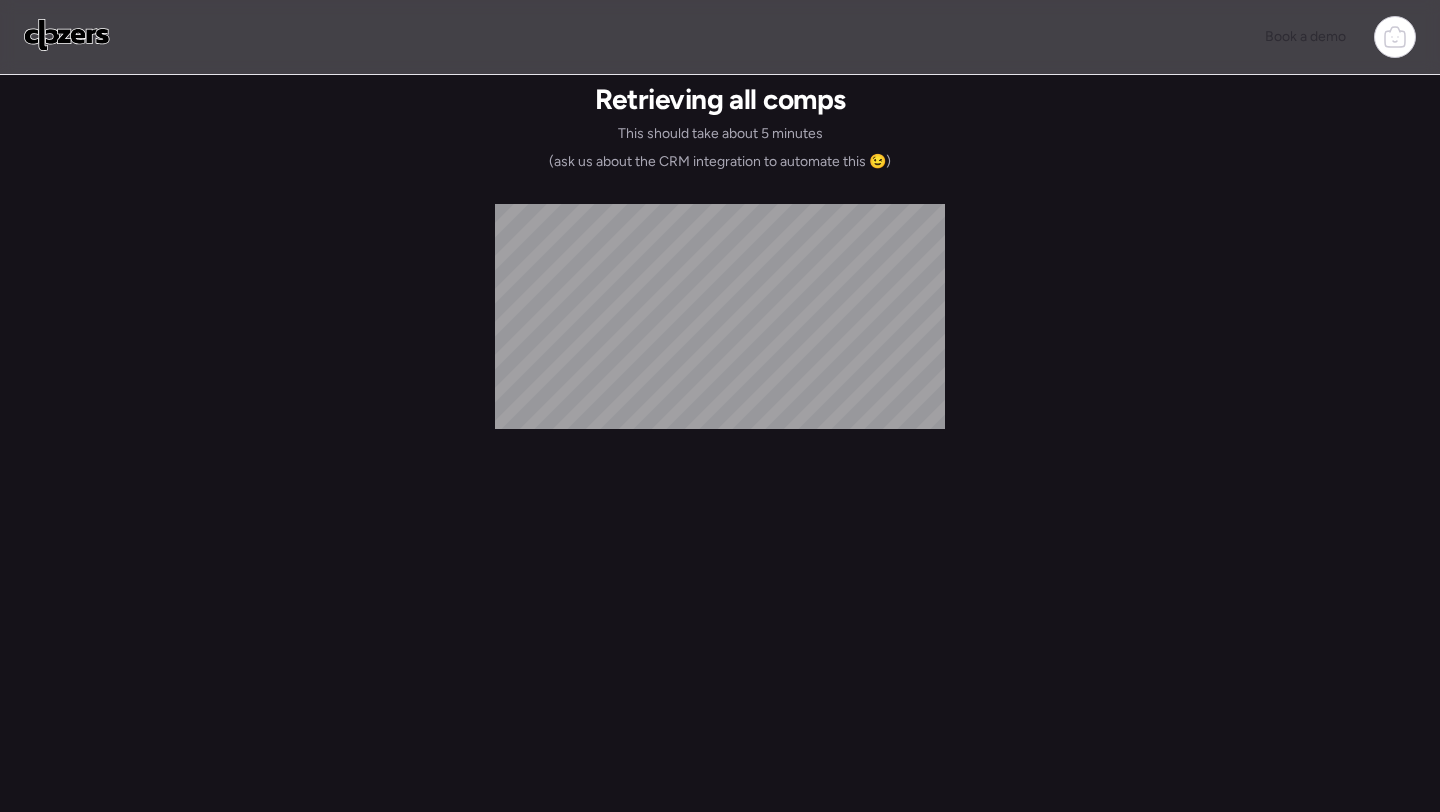 scroll, scrollTop: 0, scrollLeft: 0, axis: both 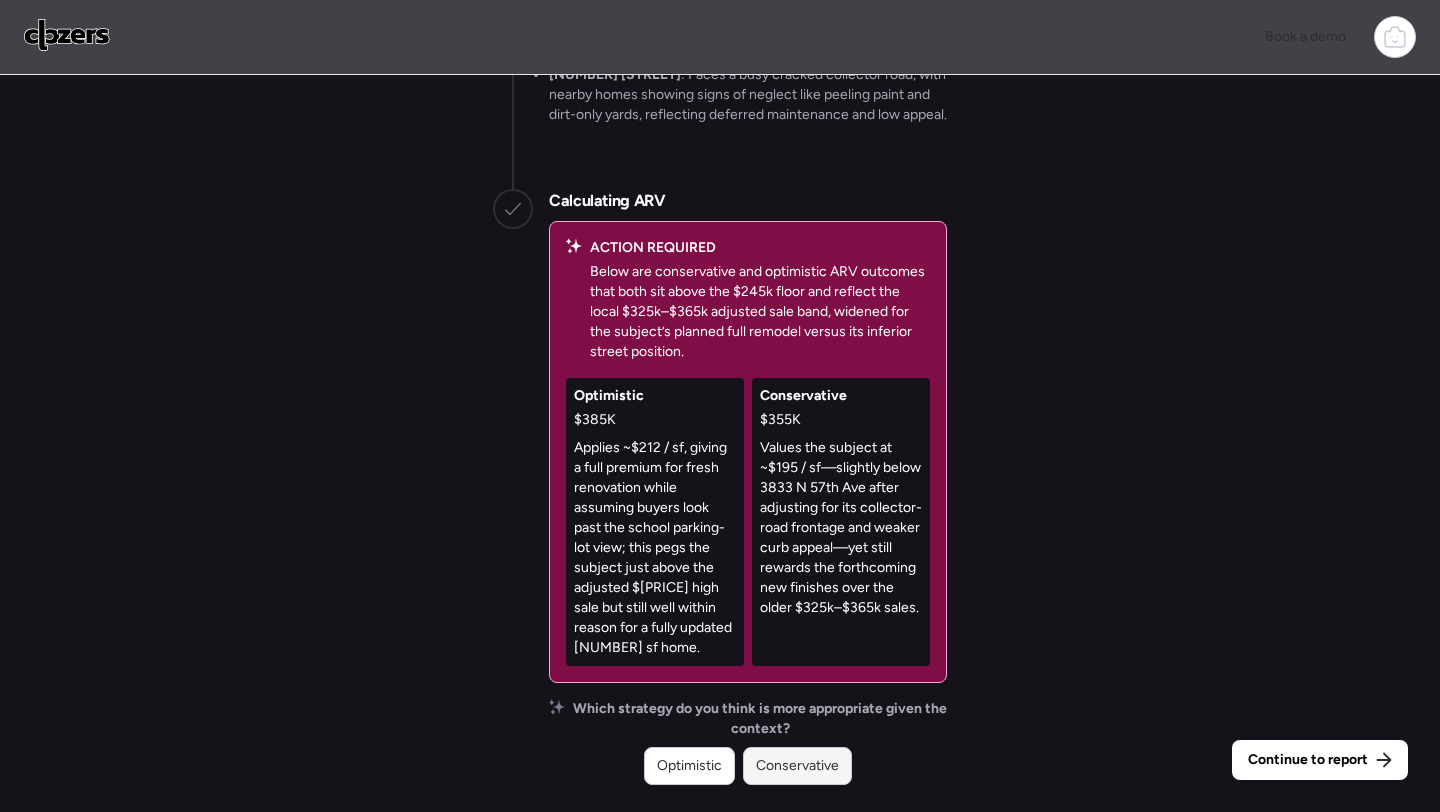 click on "Conservative" at bounding box center (797, 766) 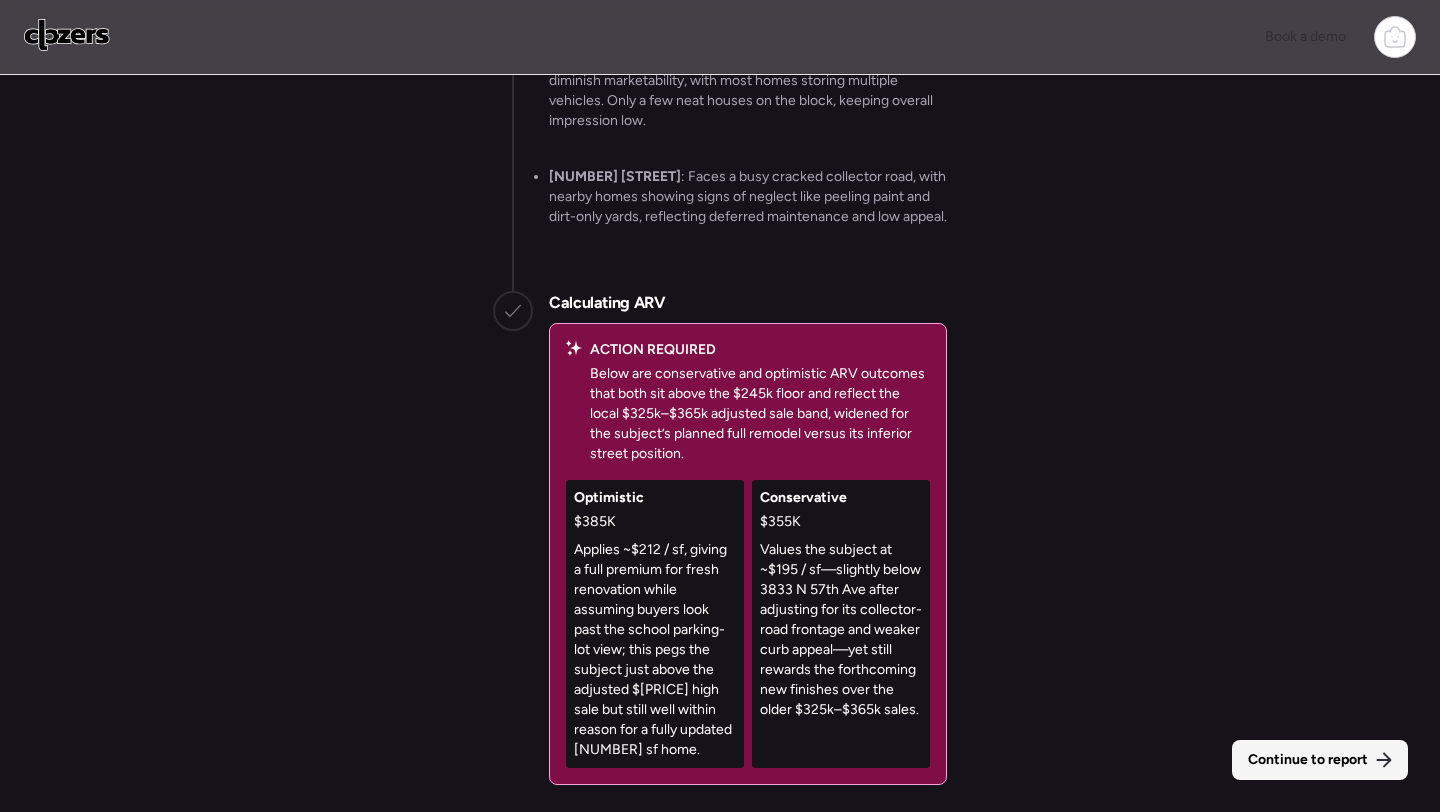 click on "Continue to report" at bounding box center (1308, 760) 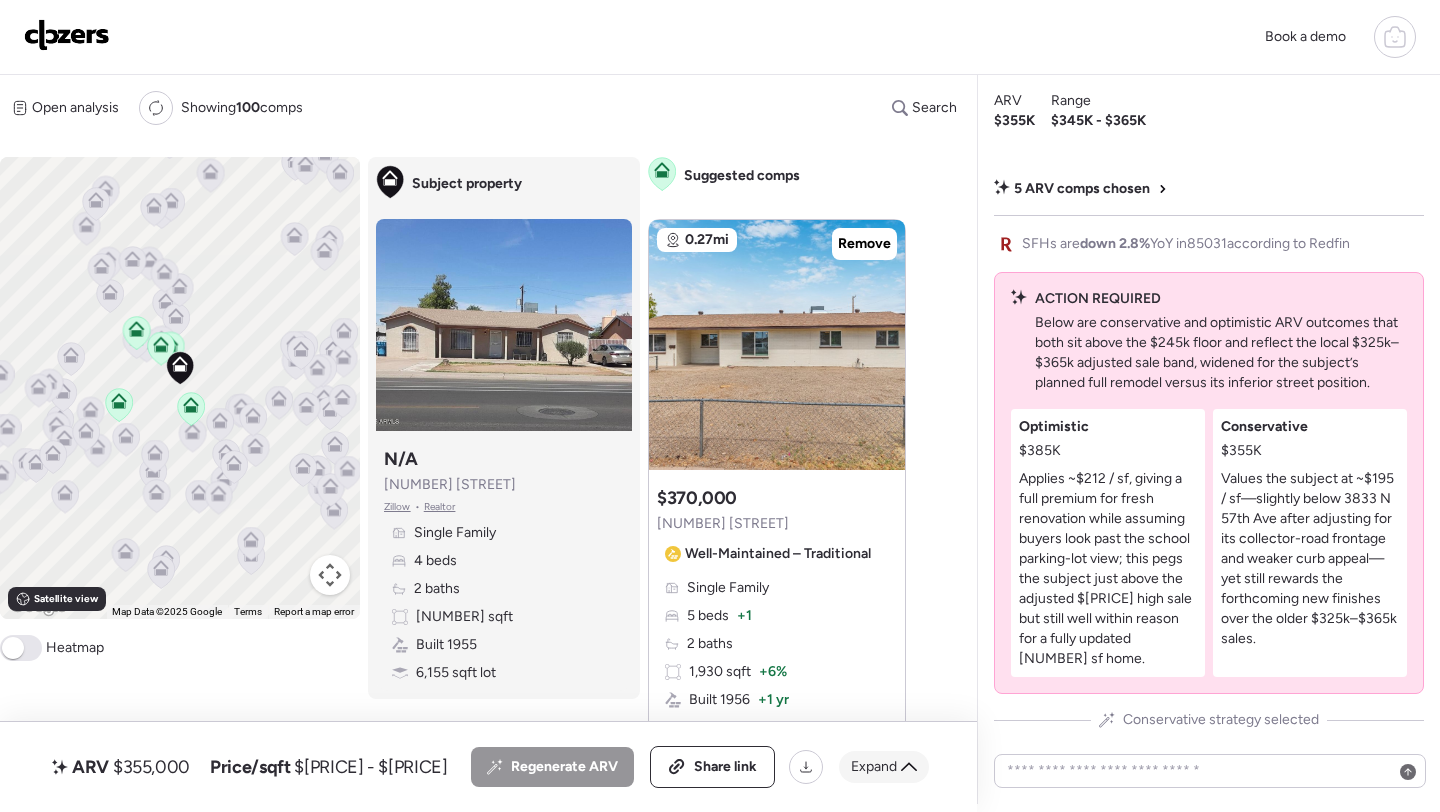 click on "Expand" at bounding box center (874, 767) 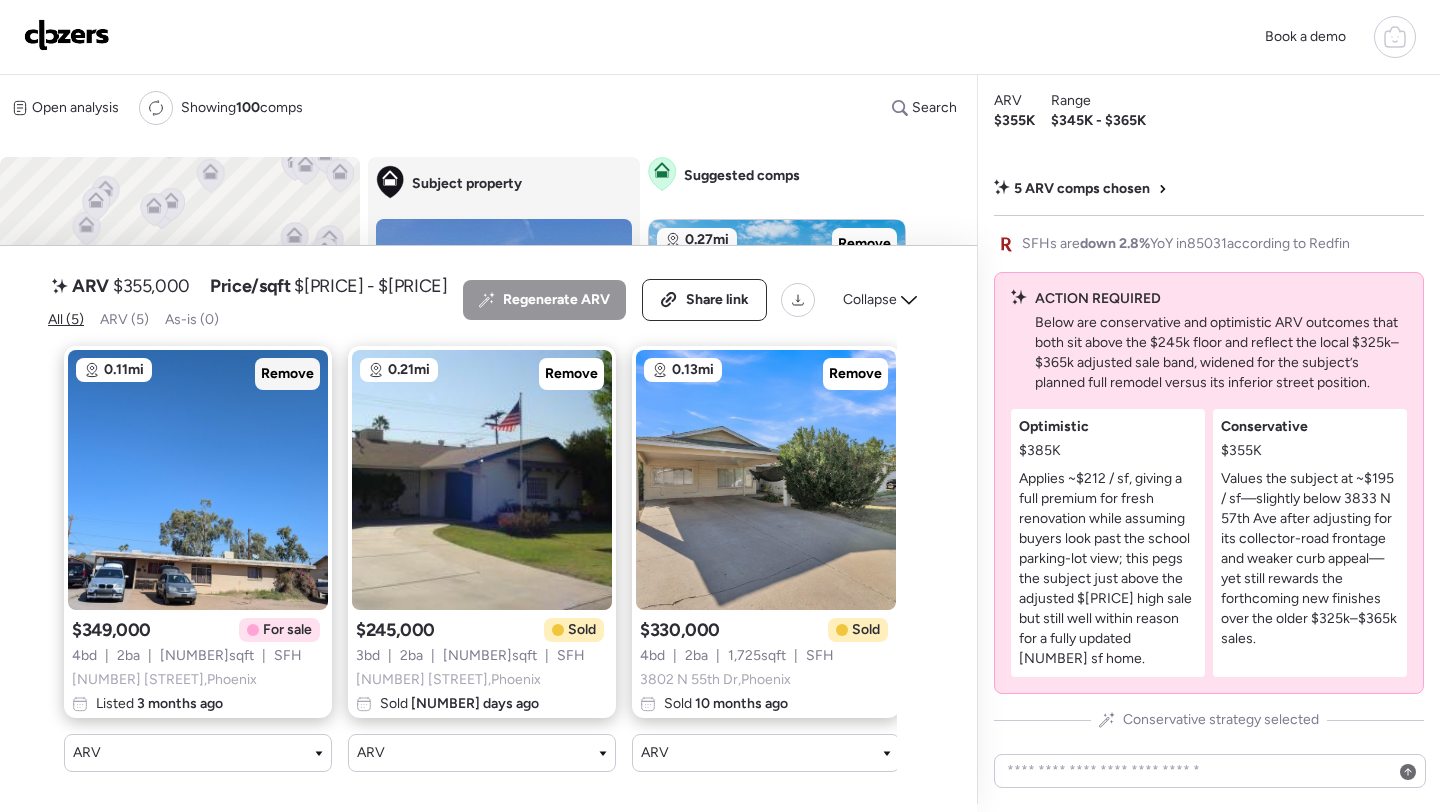 click on "Remove" at bounding box center (287, 374) 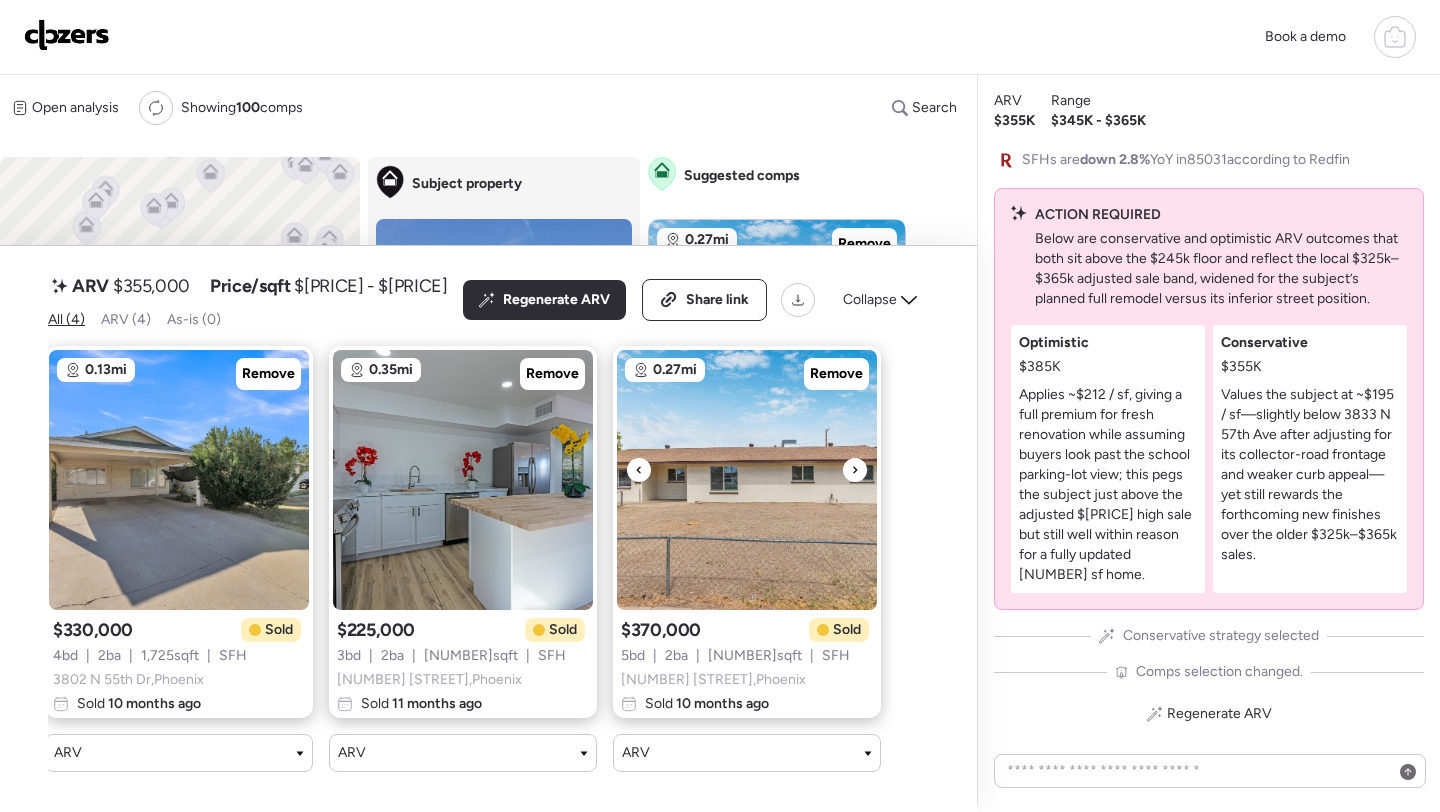 scroll, scrollTop: 0, scrollLeft: 0, axis: both 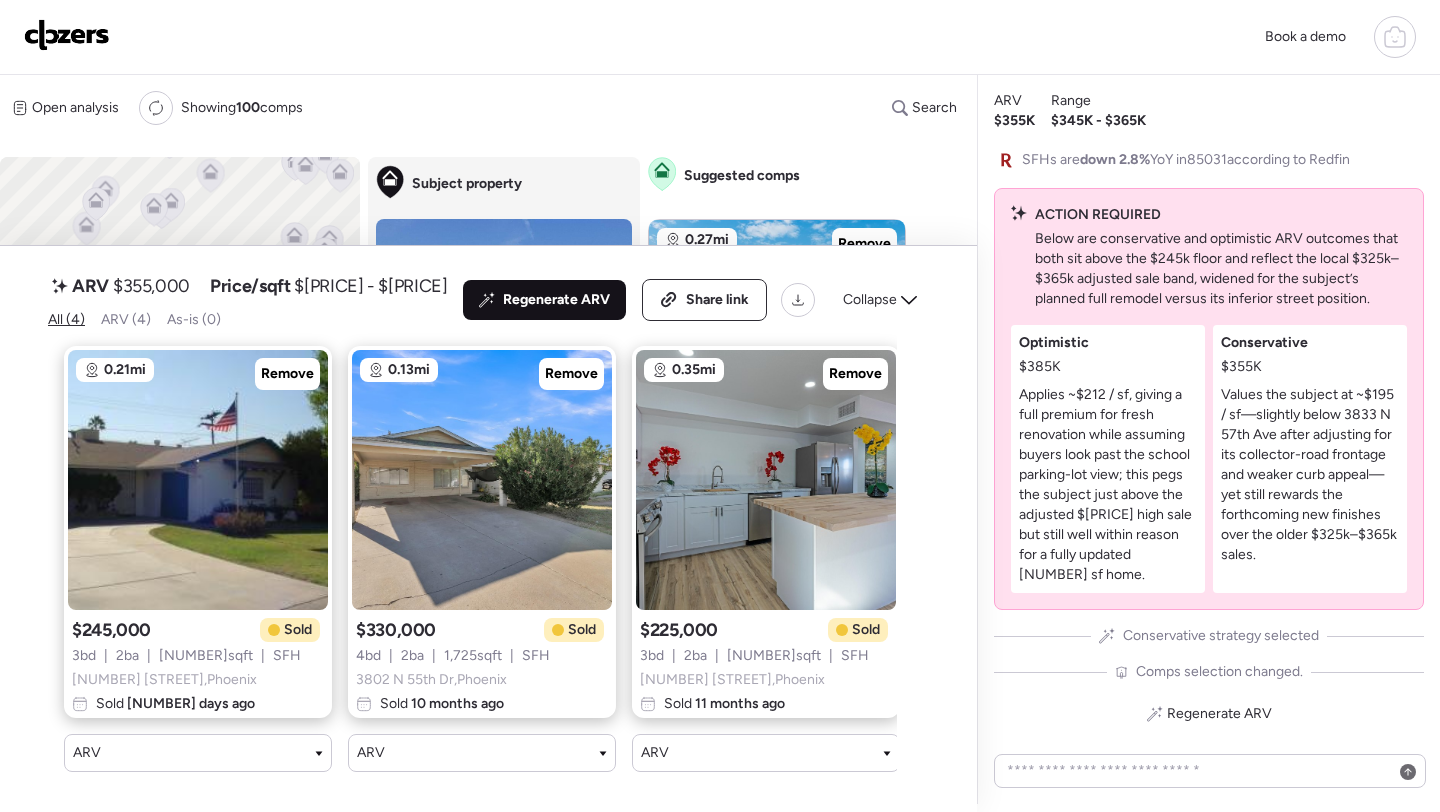 click on "Regenerate ARV" at bounding box center (544, 300) 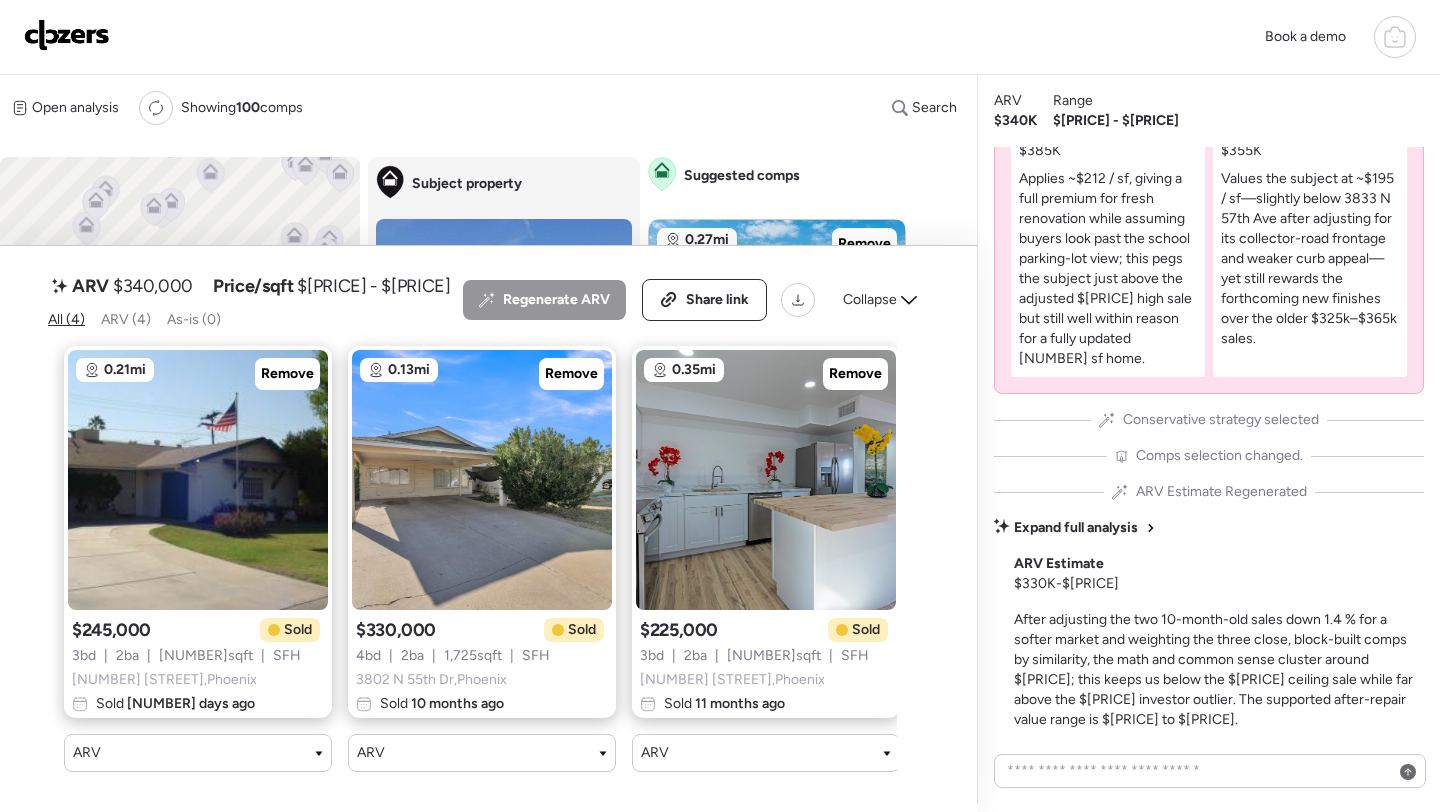 click on "$340,000" at bounding box center [153, 286] 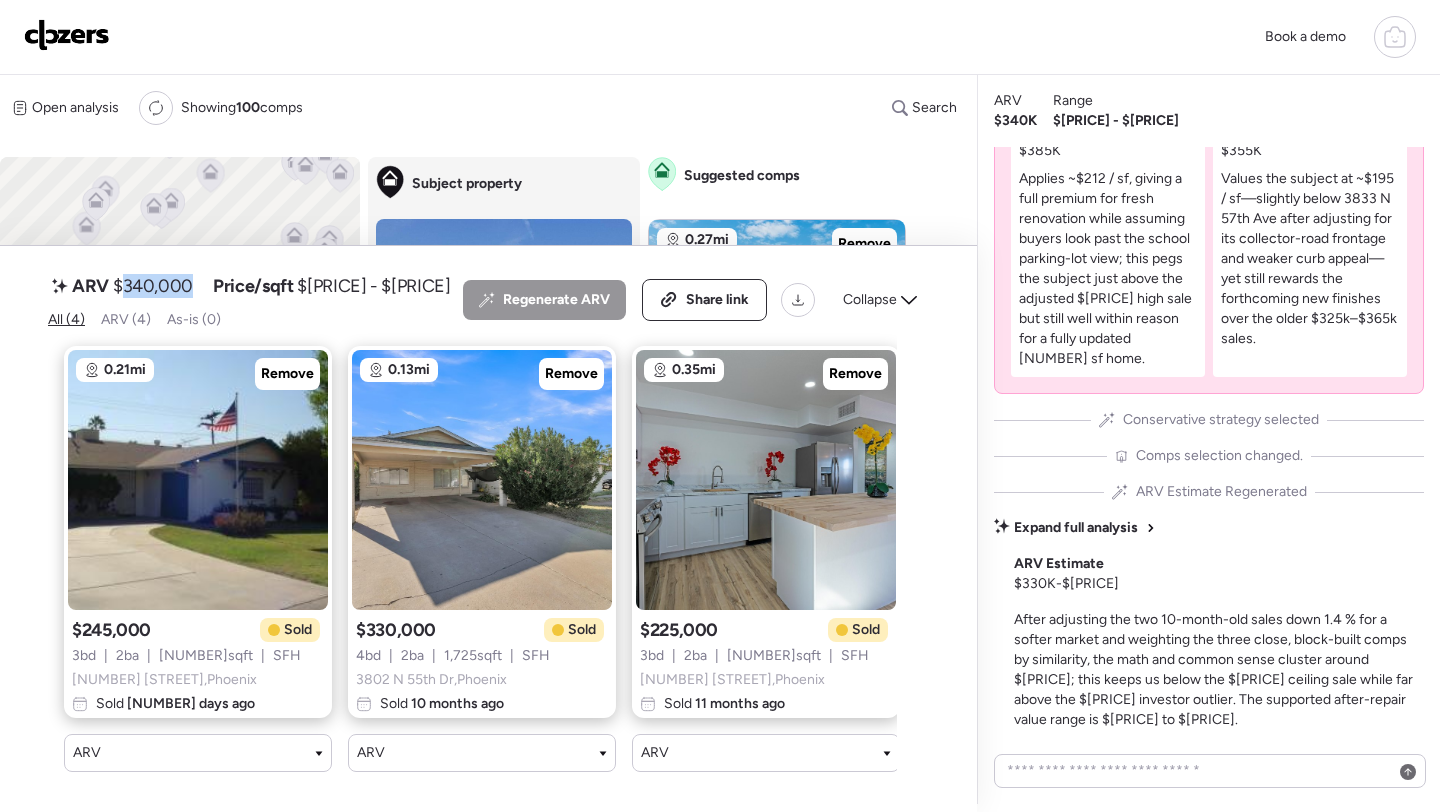 copy on "340,000" 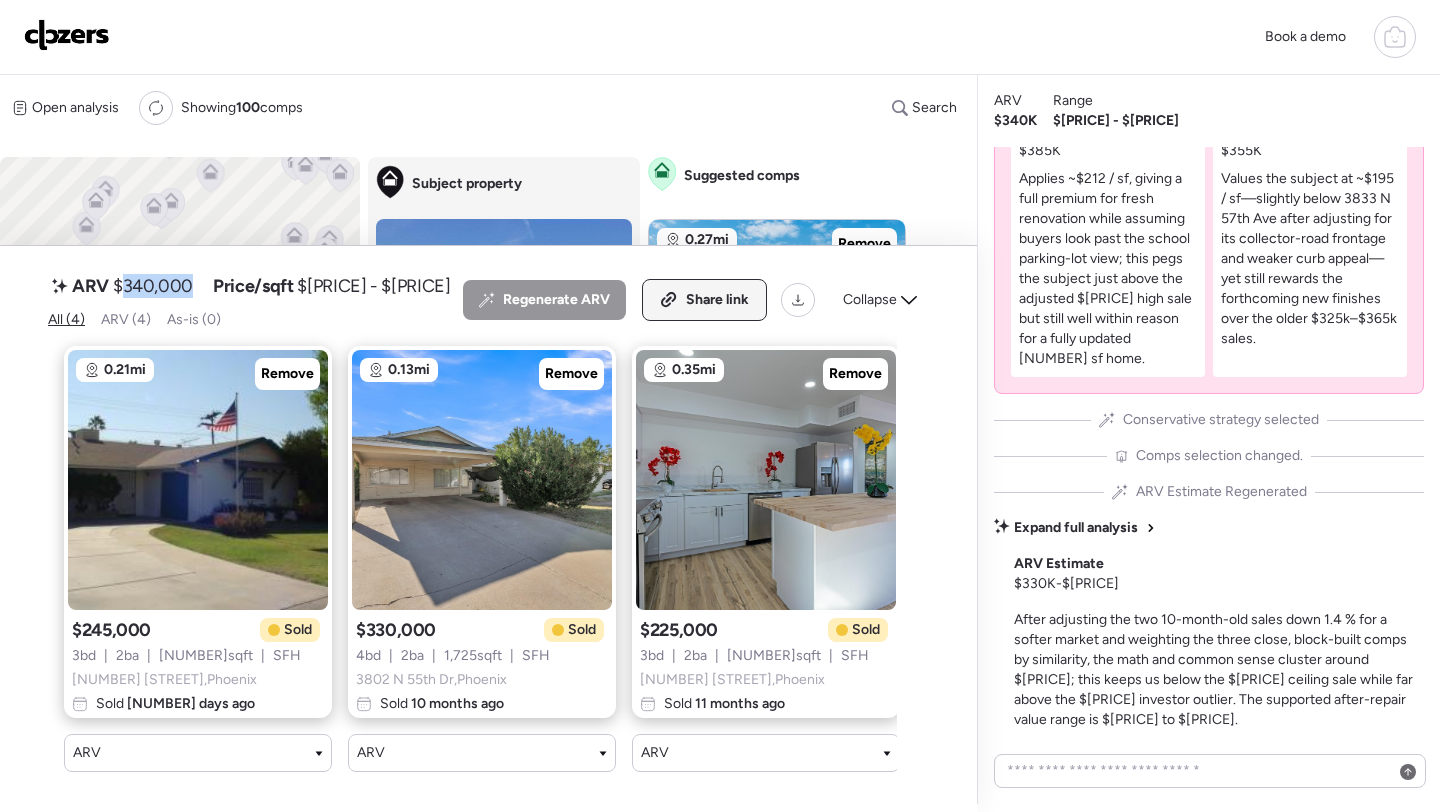 click on "Share link" at bounding box center (717, 300) 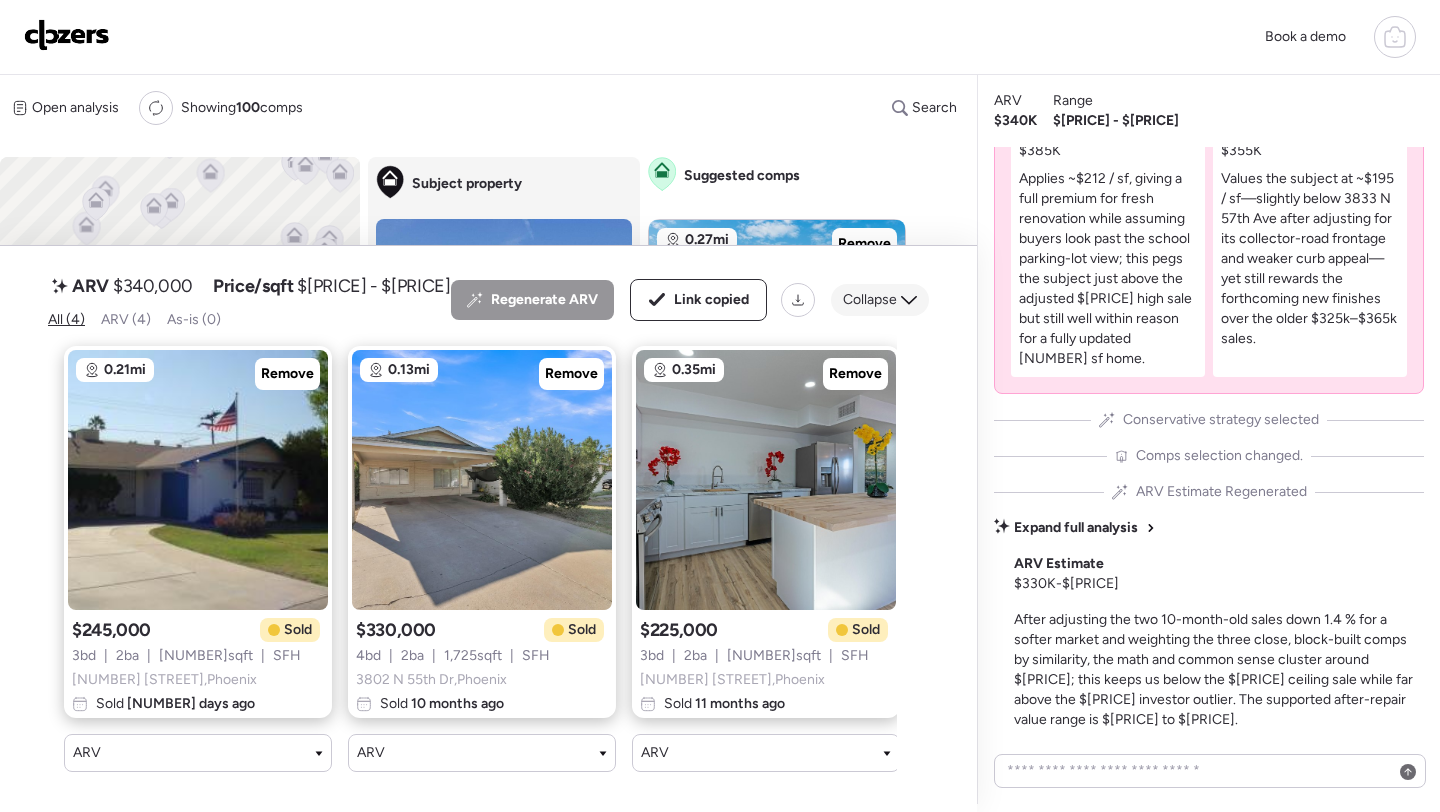 click on "Collapse" at bounding box center (870, 300) 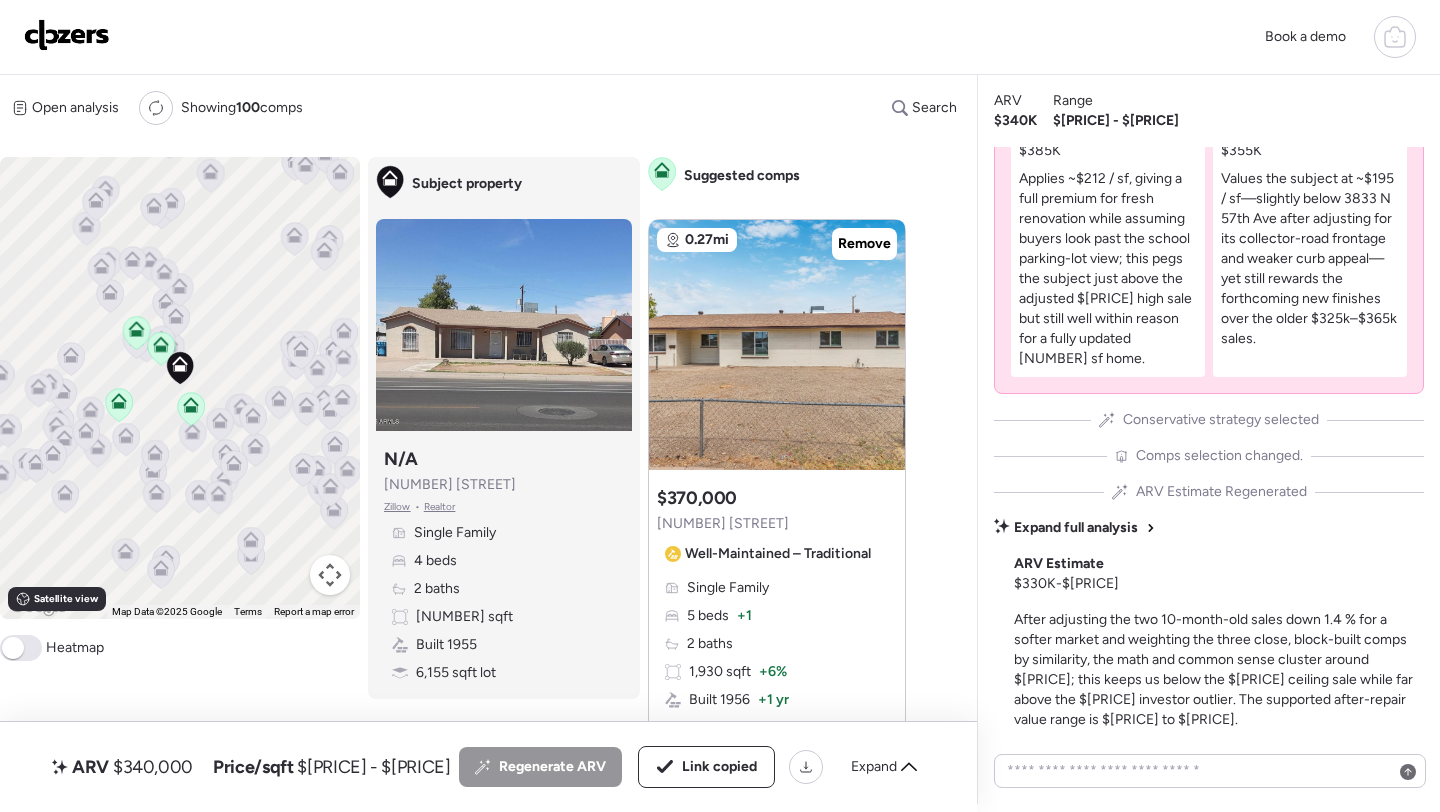 click at bounding box center (67, 35) 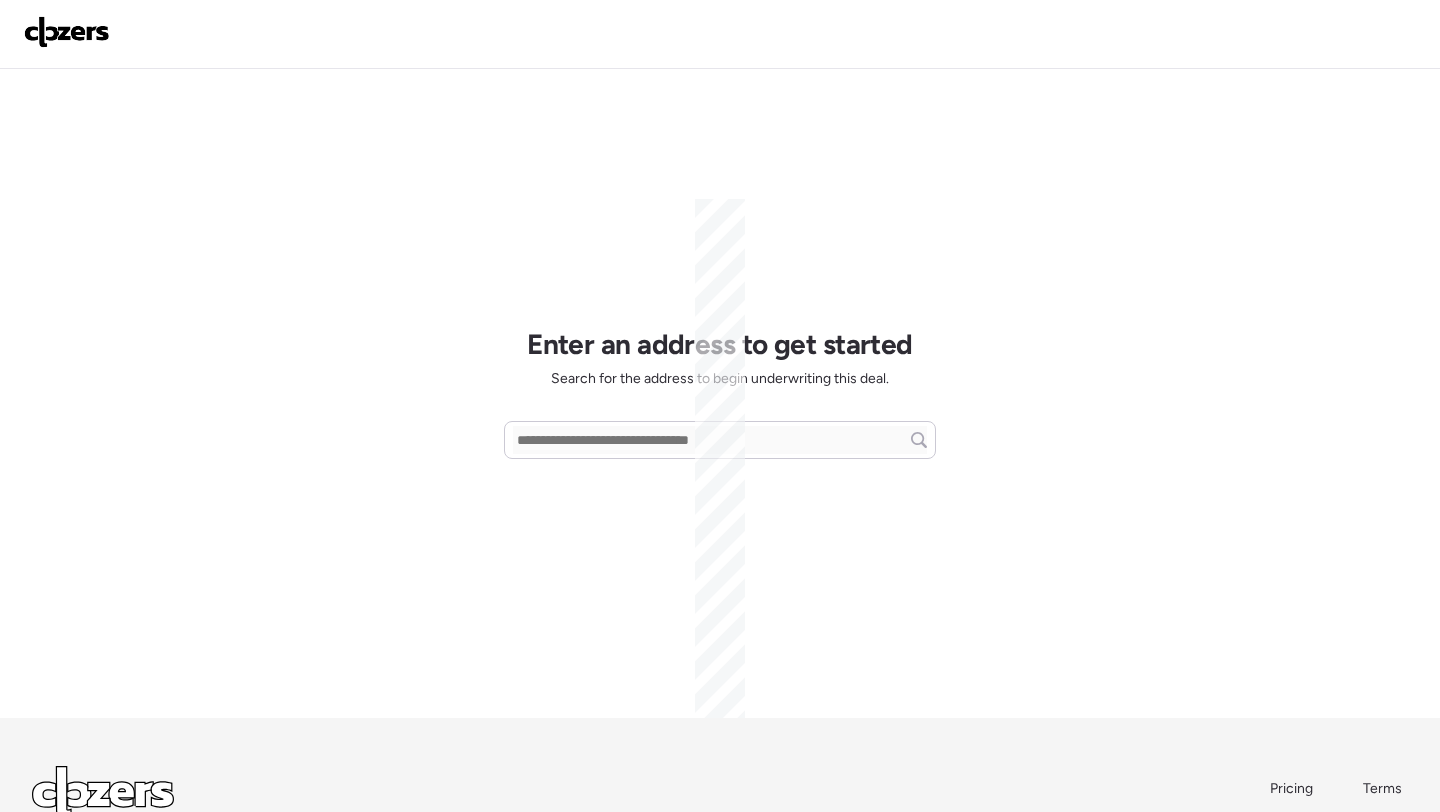 scroll, scrollTop: 0, scrollLeft: 0, axis: both 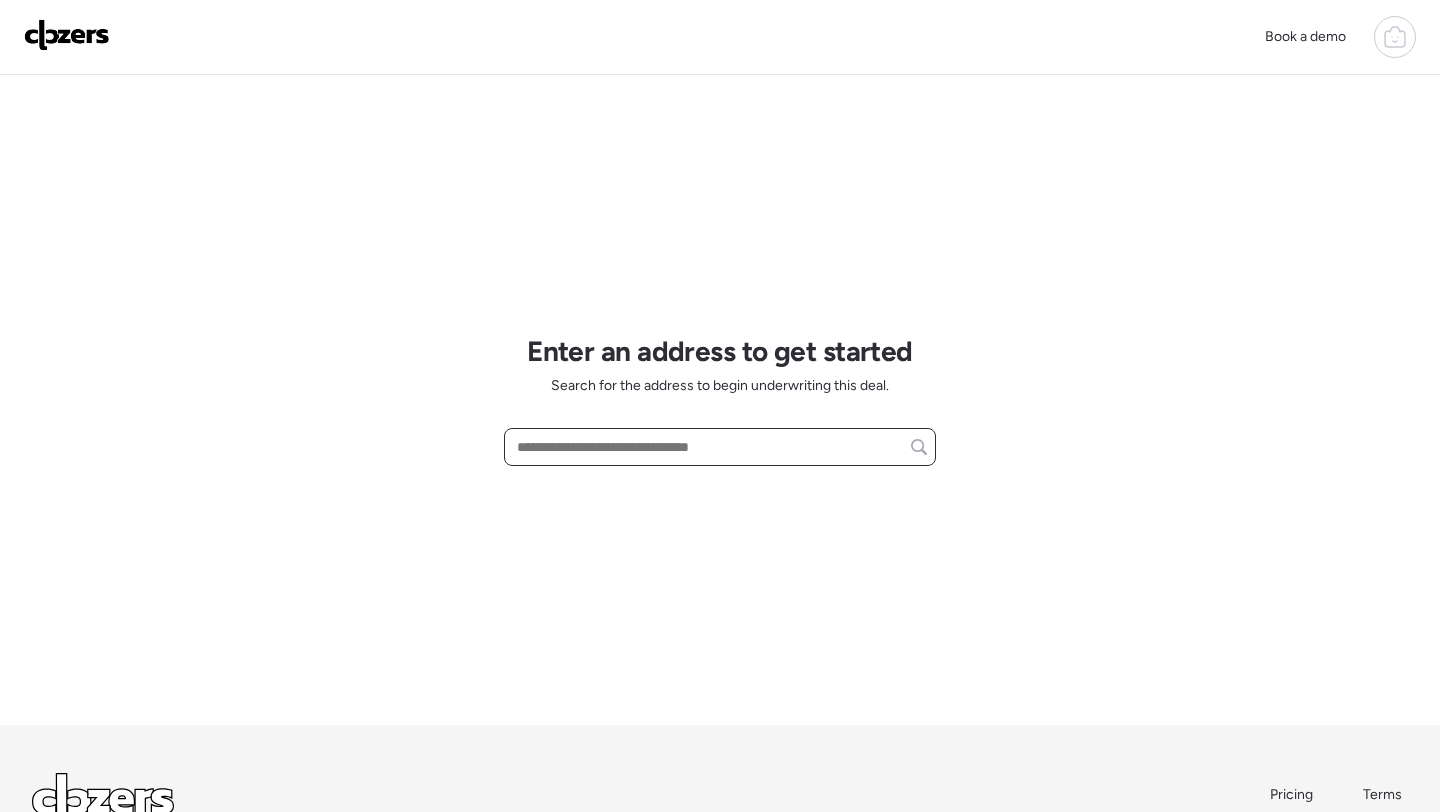 click at bounding box center [720, 447] 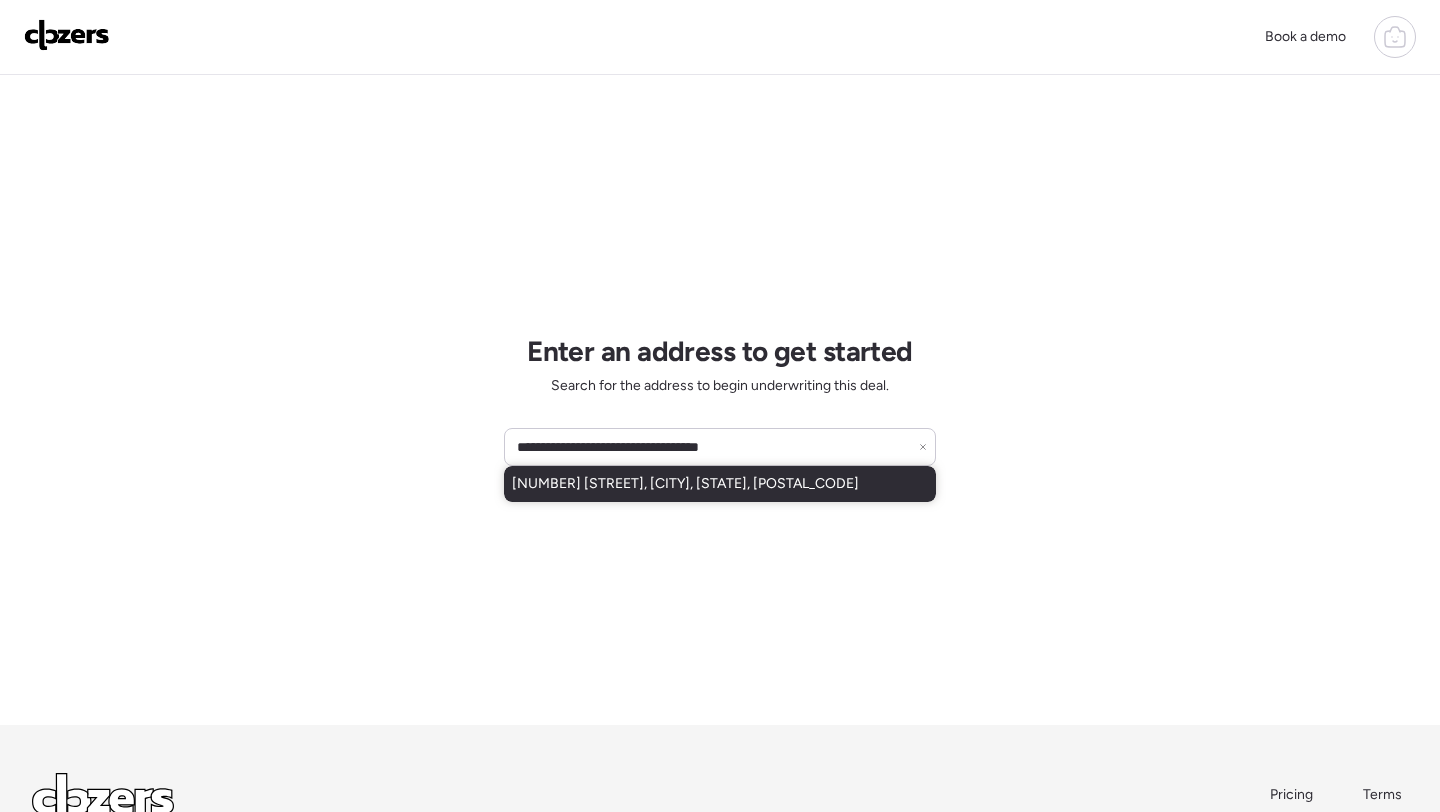 click on "[NUMBER] [STREET], [CITY], [STATE], [POSTAL_CODE]" at bounding box center (720, 484) 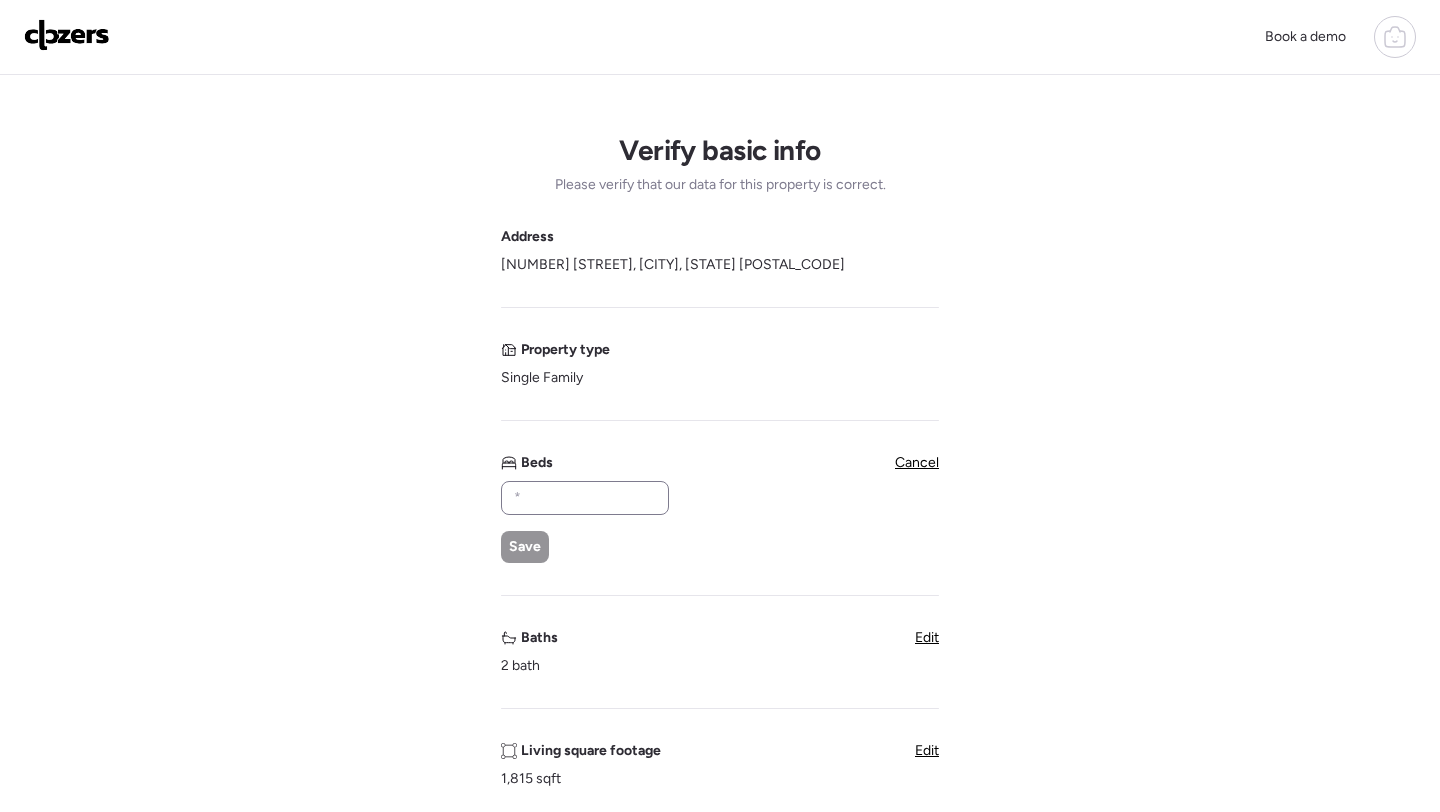 click at bounding box center (585, 498) 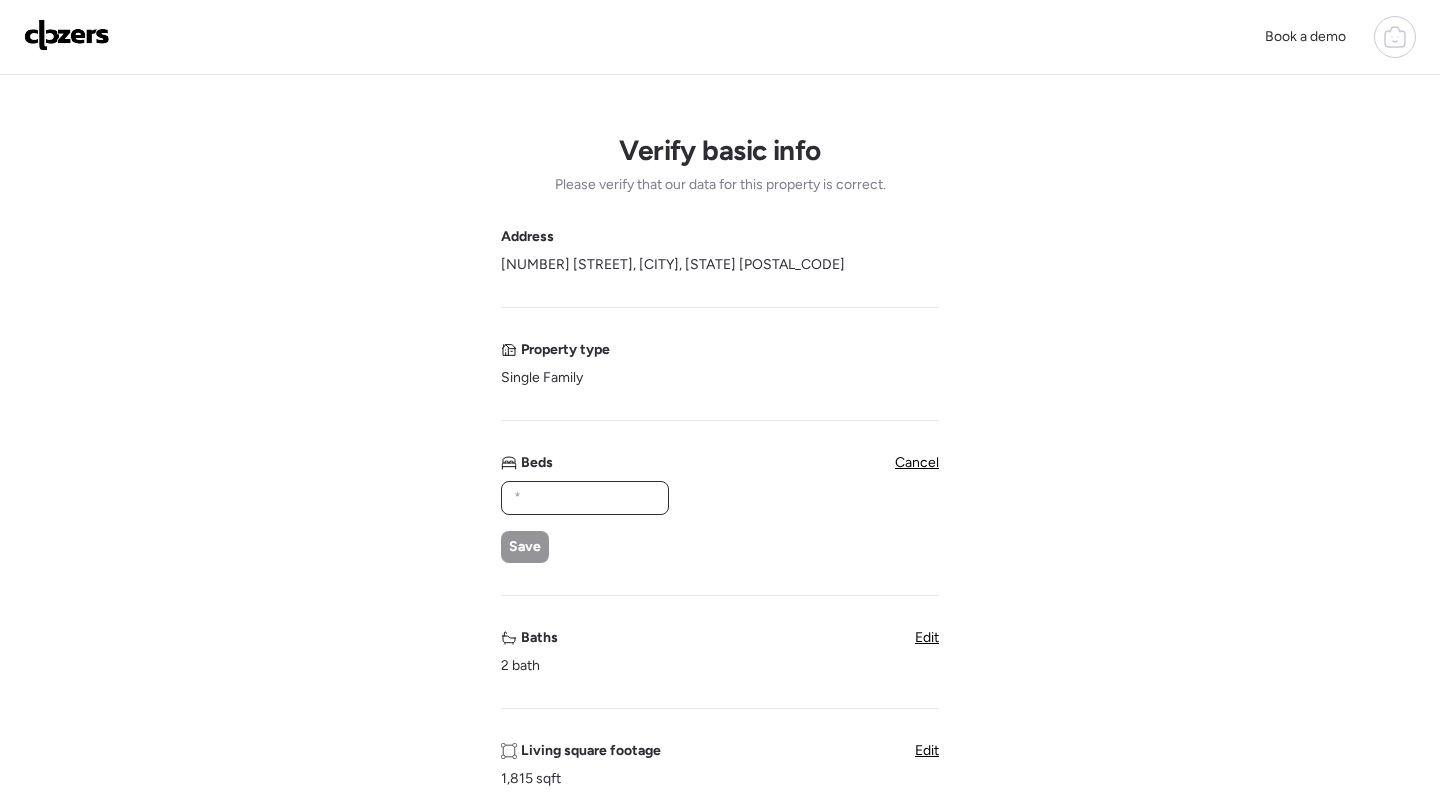 click at bounding box center (585, 498) 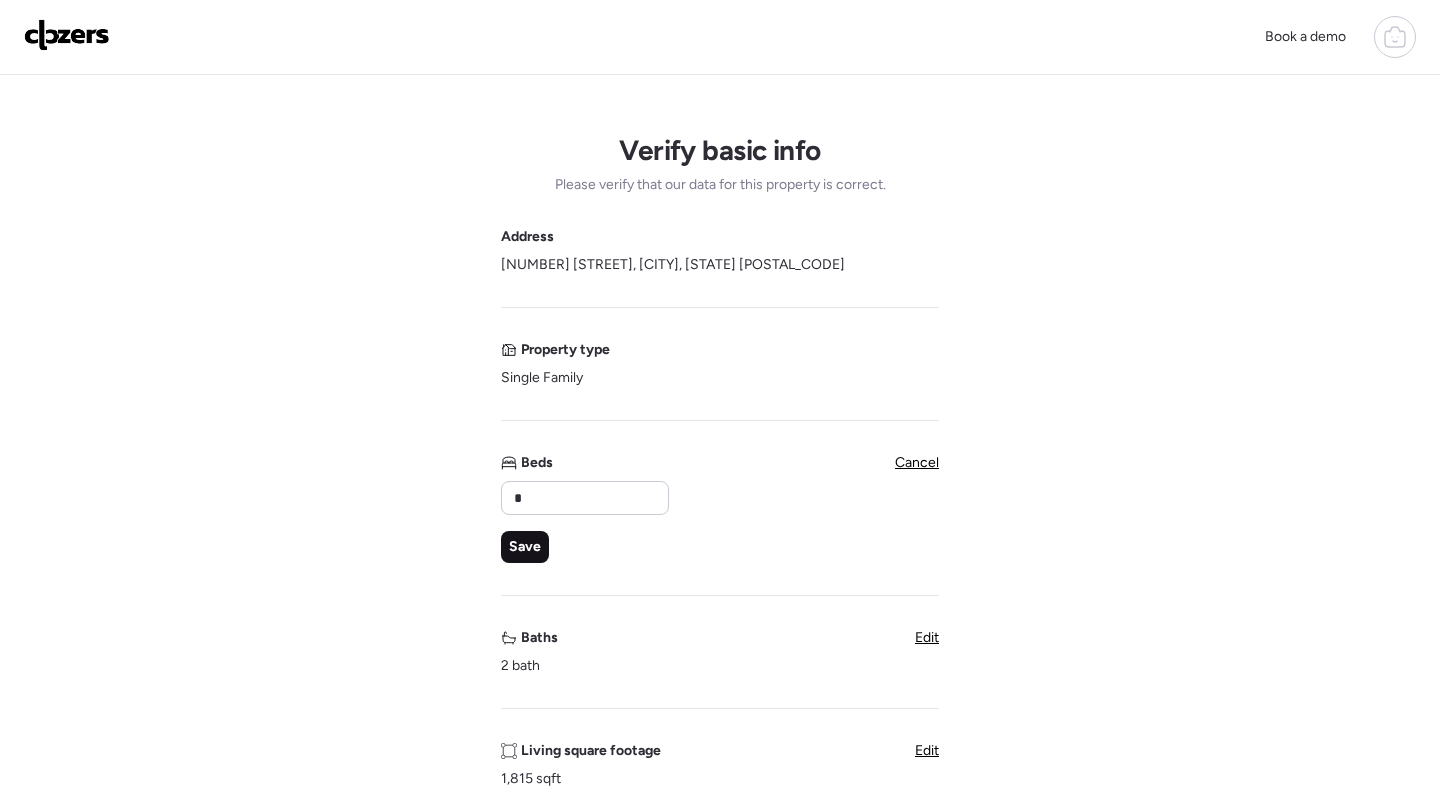 click on "Save" at bounding box center (525, 547) 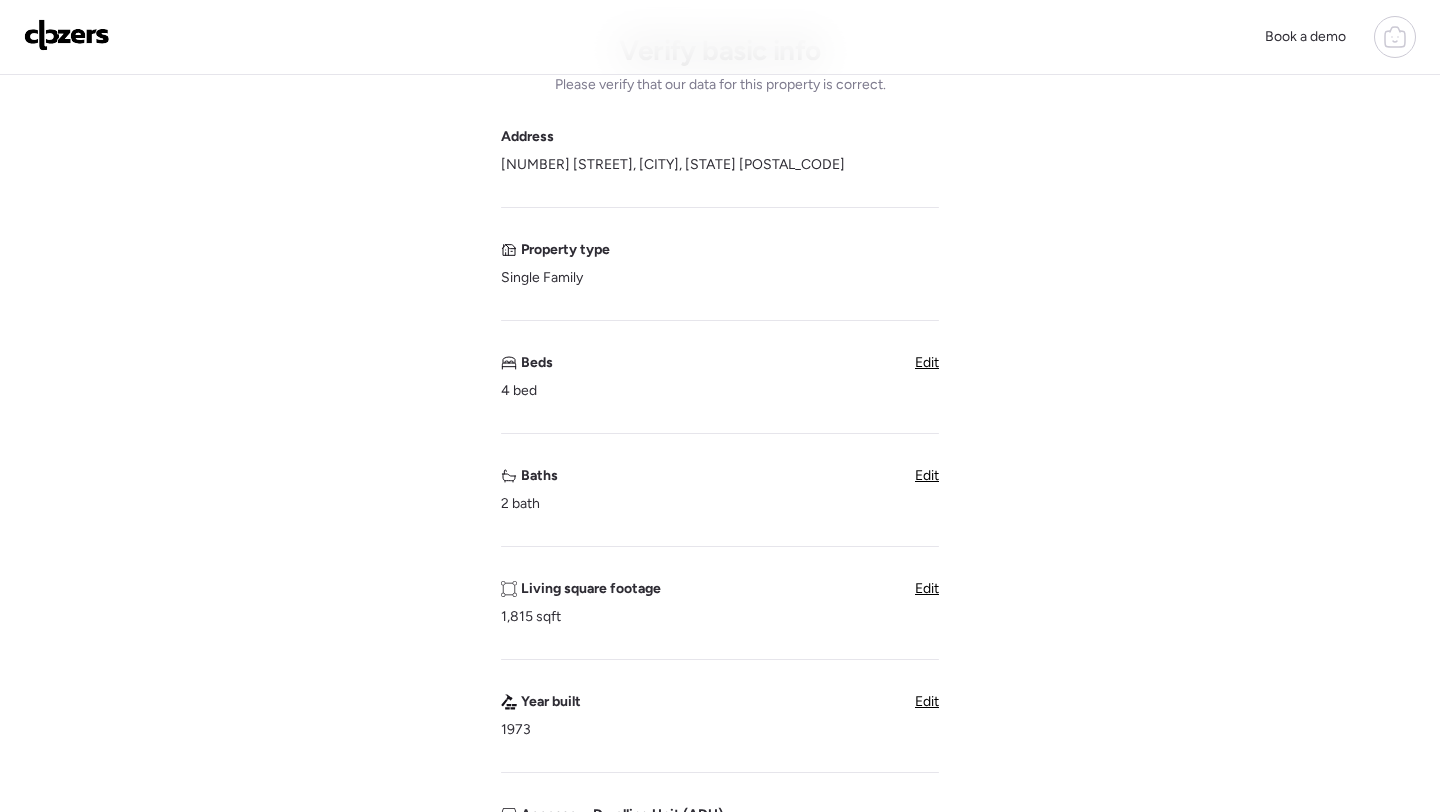 scroll, scrollTop: 317, scrollLeft: 0, axis: vertical 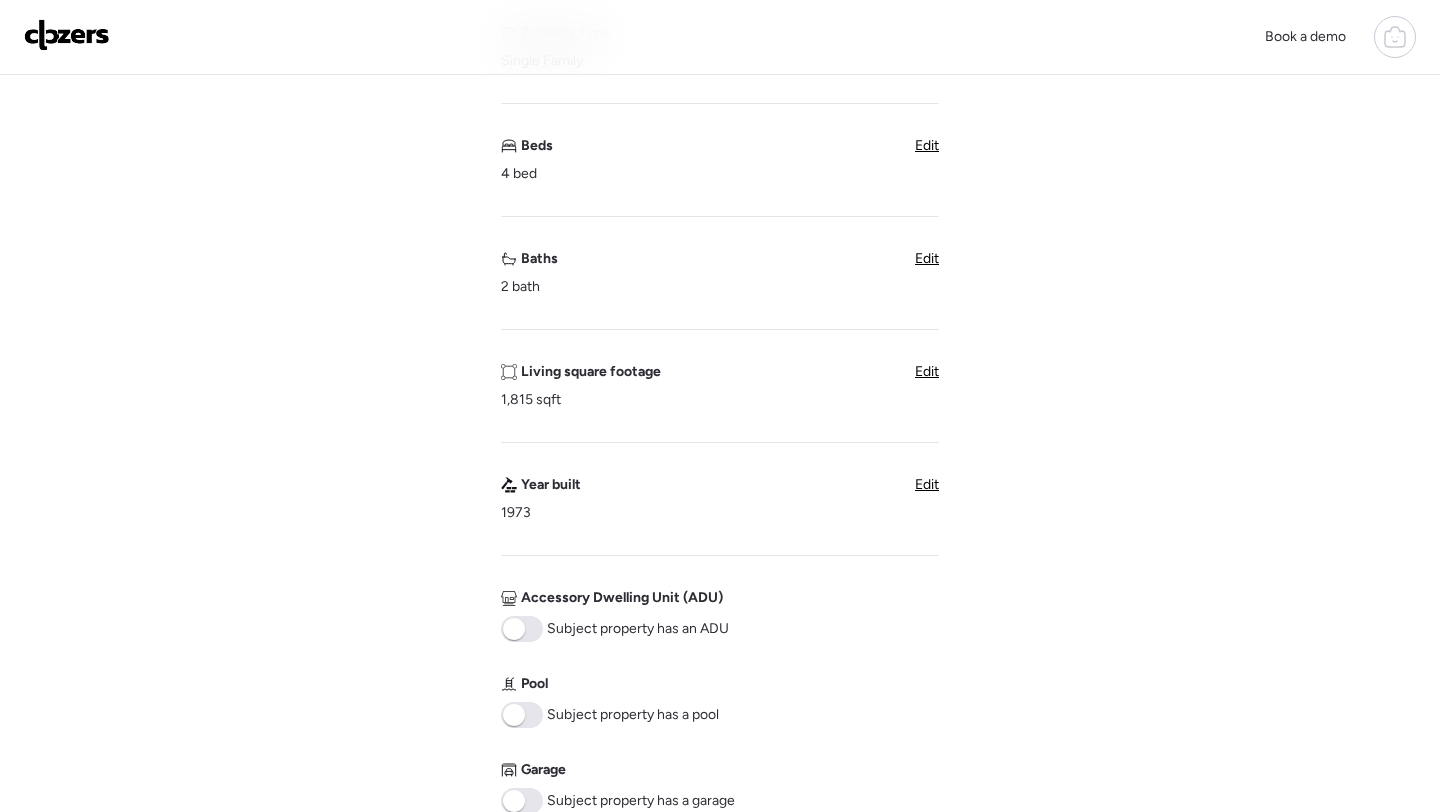 click on "Edit" at bounding box center (927, 371) 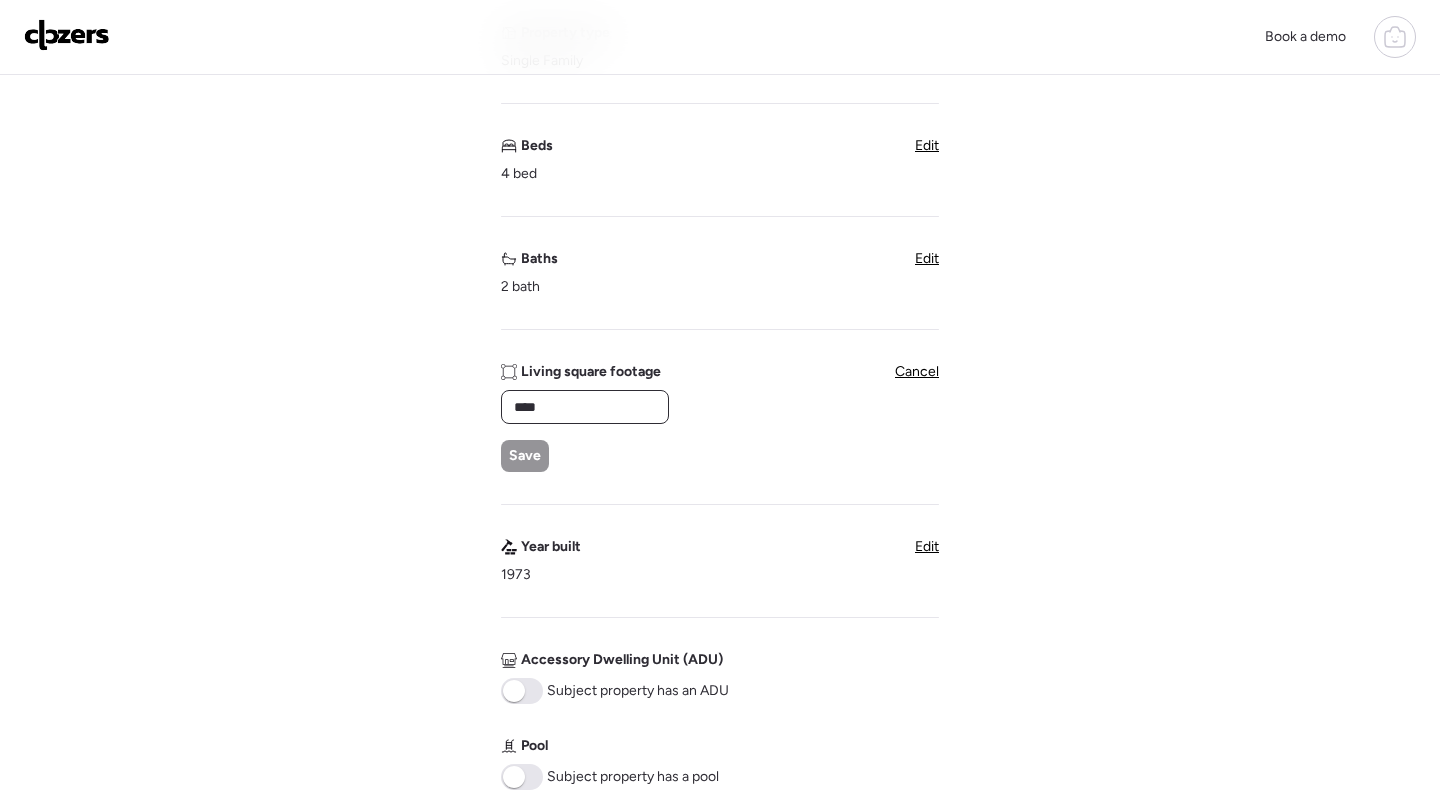 click on "****" at bounding box center [585, 407] 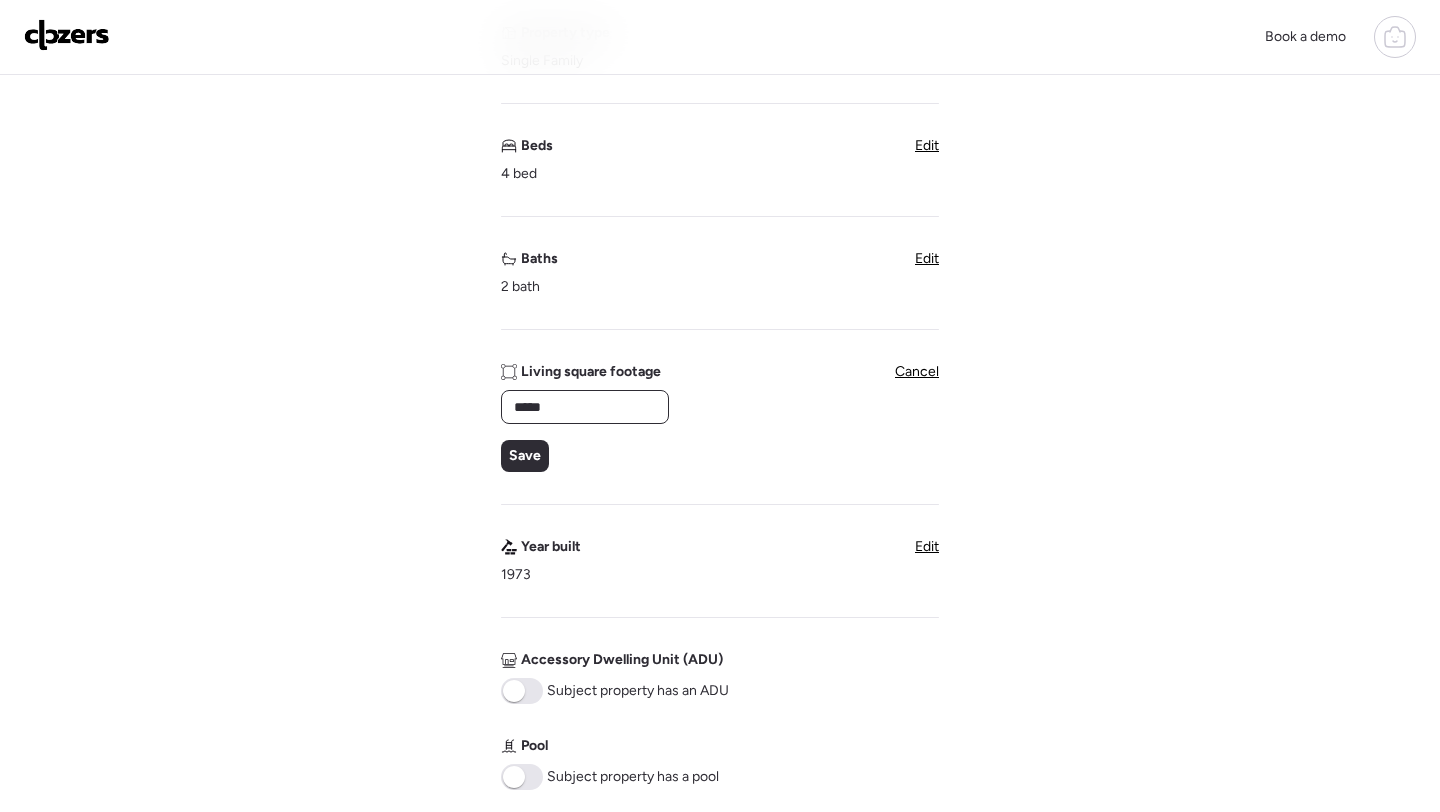 click on "*****" at bounding box center [585, 407] 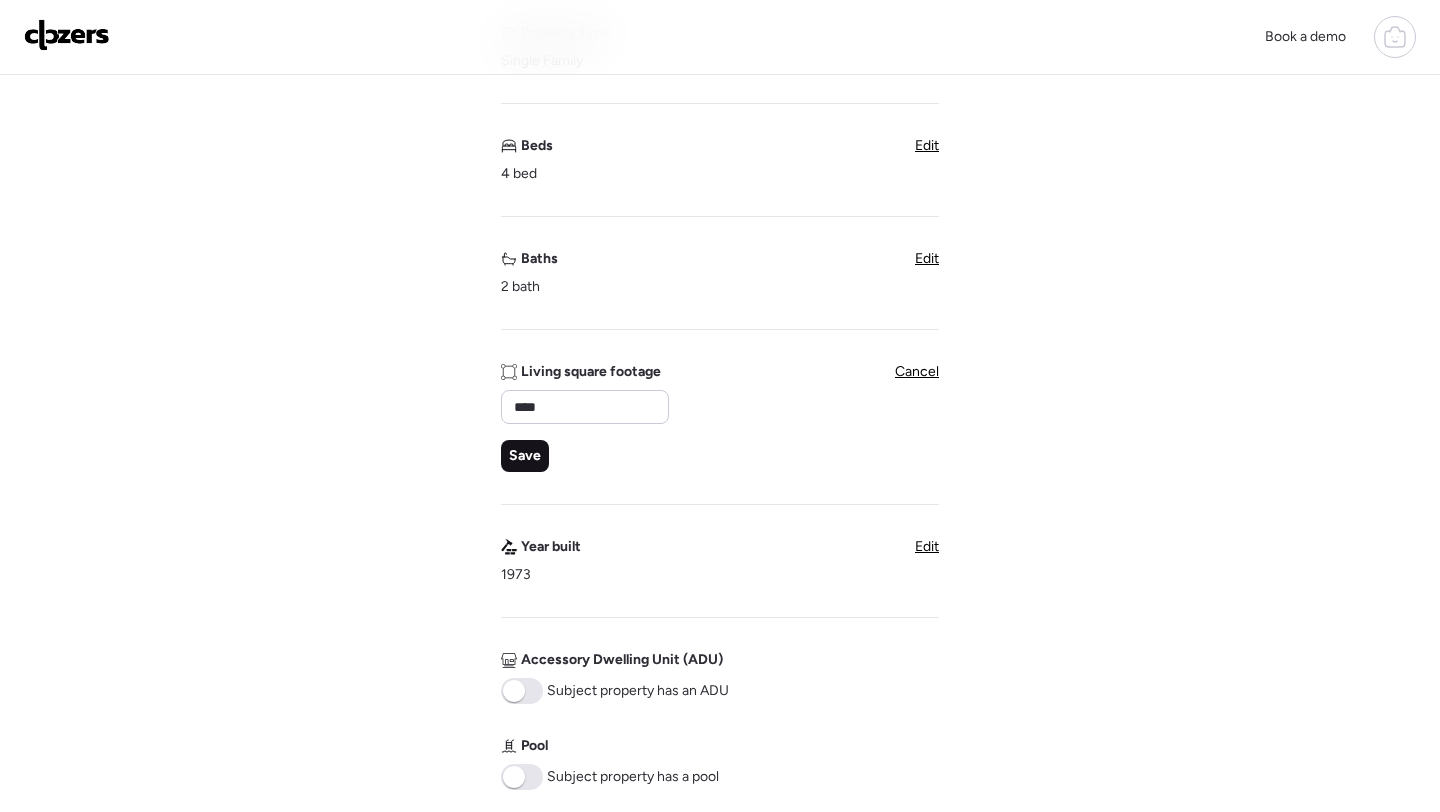 click on "Save" at bounding box center (525, 456) 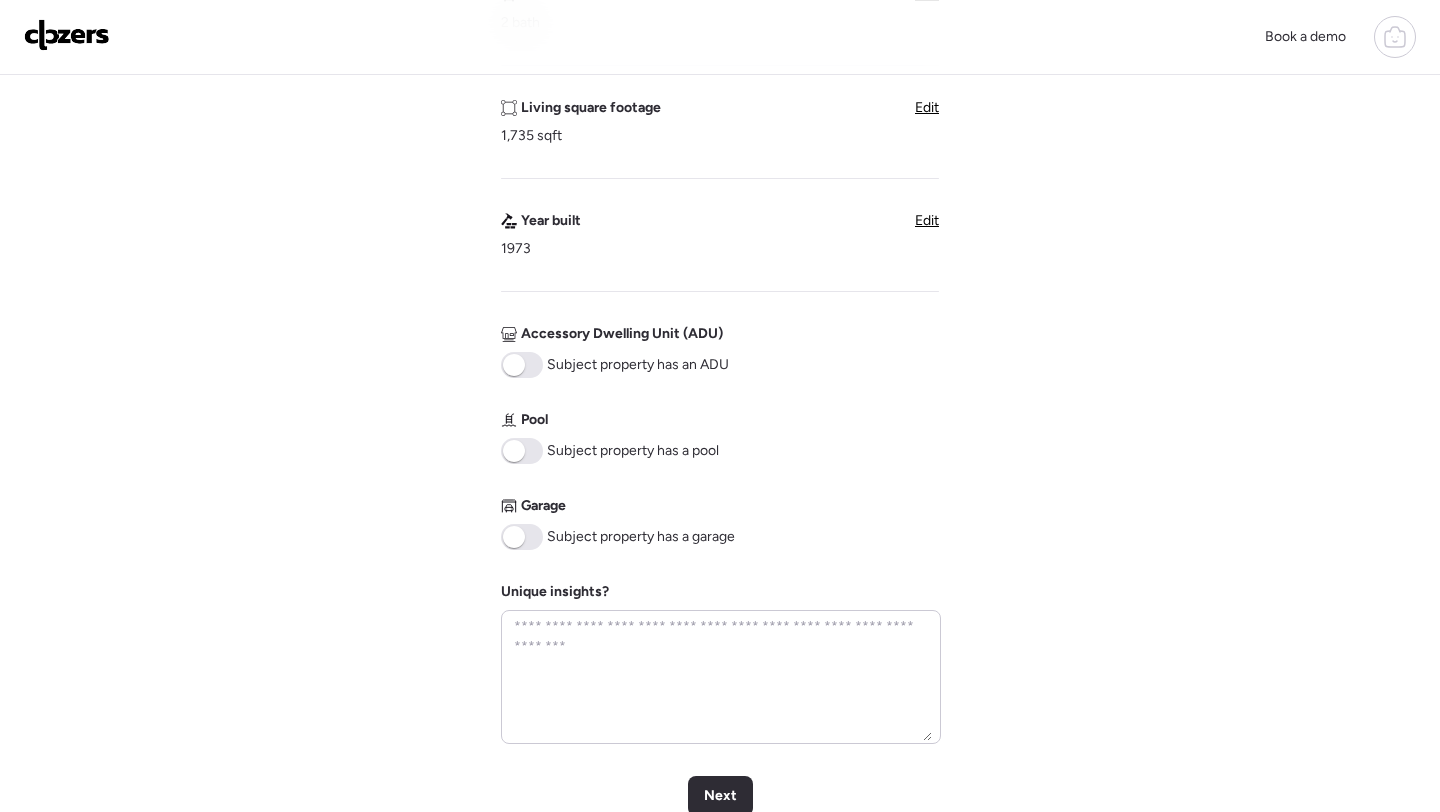 scroll, scrollTop: 728, scrollLeft: 0, axis: vertical 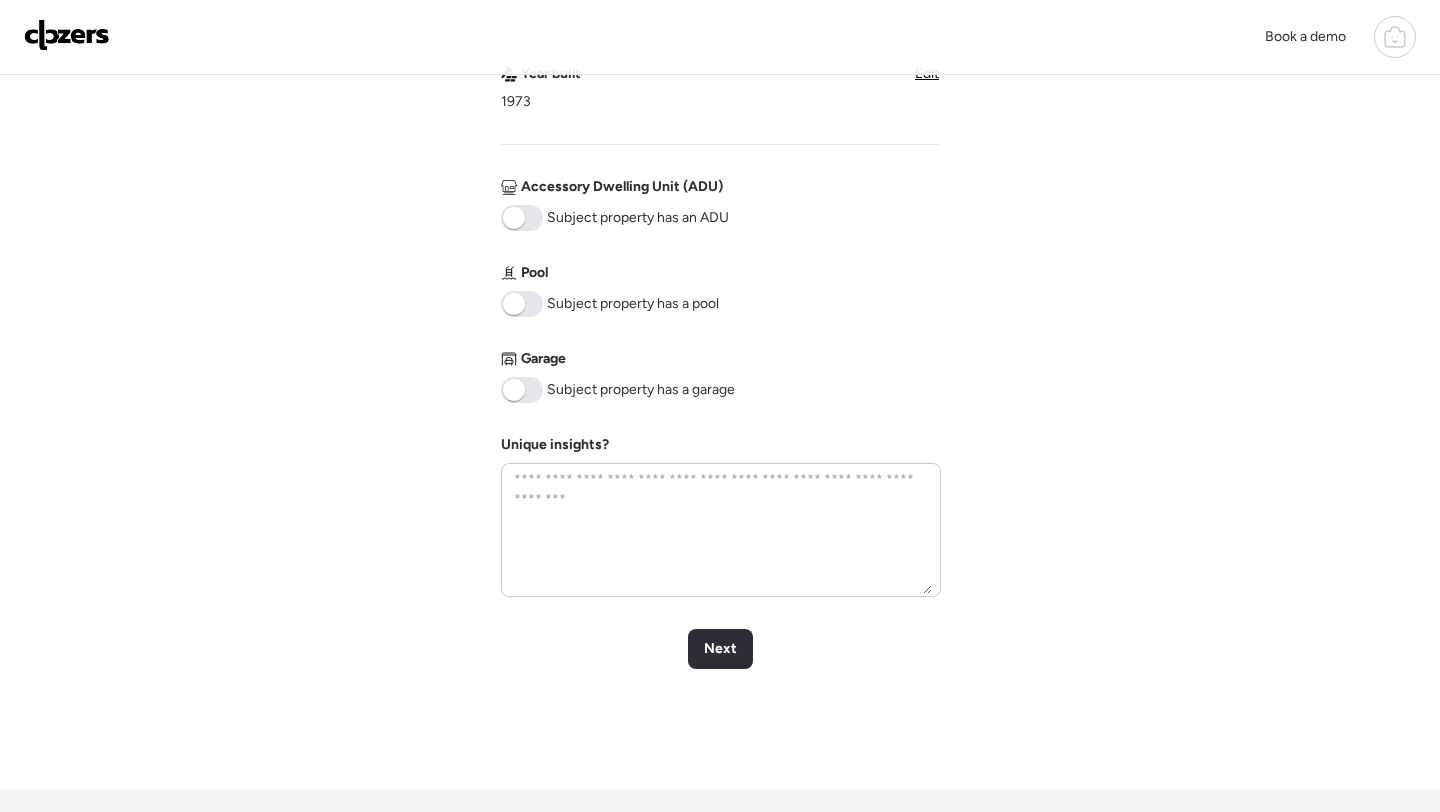 click at bounding box center [522, 304] 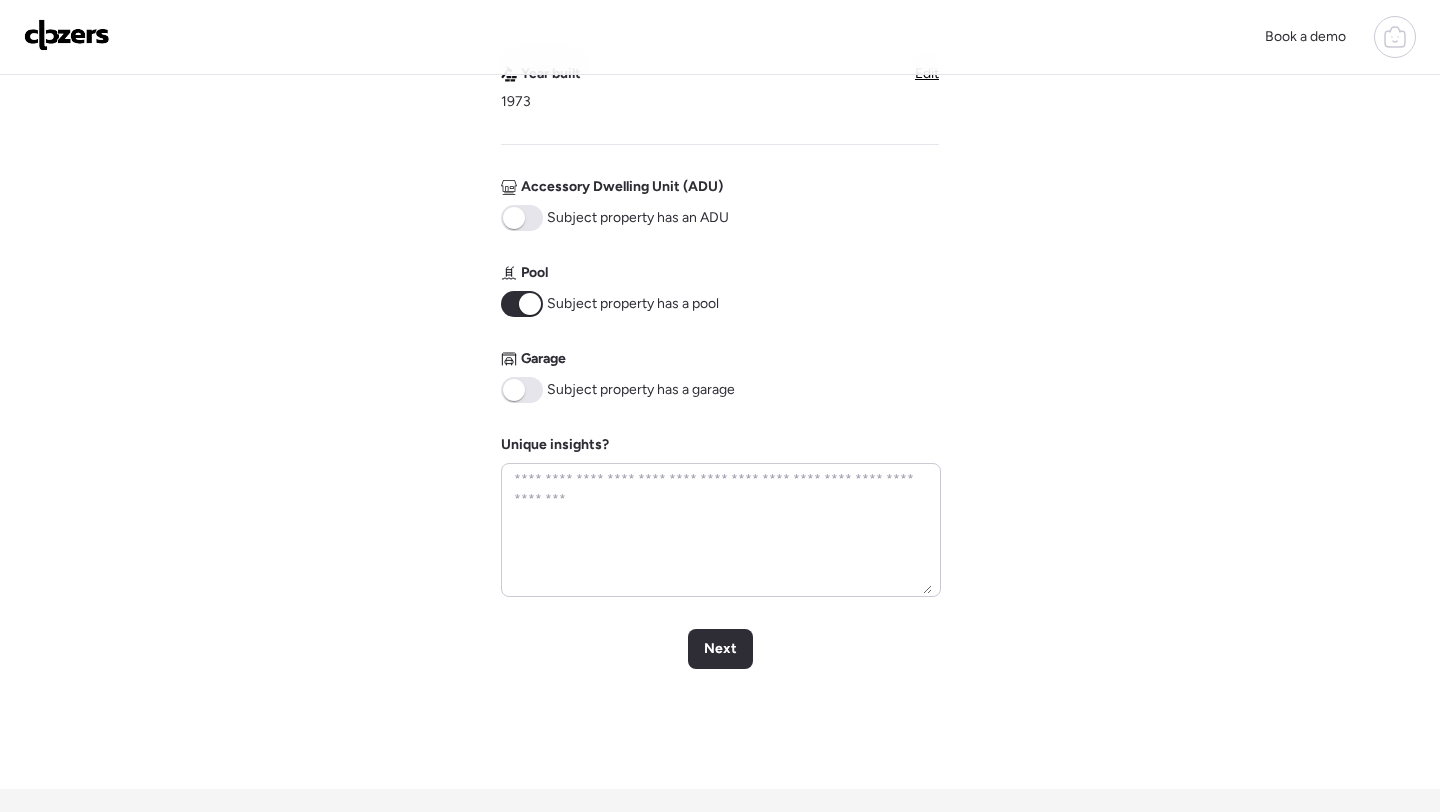 click at bounding box center (522, 390) 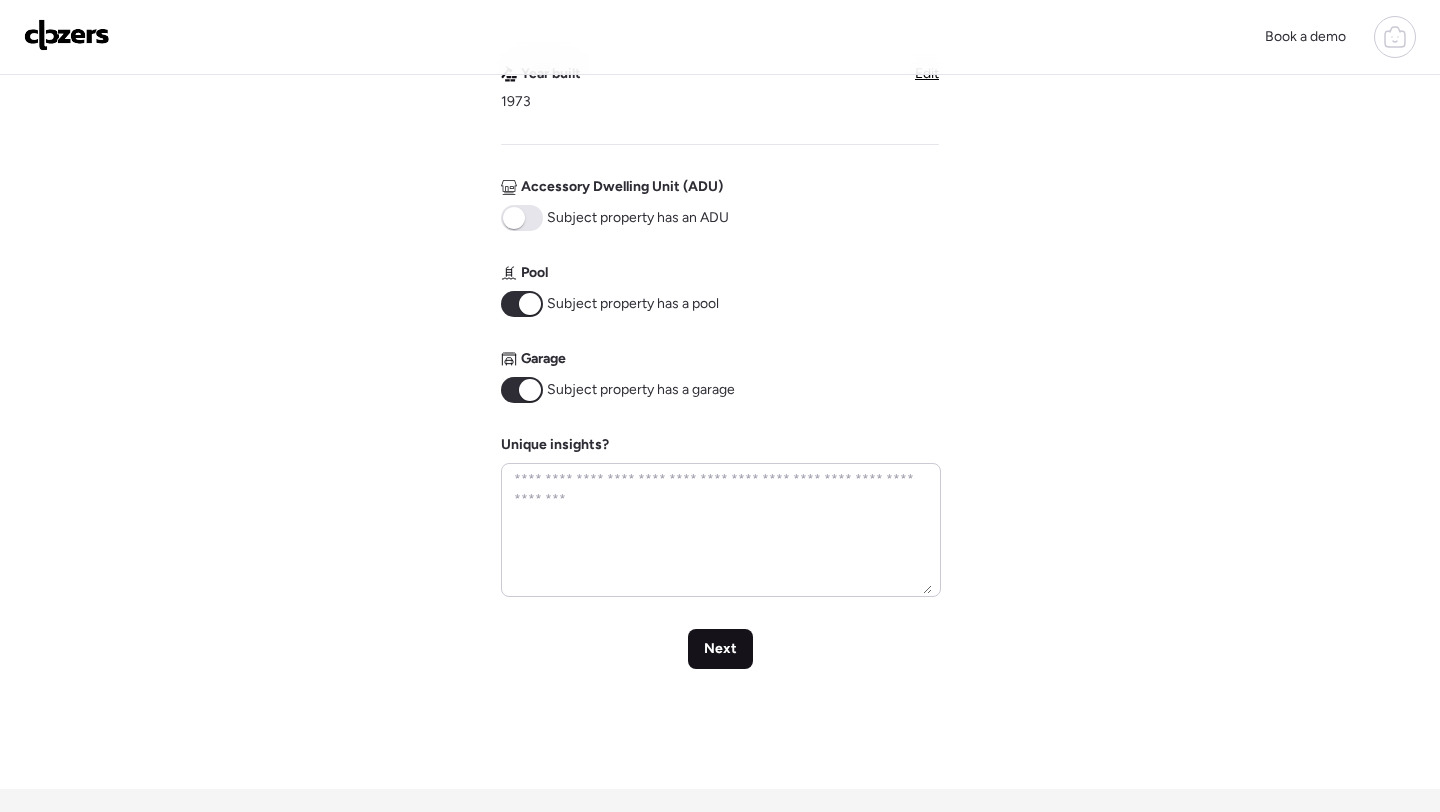 click on "Next" at bounding box center [720, 649] 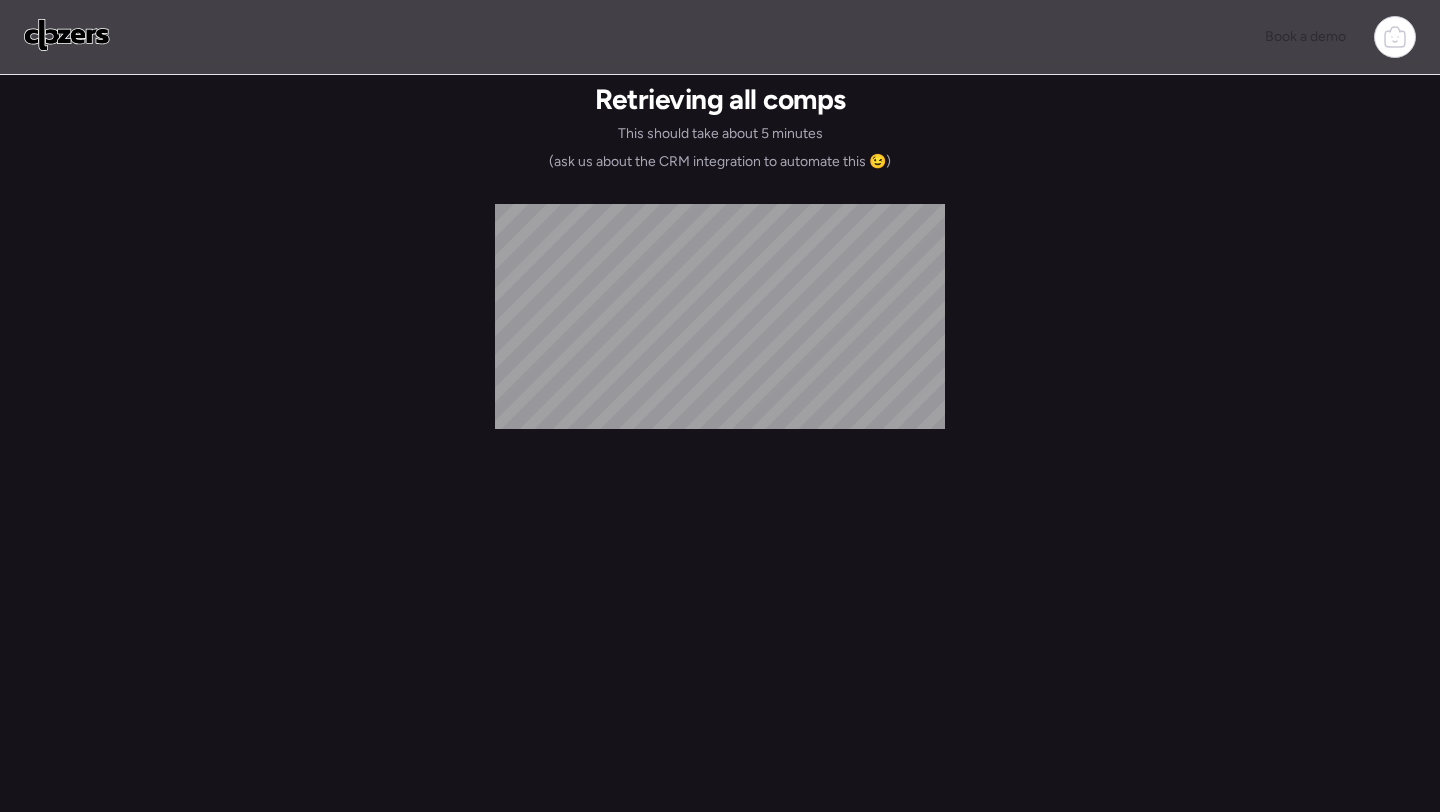 scroll, scrollTop: 0, scrollLeft: 0, axis: both 